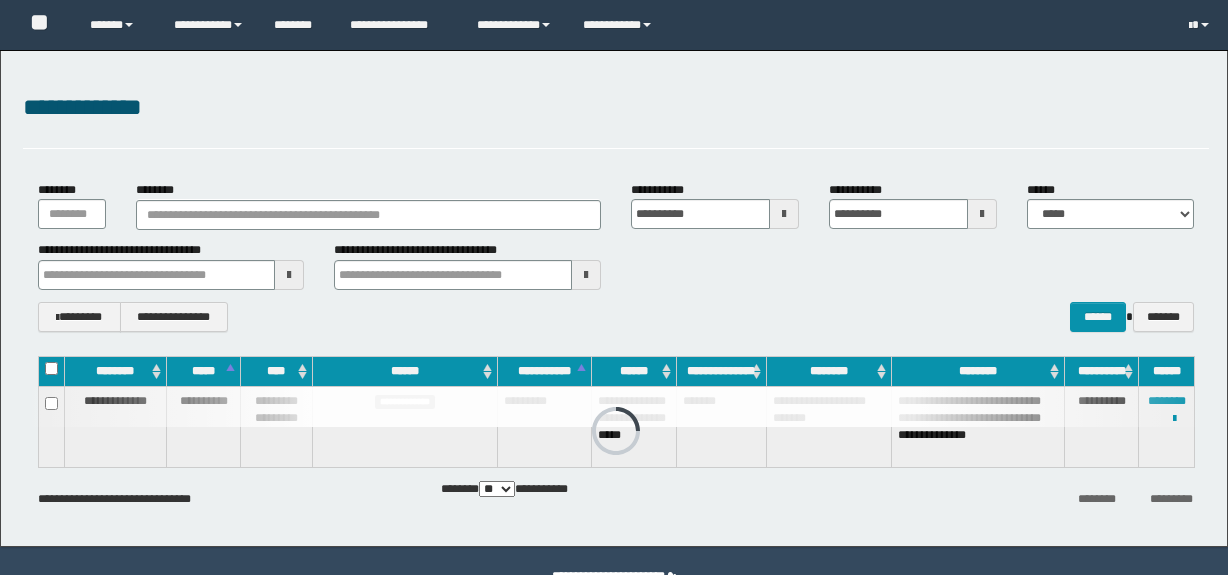scroll, scrollTop: 0, scrollLeft: 0, axis: both 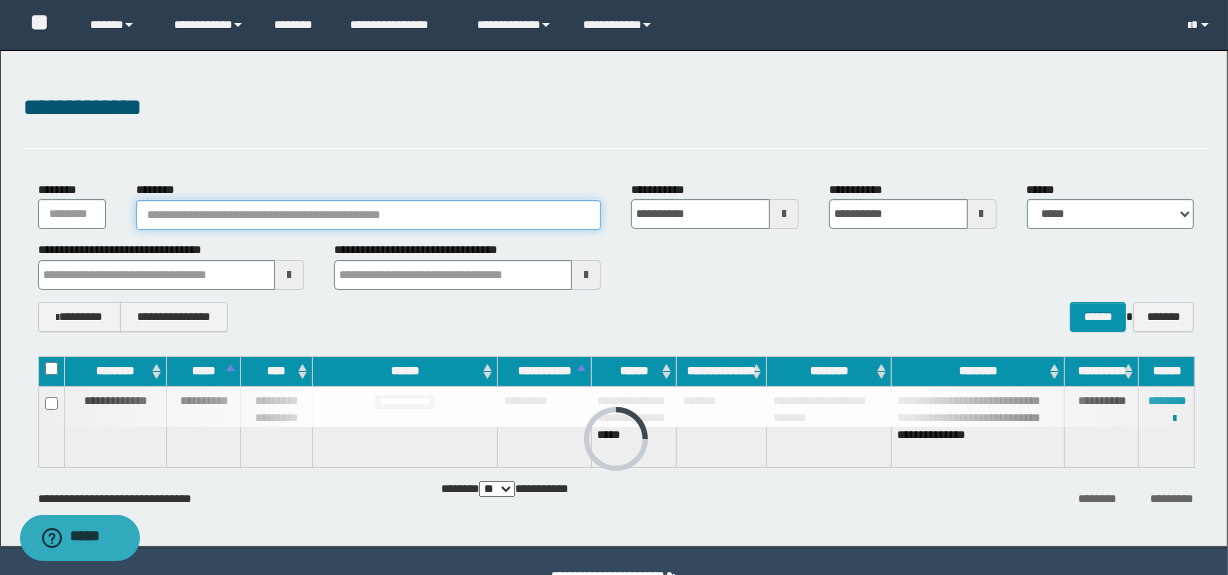 click on "********" at bounding box center [368, 215] 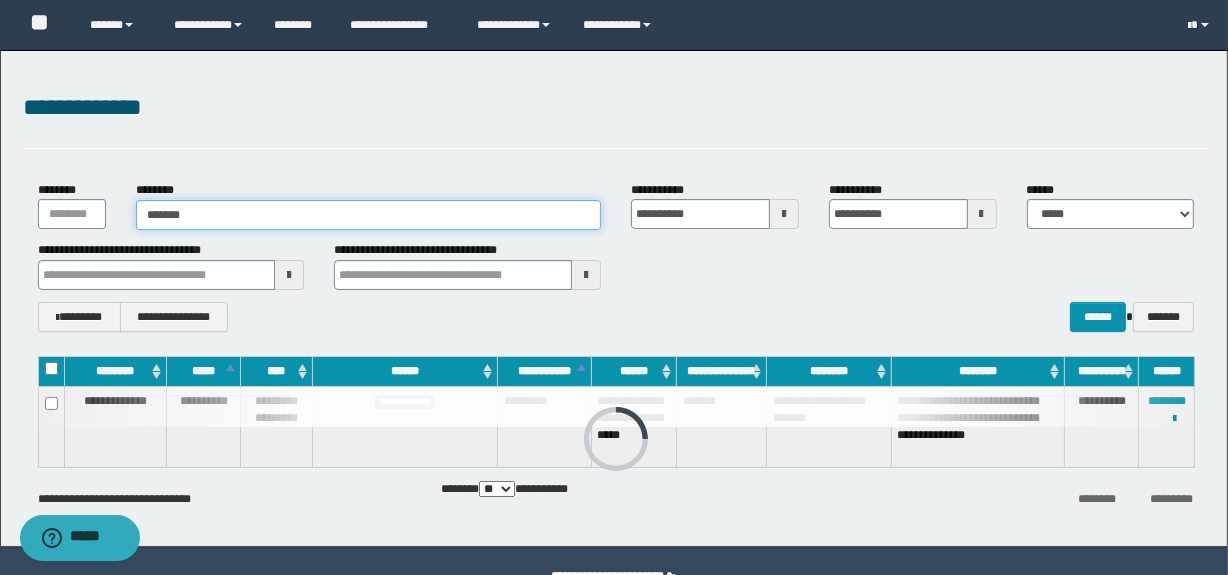 type on "*******" 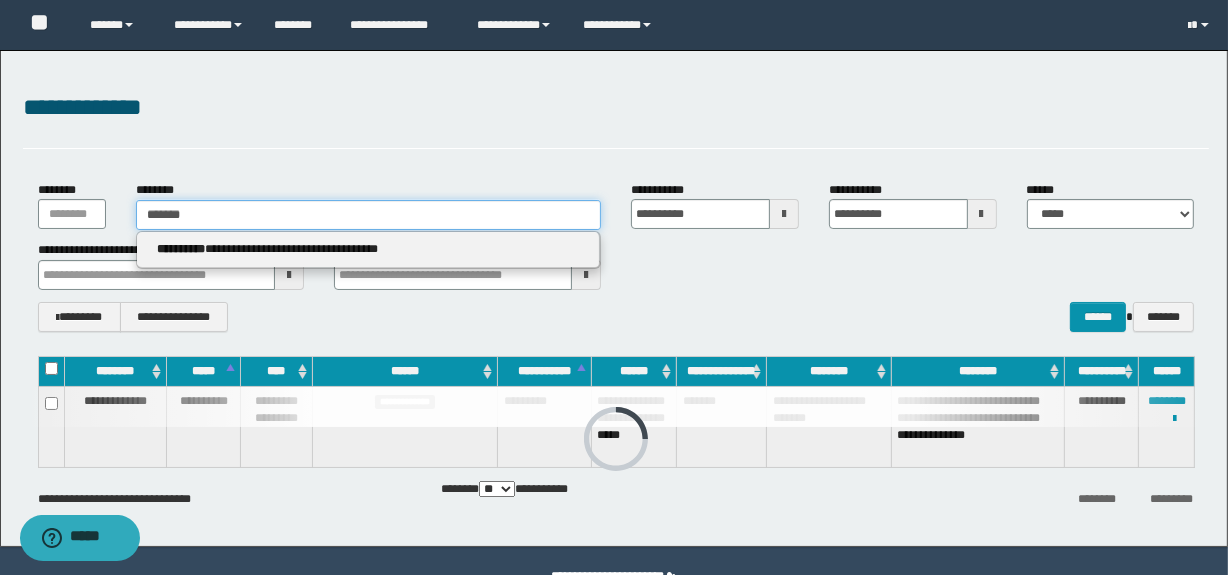 type on "*******" 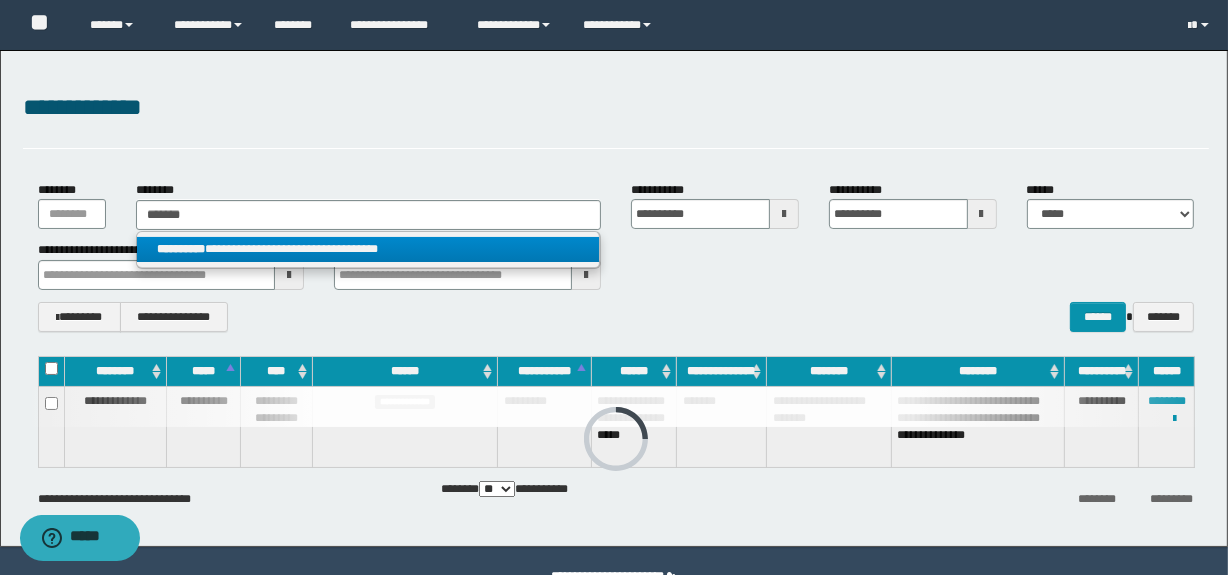 click on "**********" at bounding box center [368, 249] 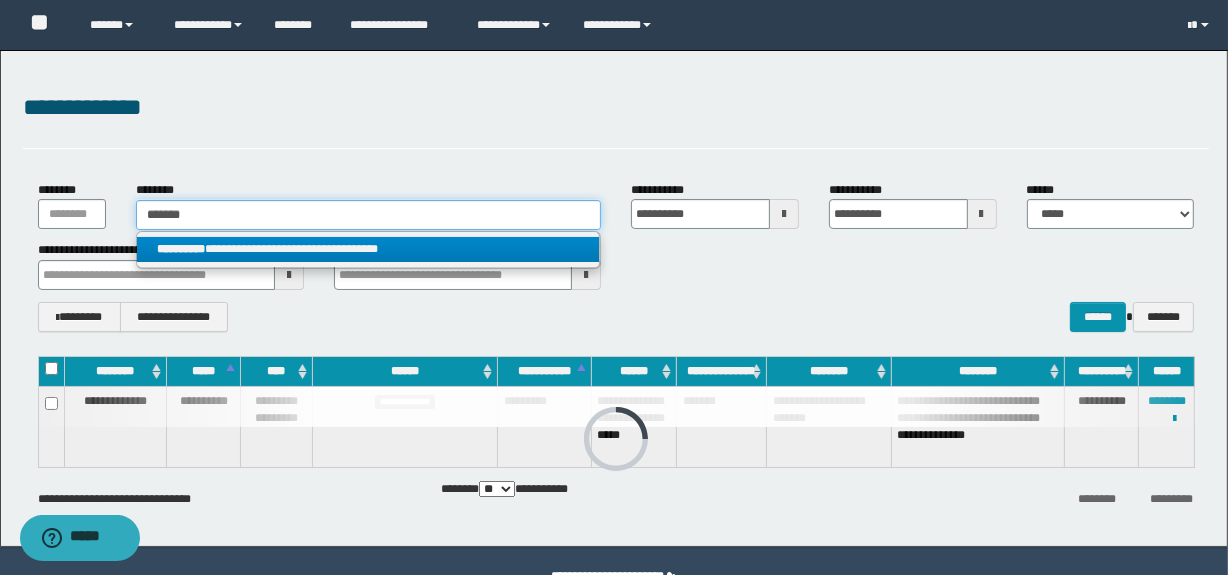 type 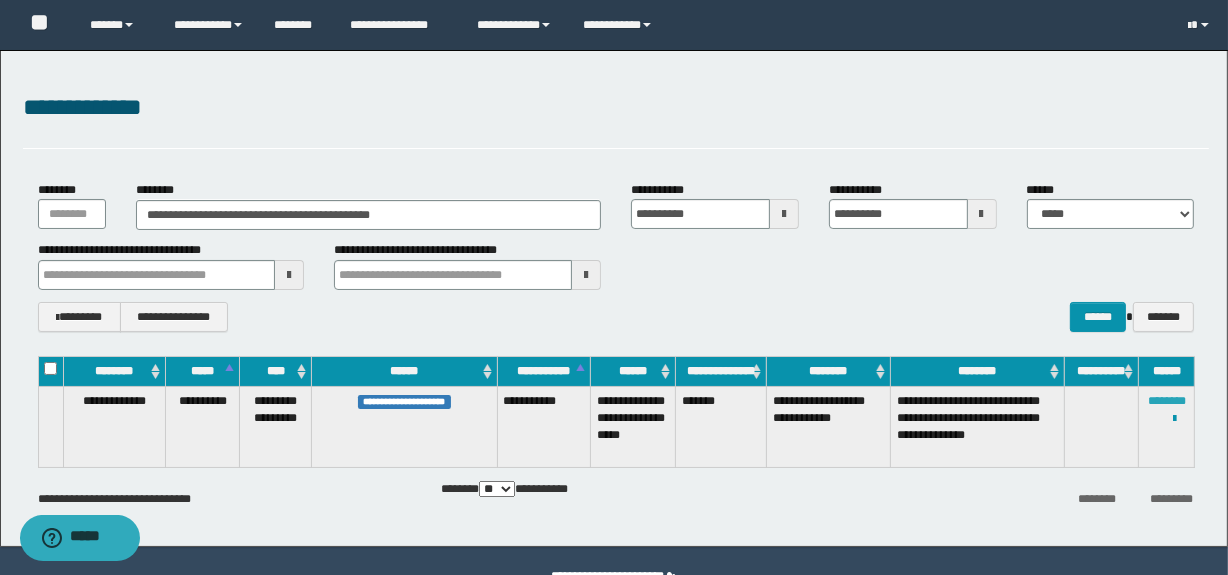 click on "********" at bounding box center [1167, 401] 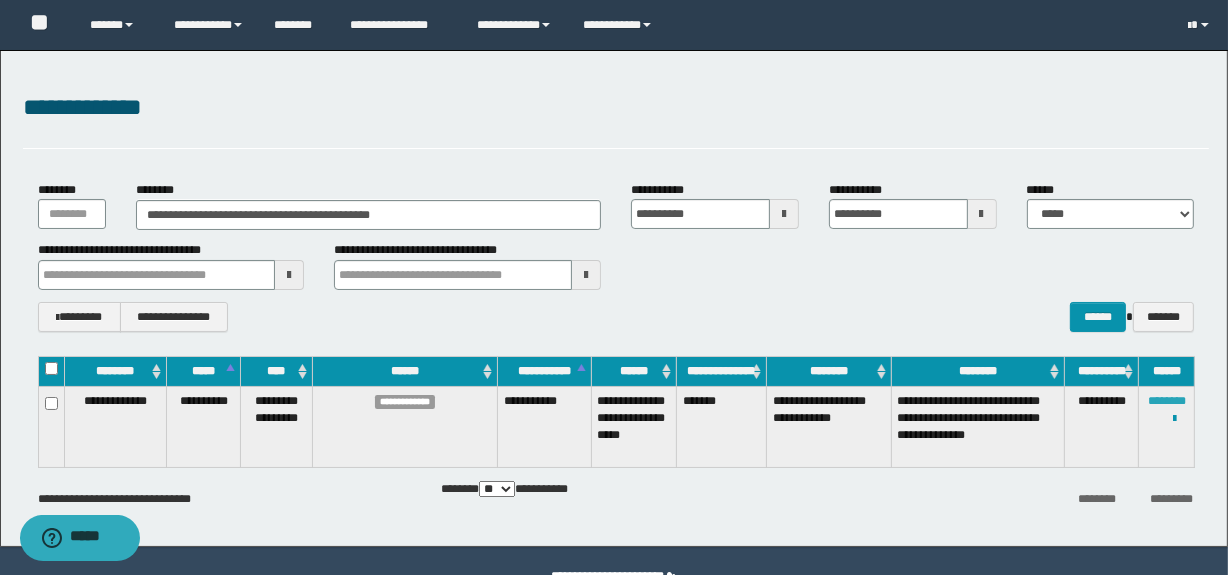 click on "********" at bounding box center [1167, 401] 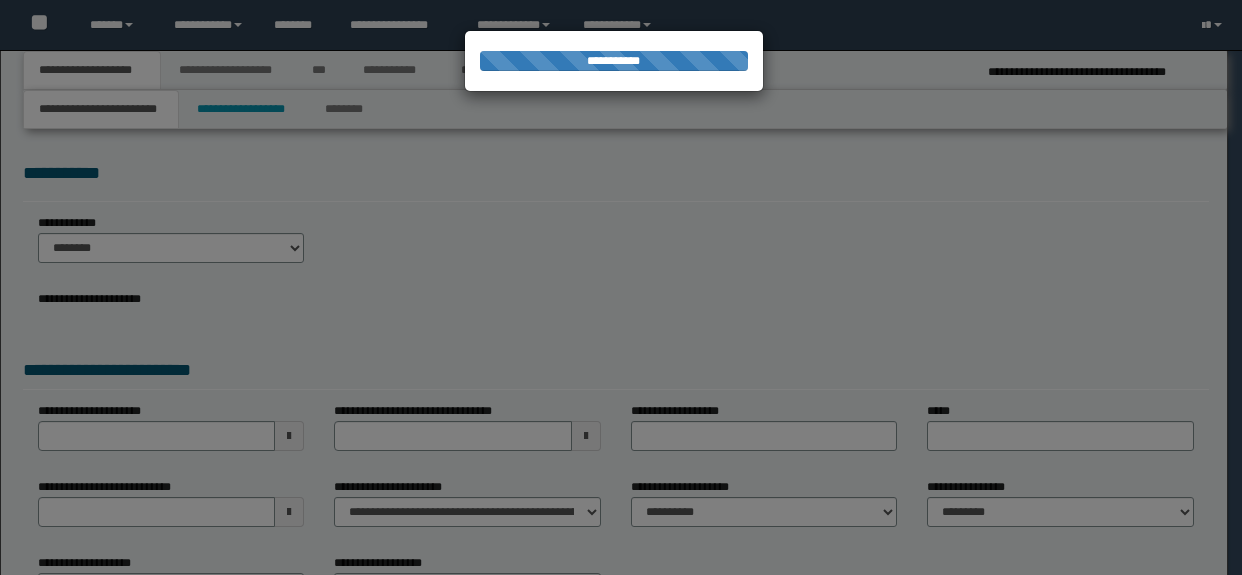 scroll, scrollTop: 0, scrollLeft: 0, axis: both 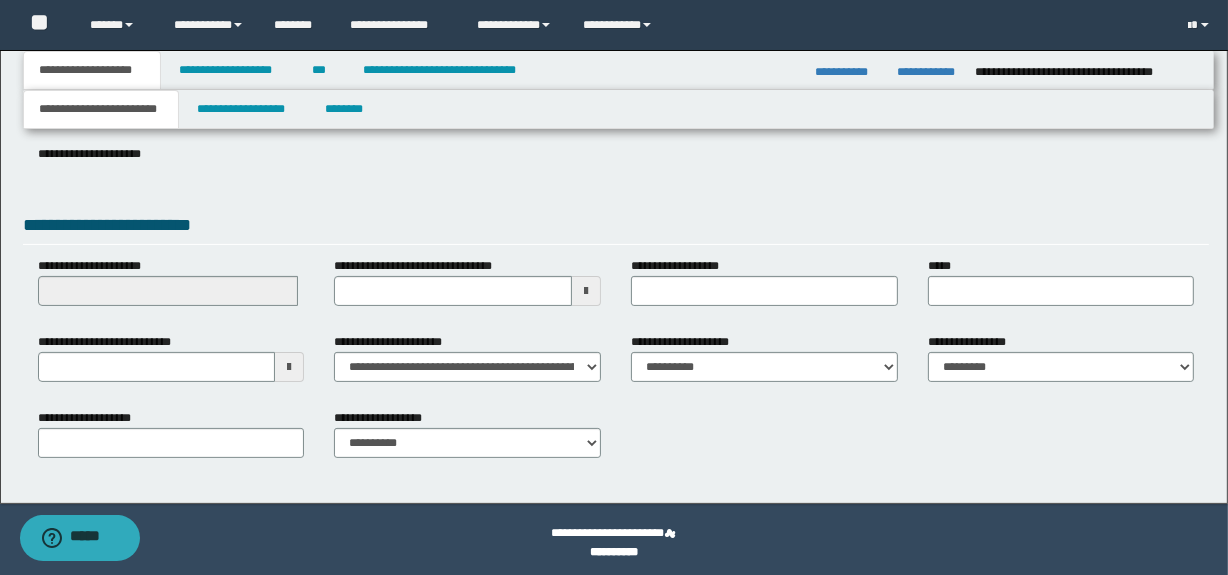 click at bounding box center (289, 367) 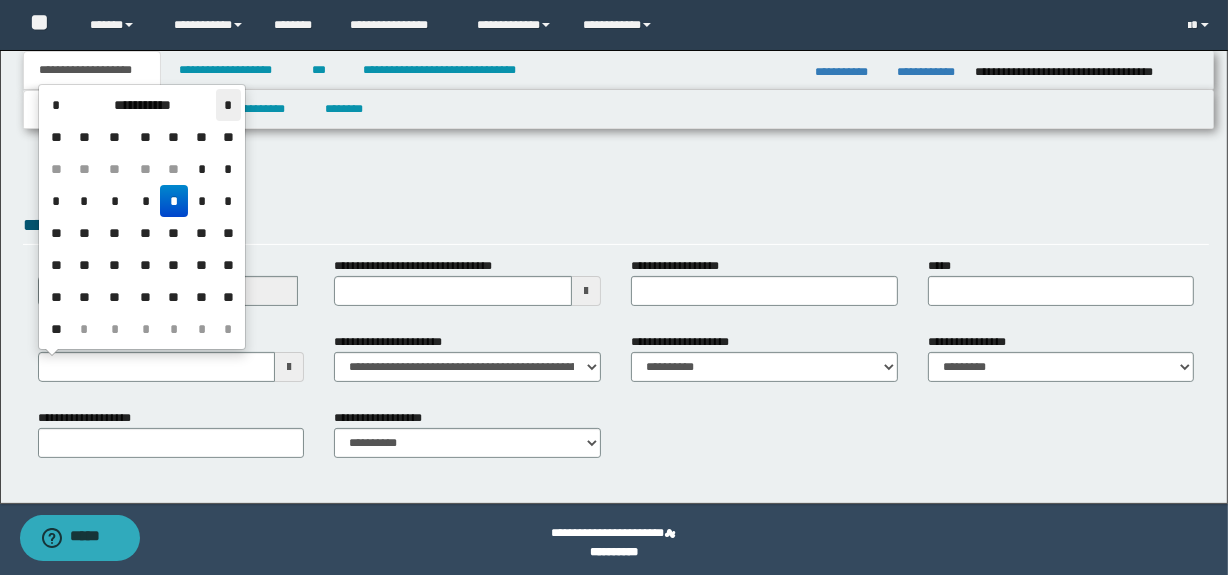 click on "*" at bounding box center [228, 105] 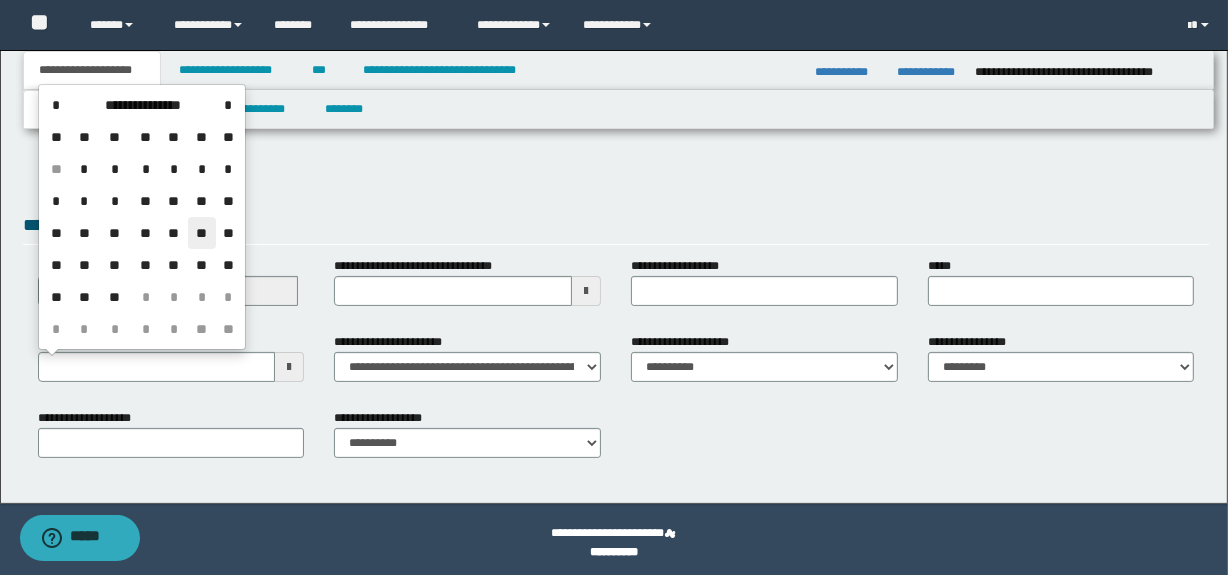 click on "**" at bounding box center (202, 233) 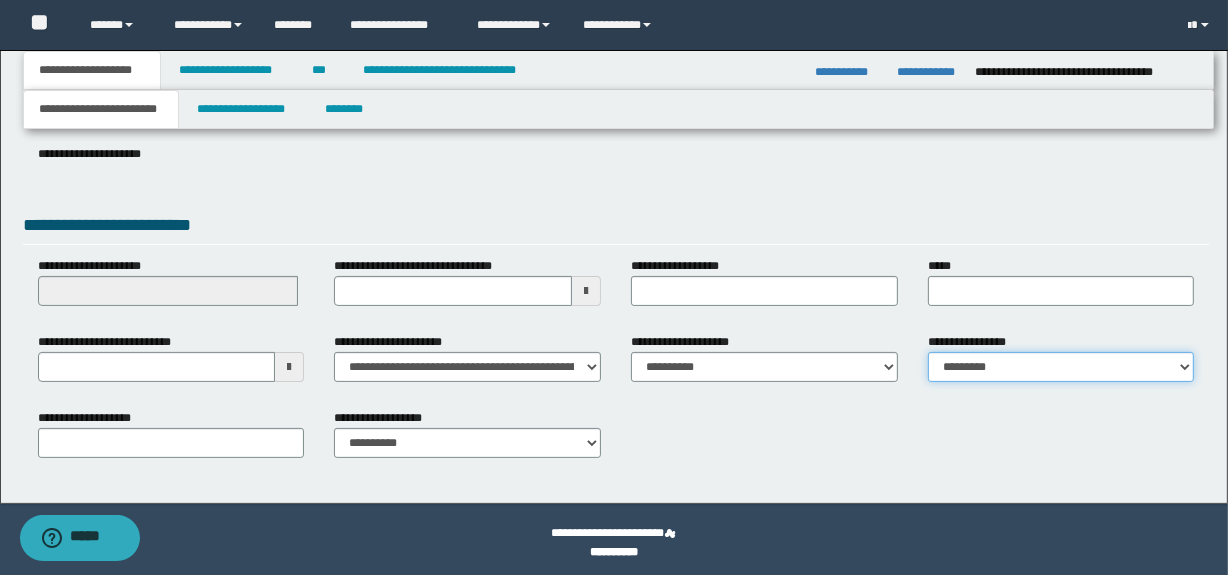 click on "**********" at bounding box center [1061, 367] 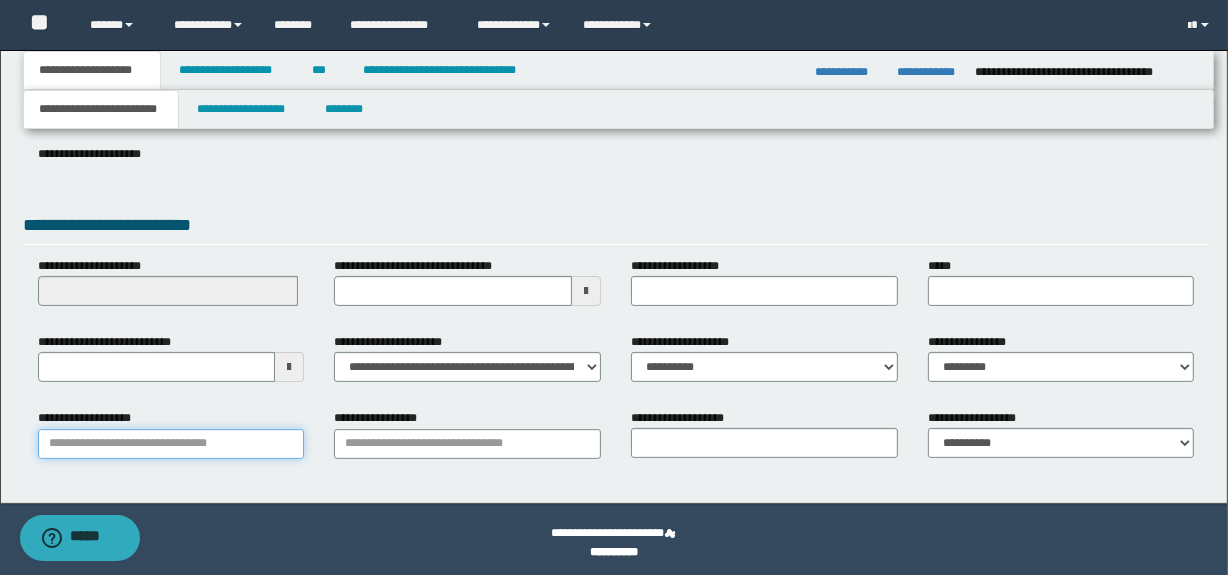 click on "**********" at bounding box center (171, 444) 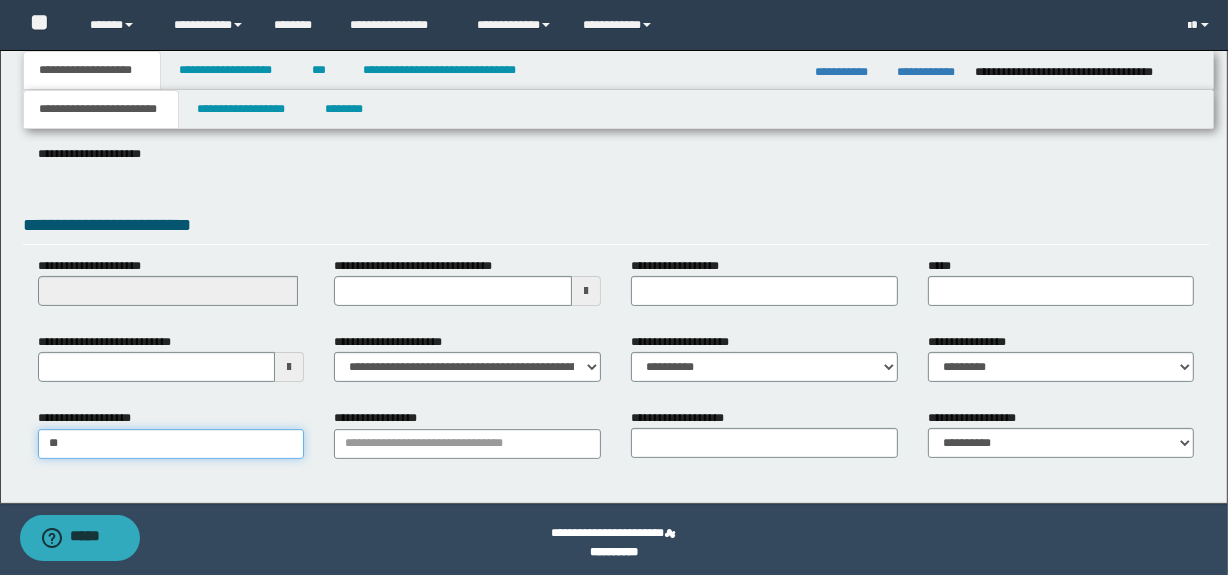 type on "***" 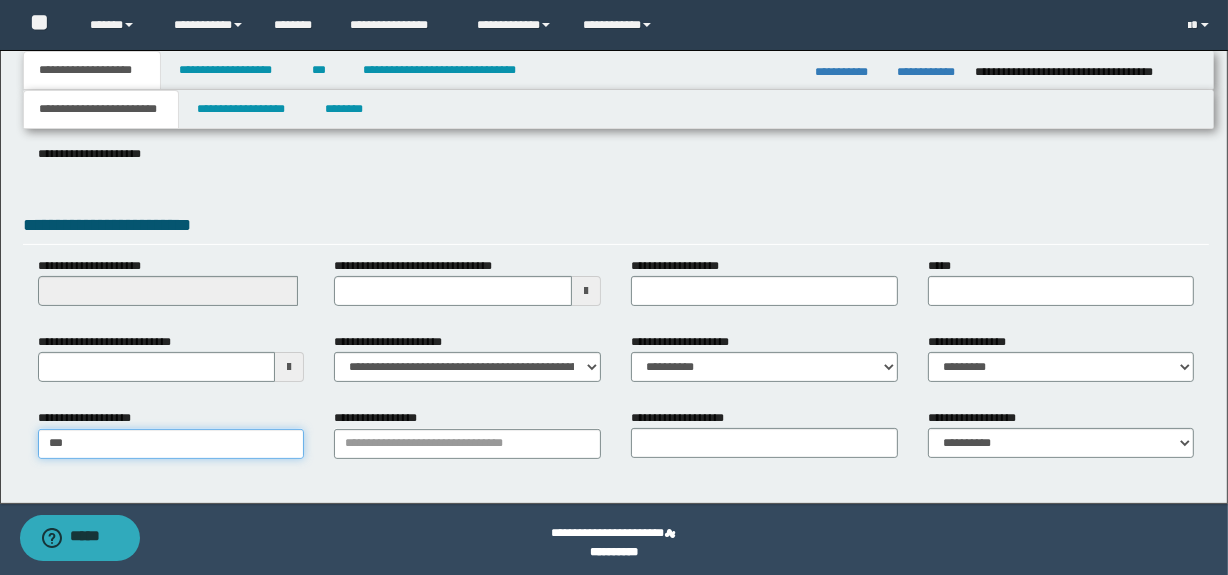 type on "**********" 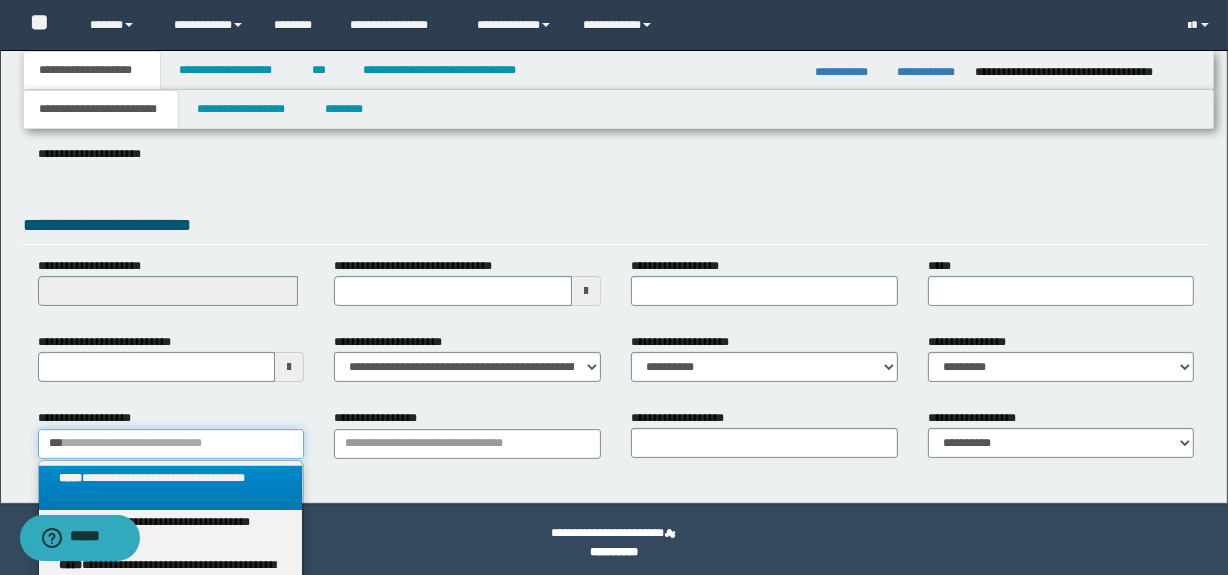 type 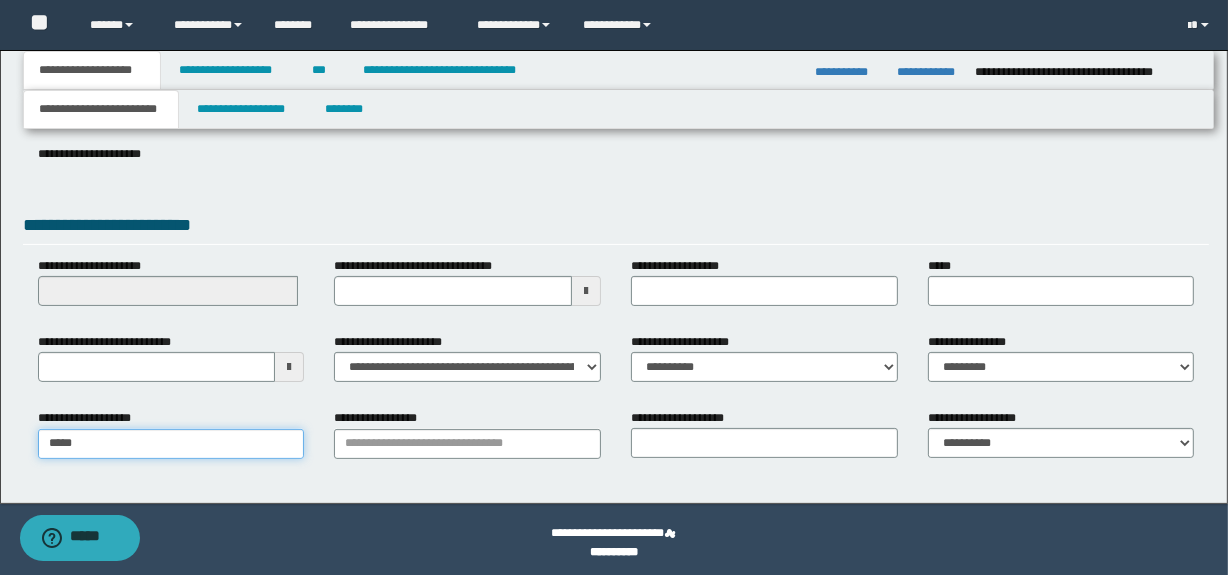 type on "******" 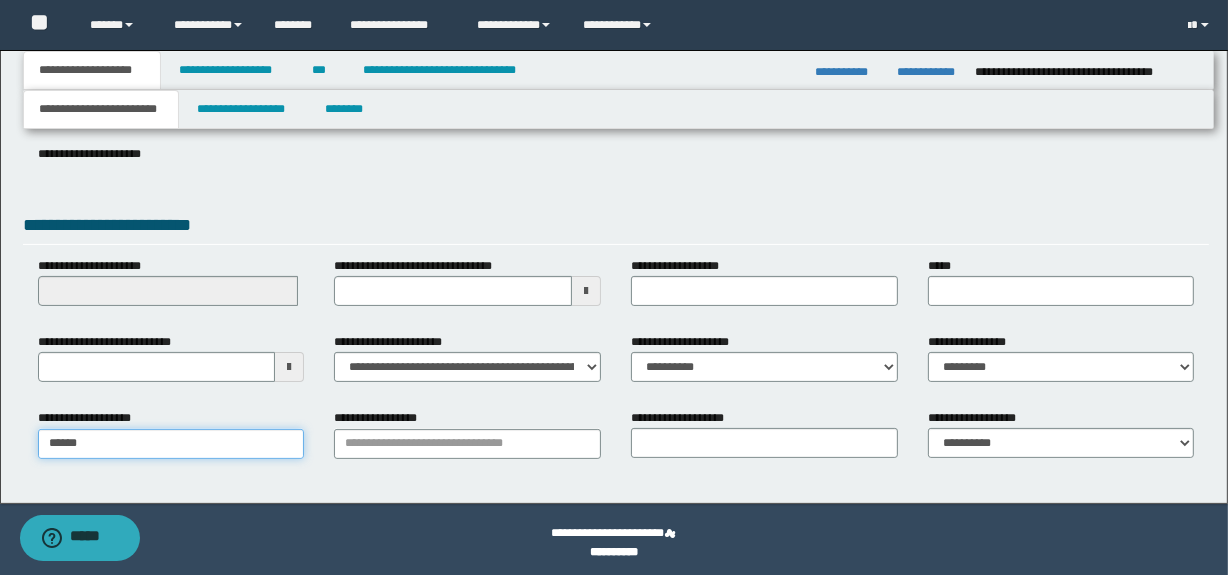 type on "**********" 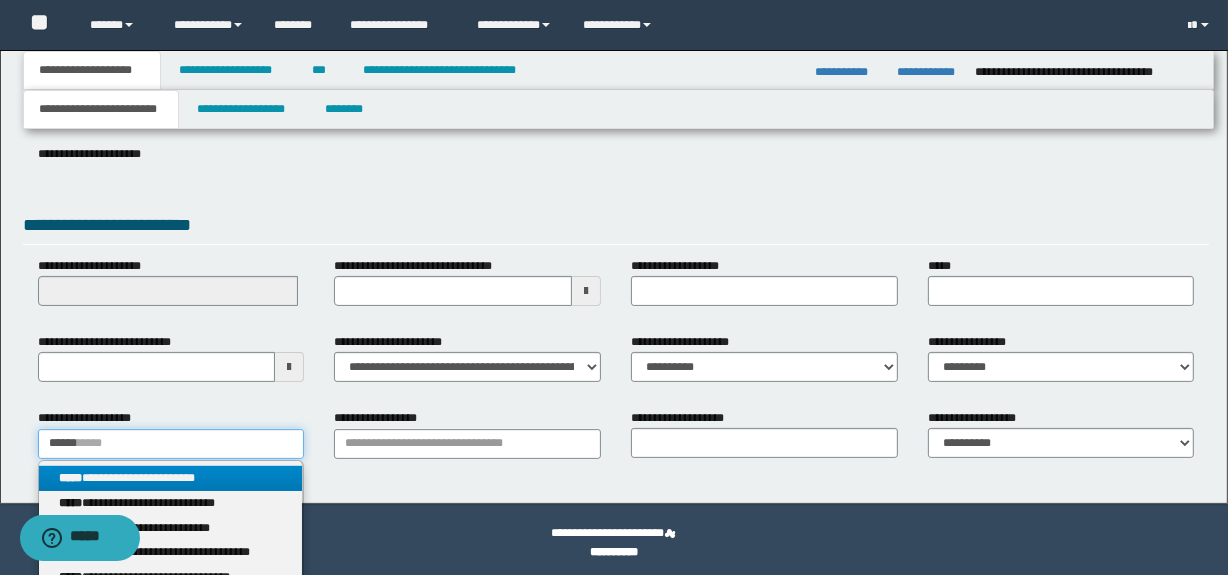 type on "******" 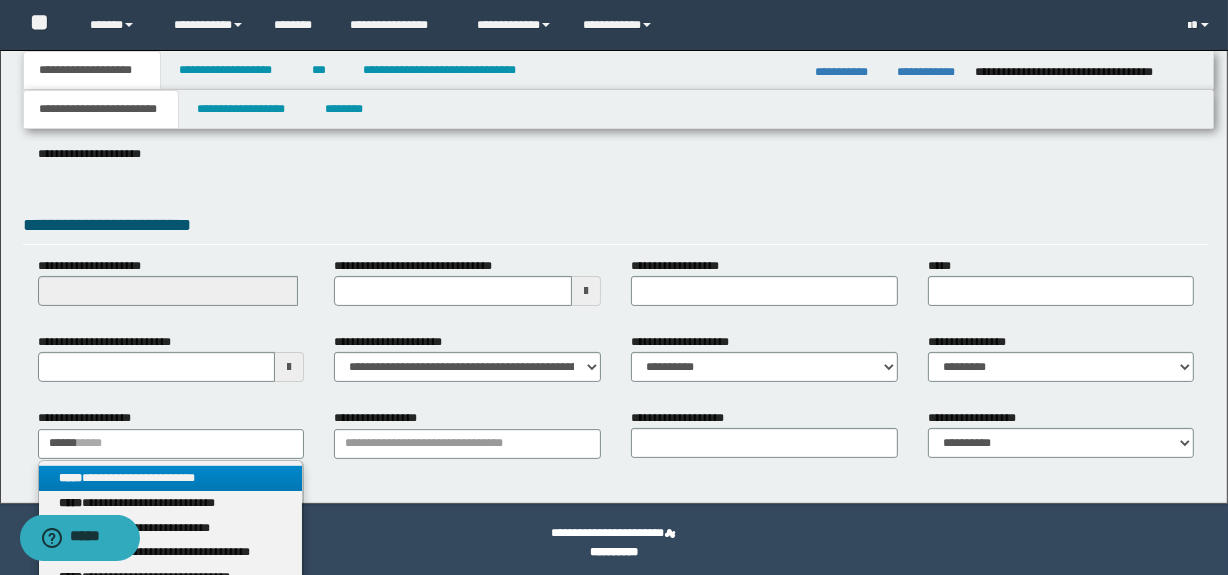 click on "**********" at bounding box center [171, 478] 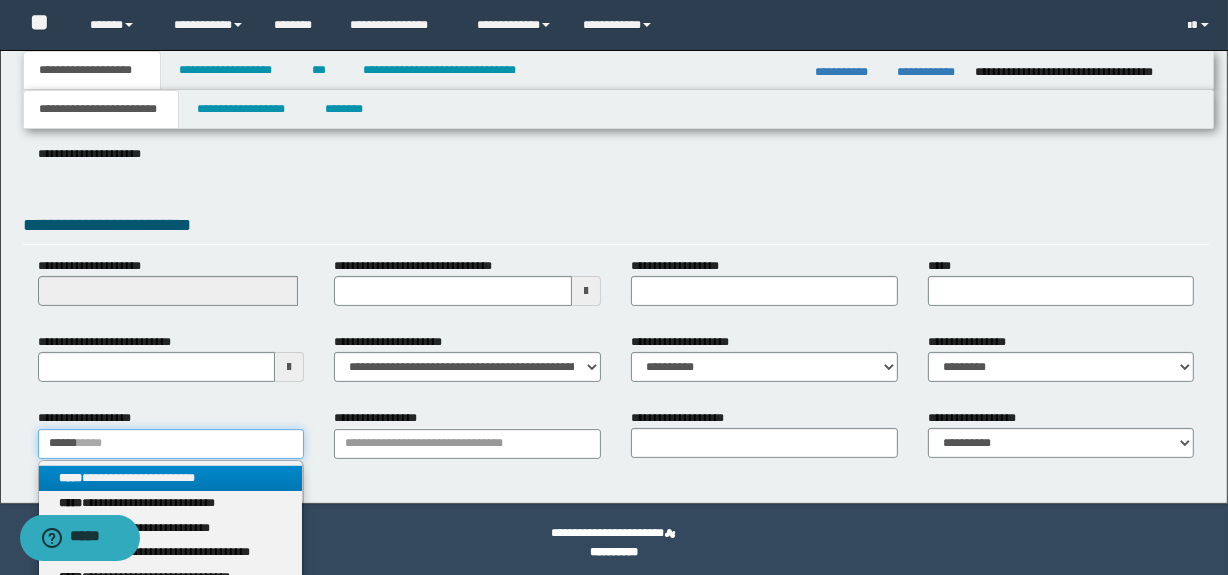 type 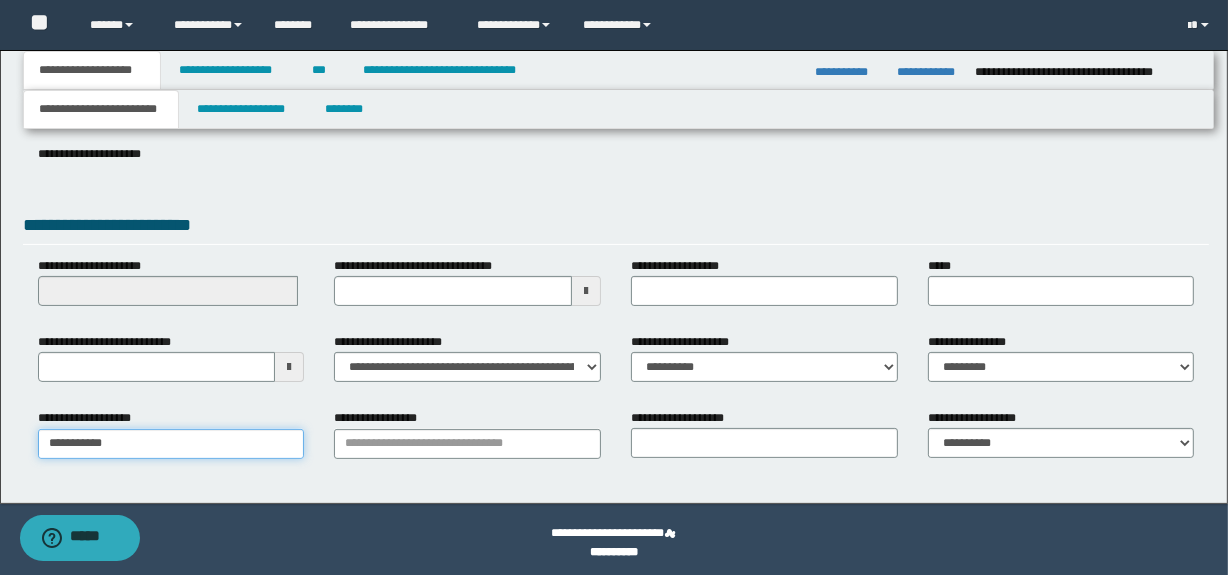 type on "**********" 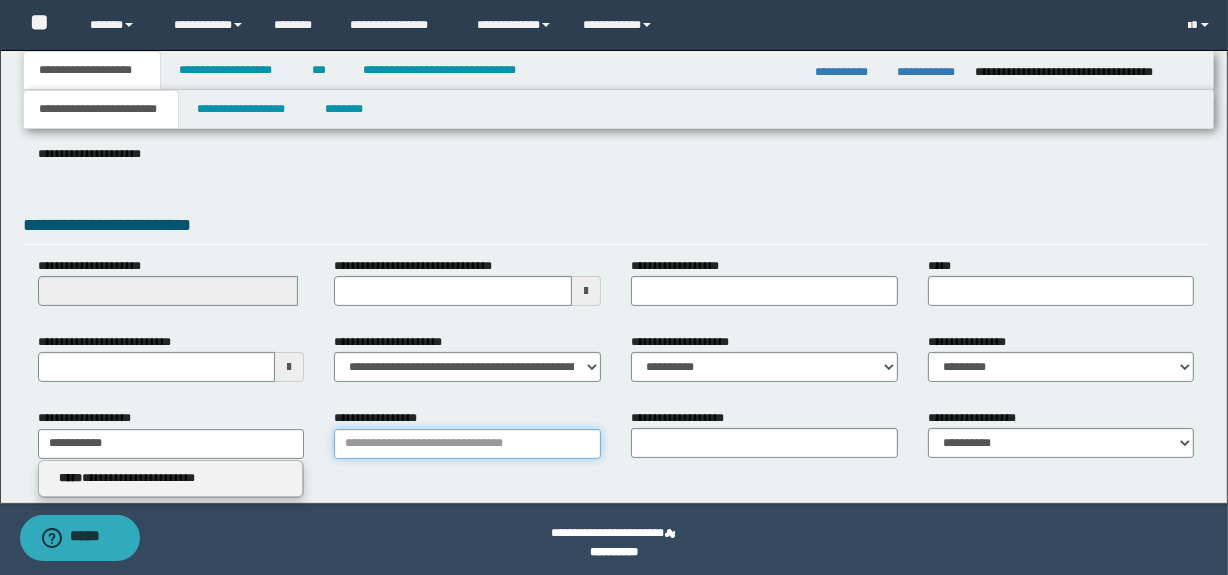 type 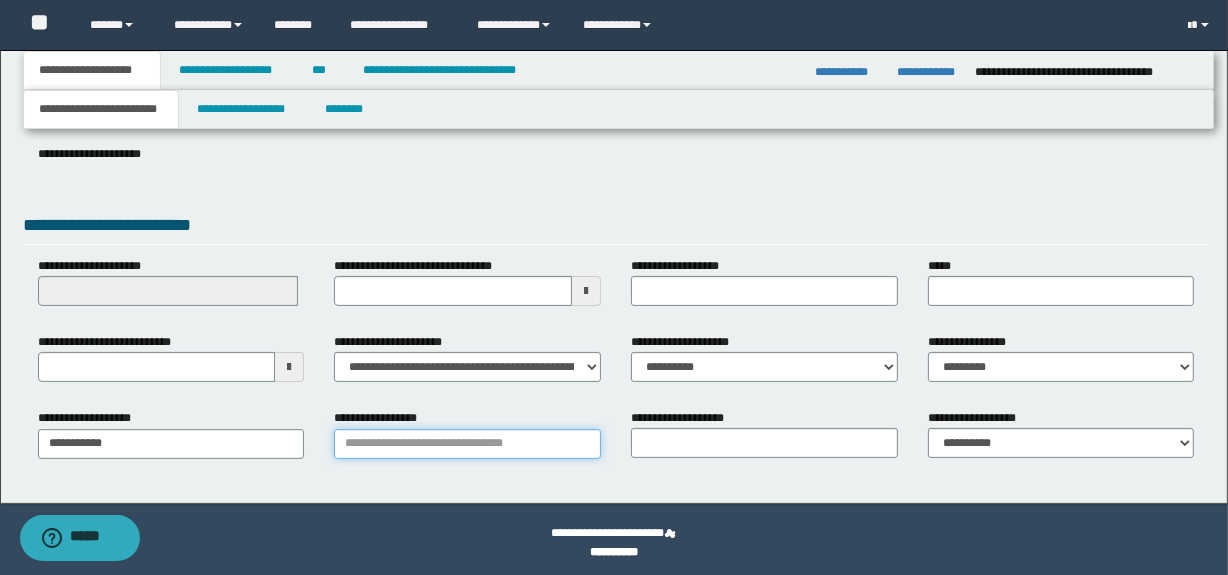 click on "**********" at bounding box center (467, 444) 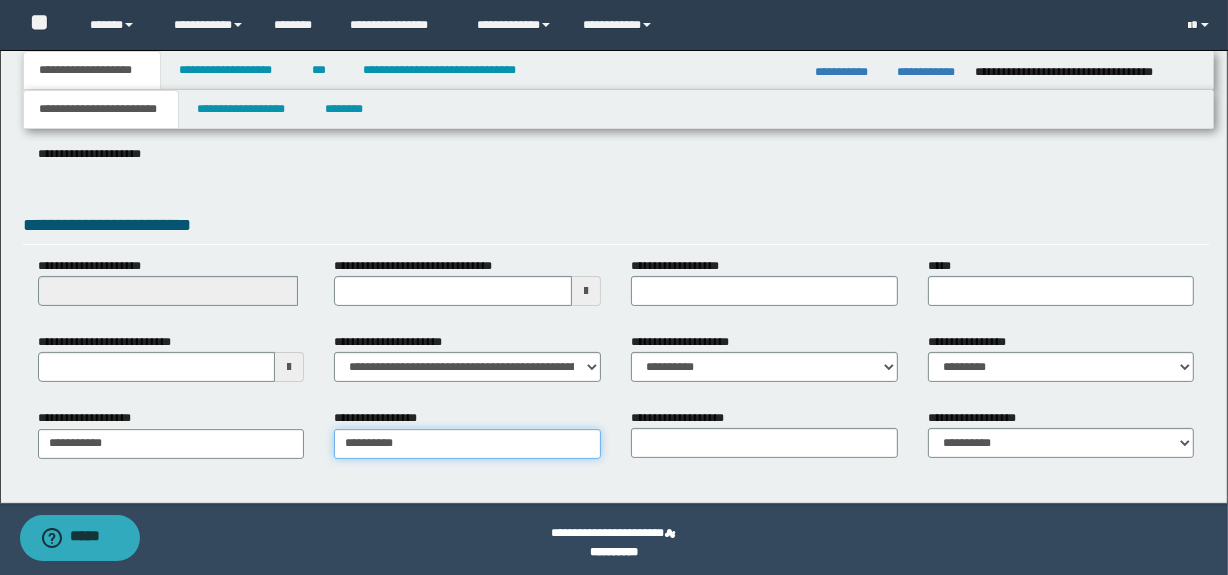type on "**********" 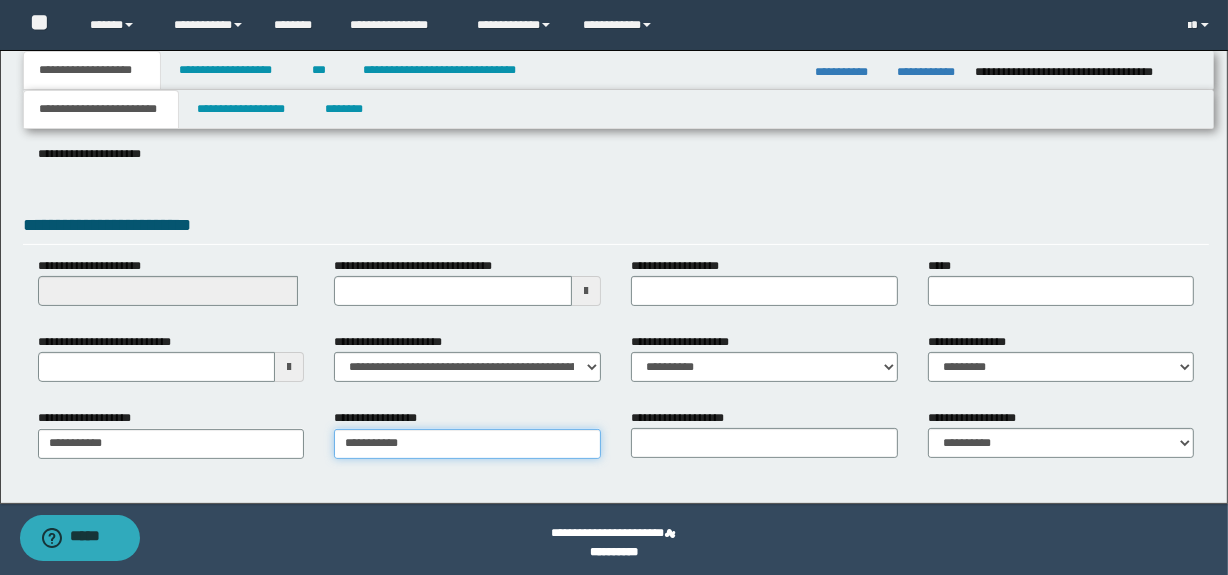 type on "**********" 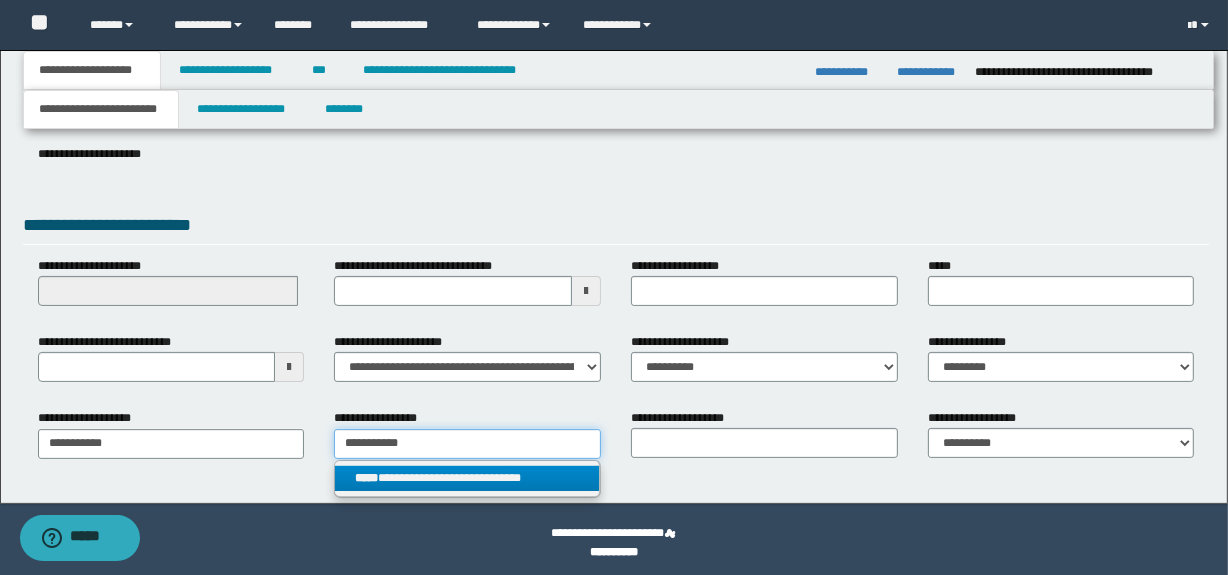 type on "**********" 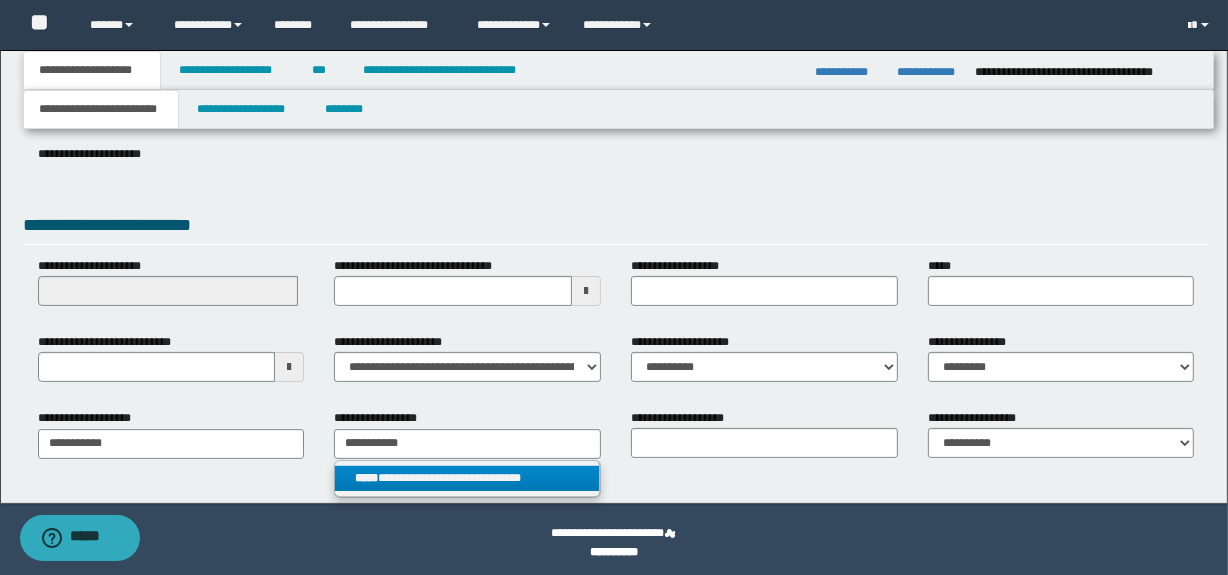 click on "**********" at bounding box center [467, 478] 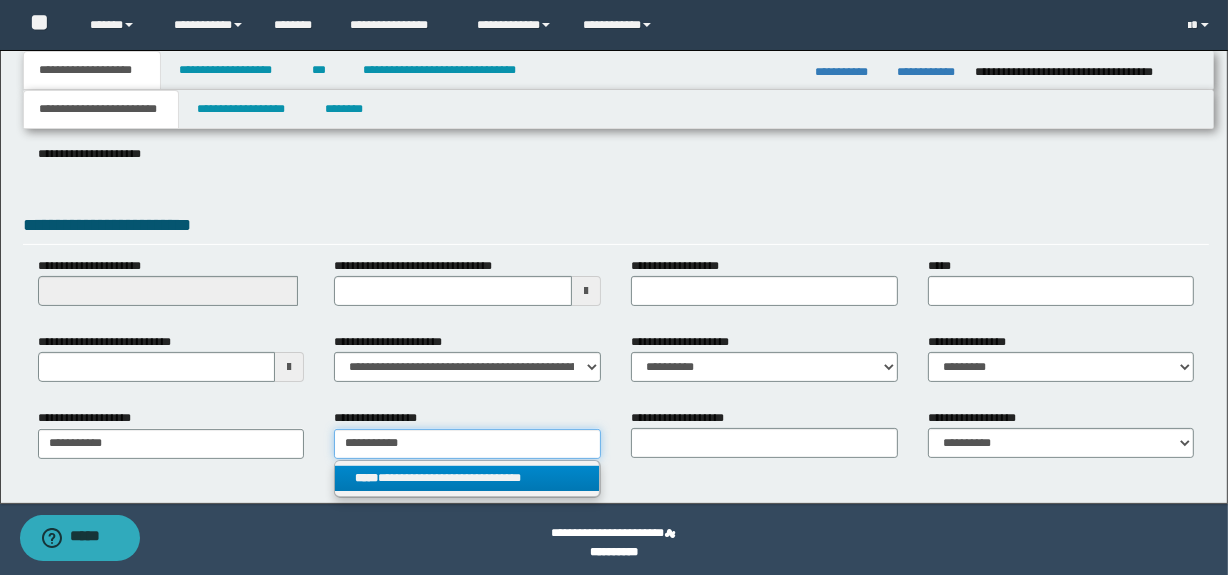 type 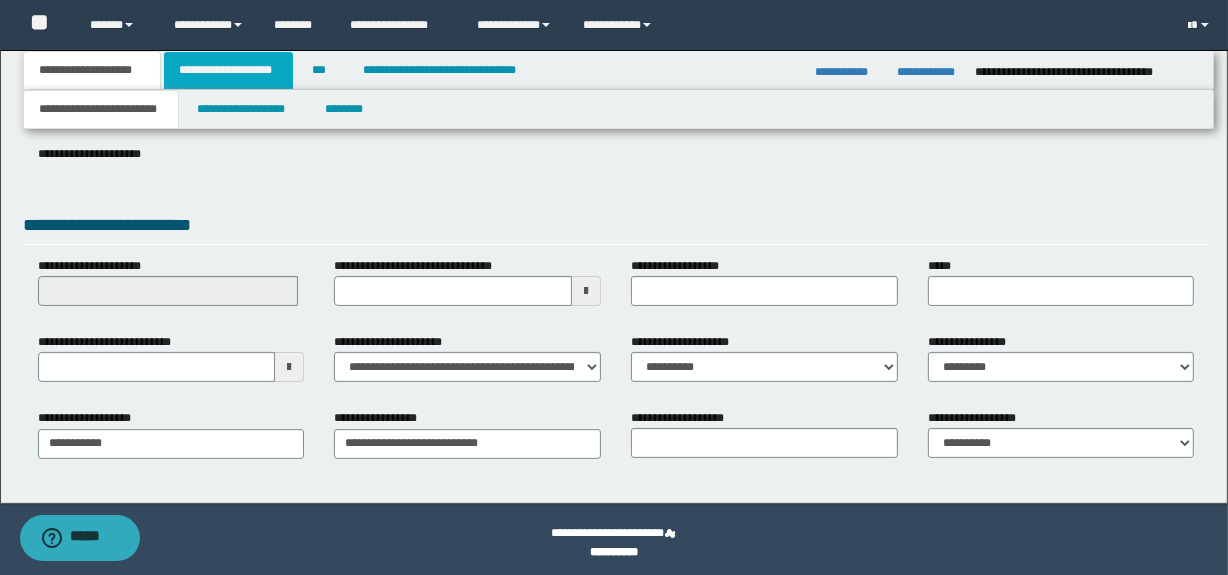 click on "**********" at bounding box center [228, 70] 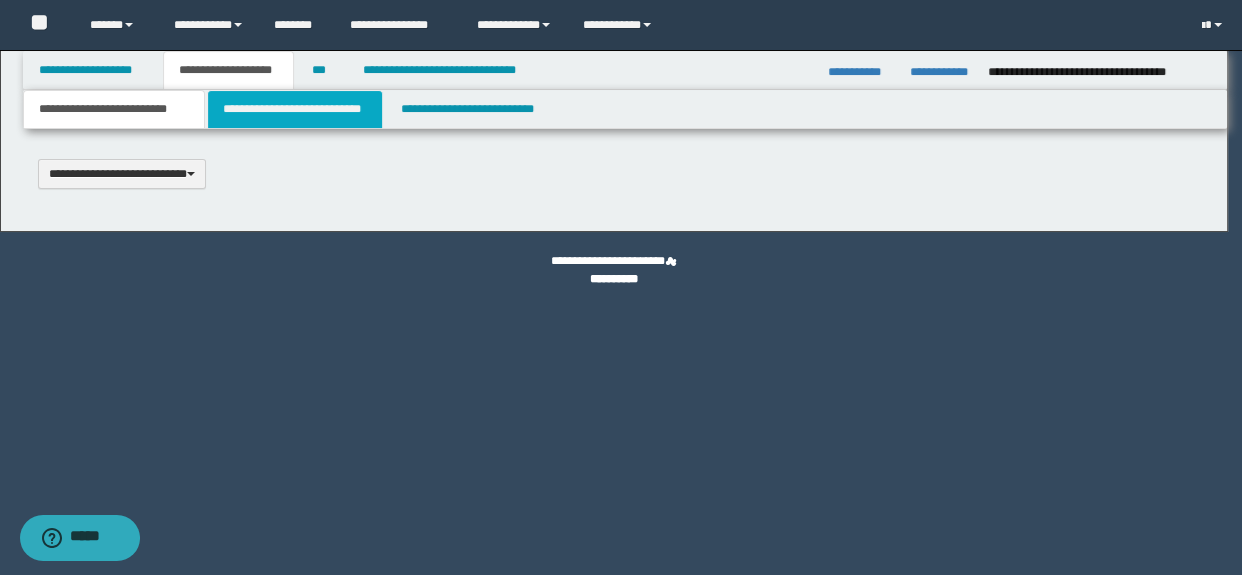 scroll, scrollTop: 0, scrollLeft: 0, axis: both 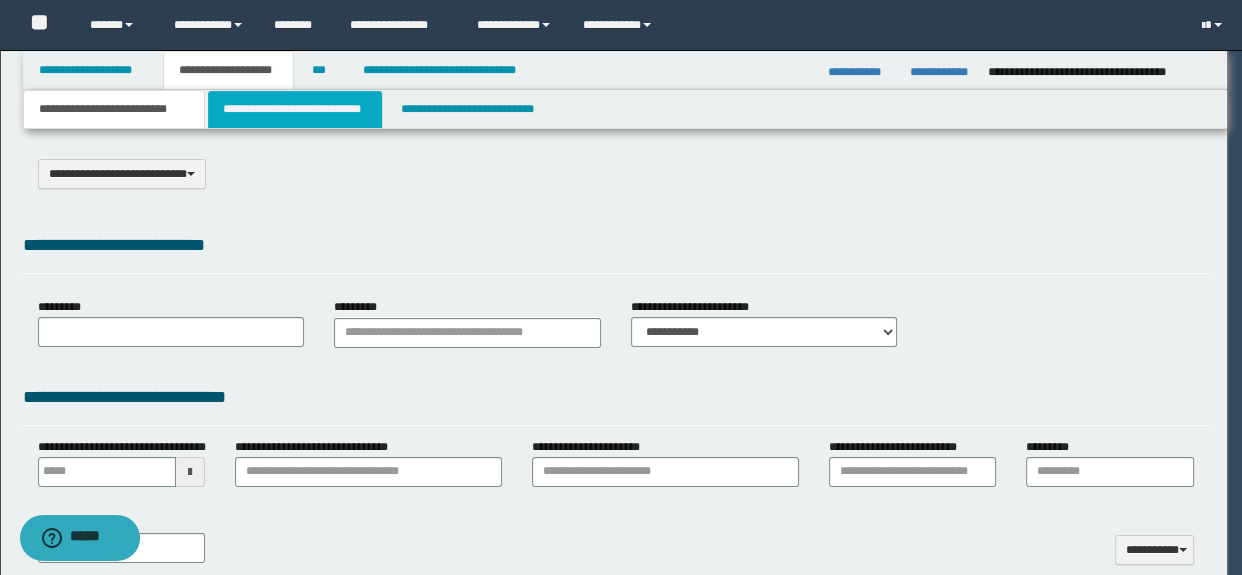 click on "**********" at bounding box center [294, 109] 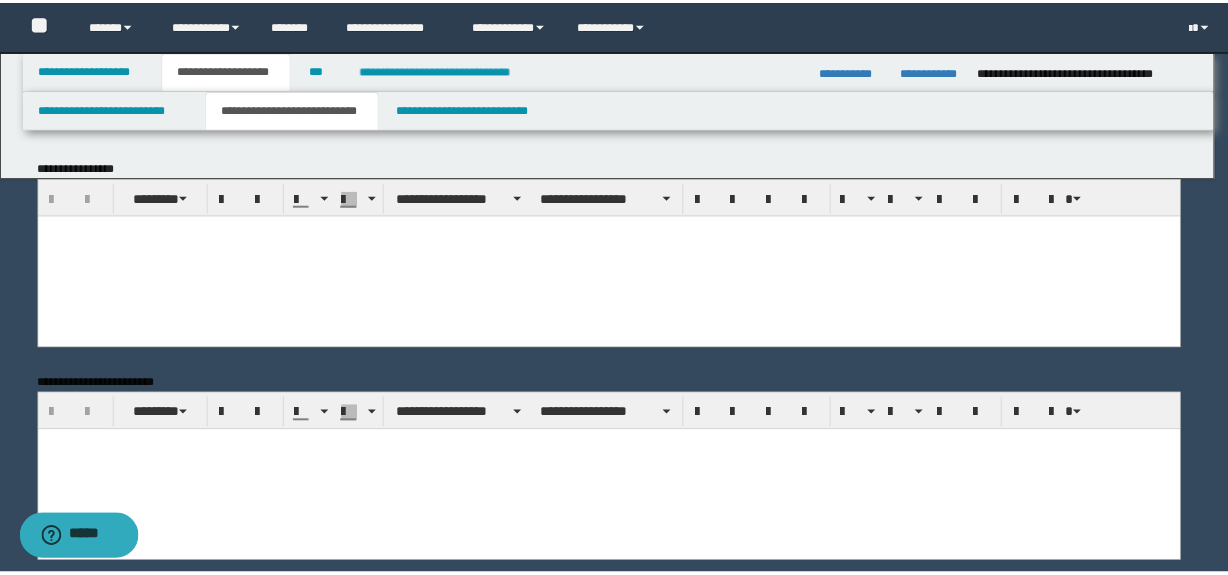 scroll, scrollTop: 0, scrollLeft: 0, axis: both 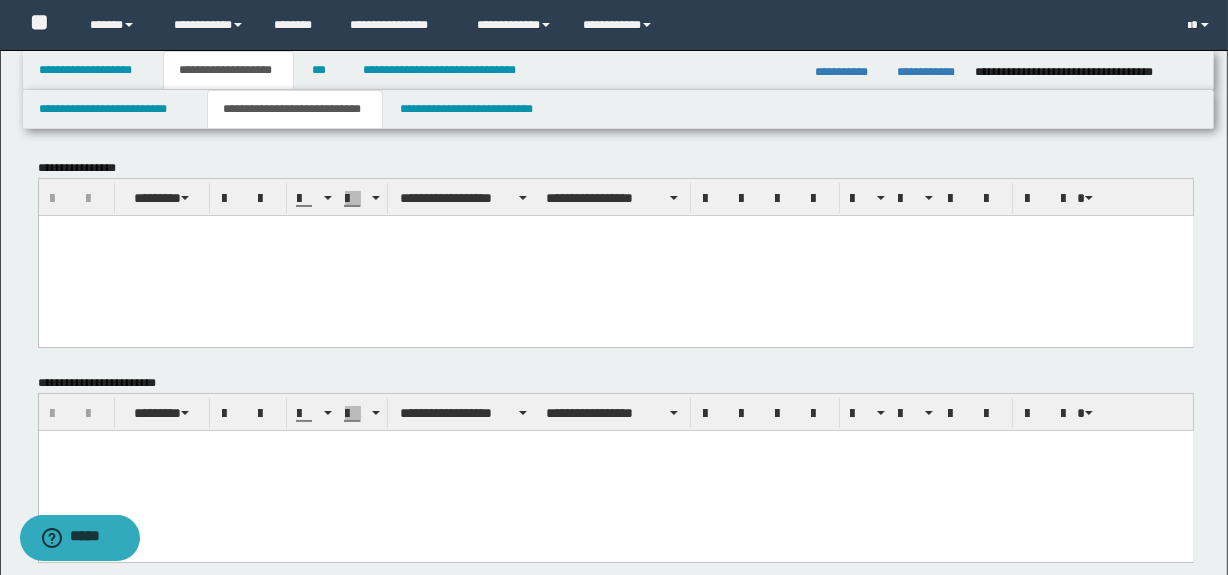 click at bounding box center [615, 255] 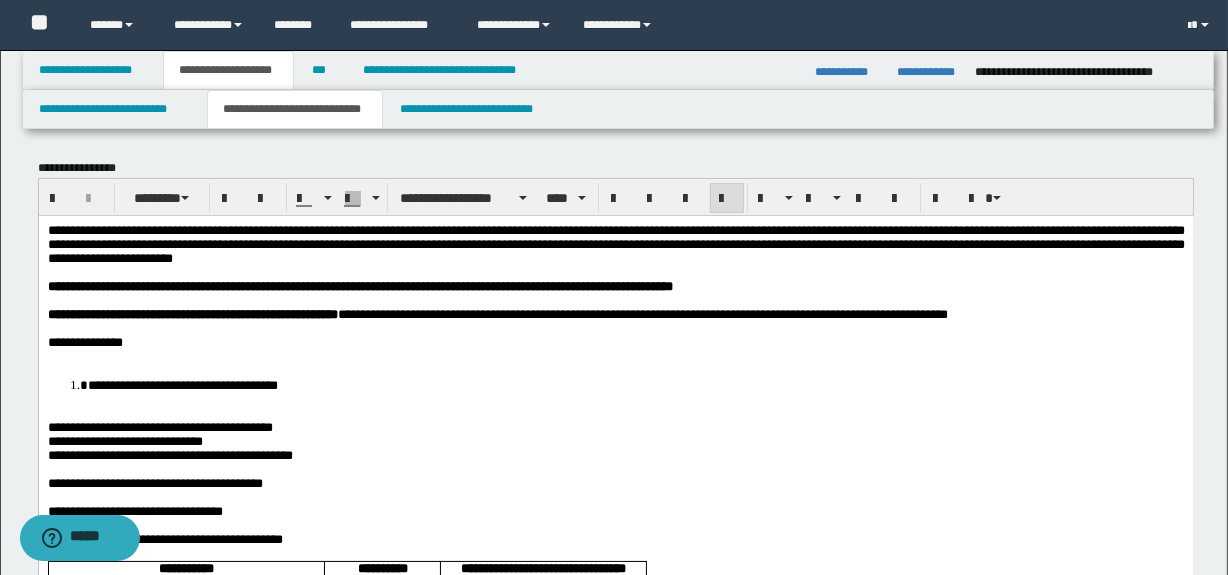 click at bounding box center (615, 356) 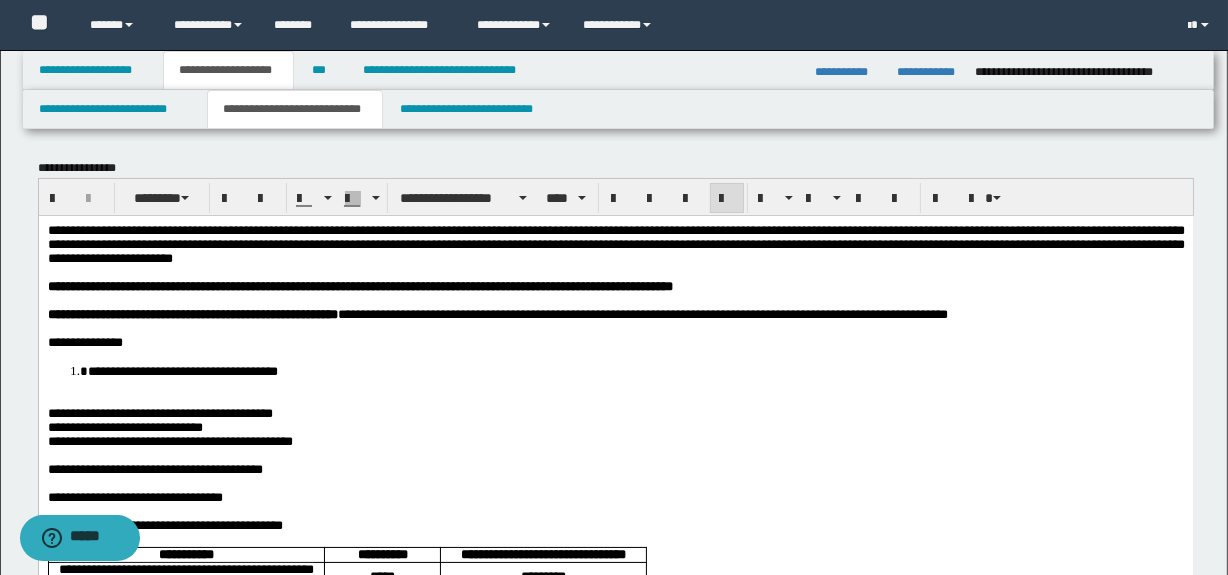 click on "**********" at bounding box center (615, 853) 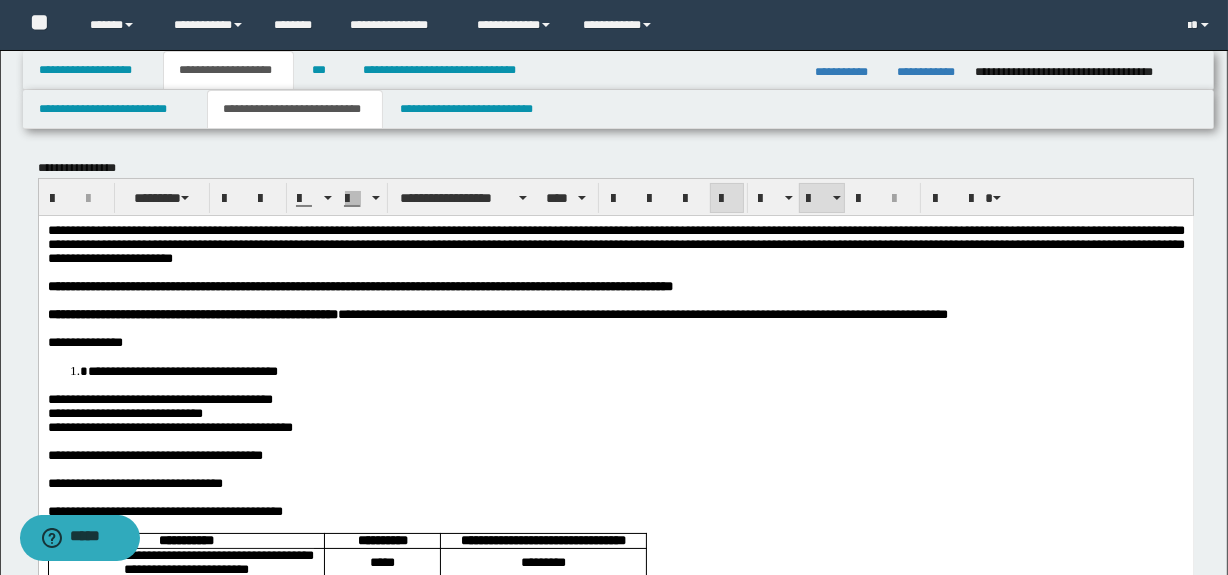 click on "**********" at bounding box center [159, 398] 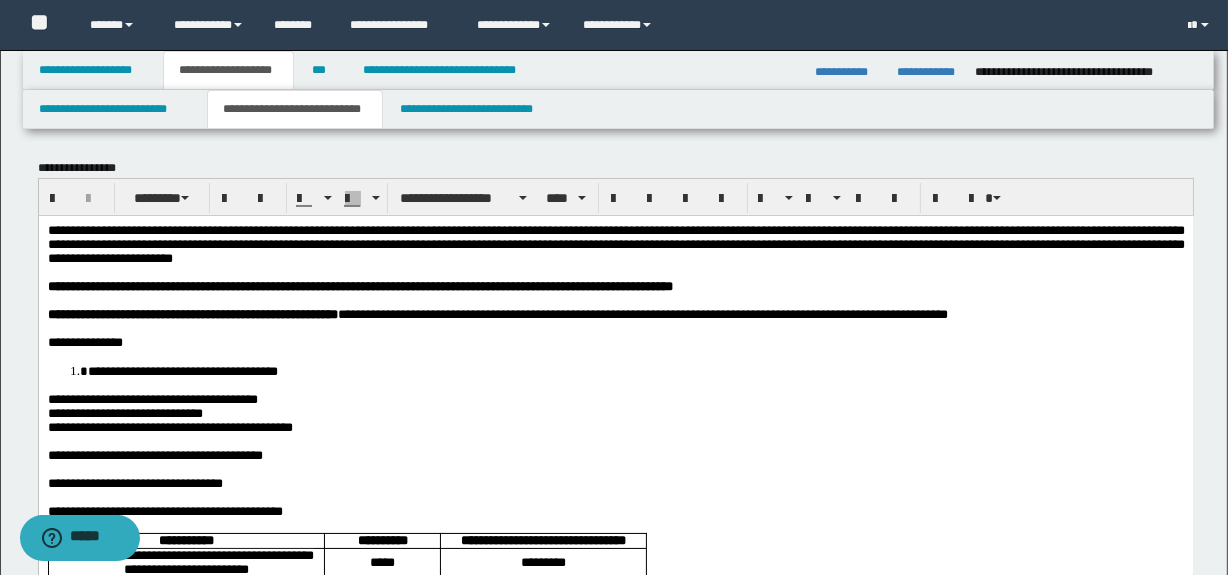 click on "**********" at bounding box center (169, 426) 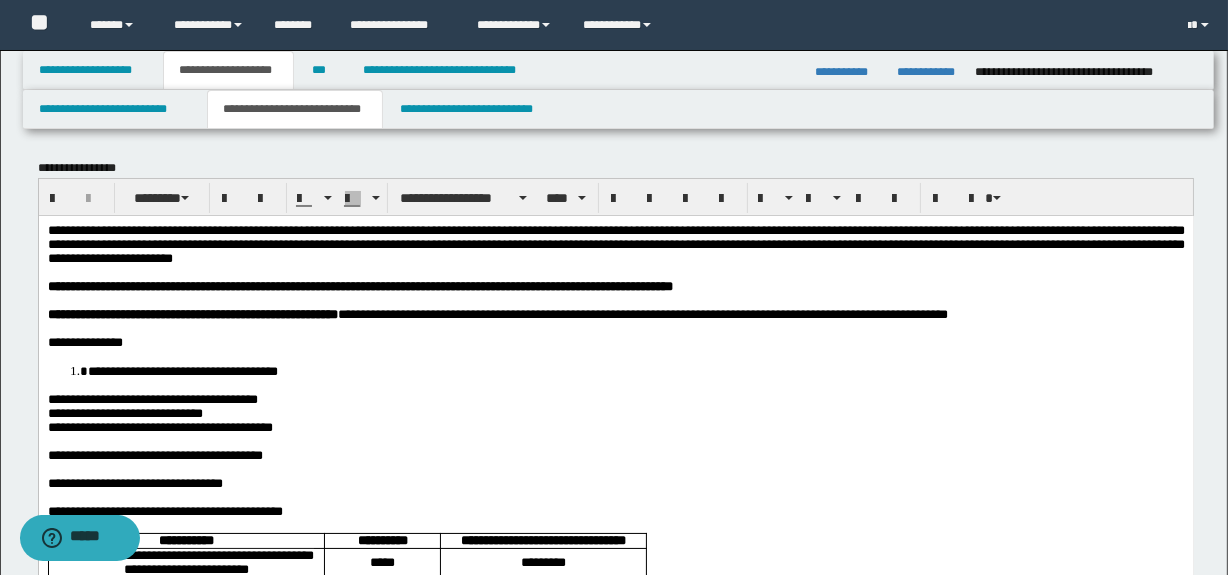click on "**********" at bounding box center (615, 846) 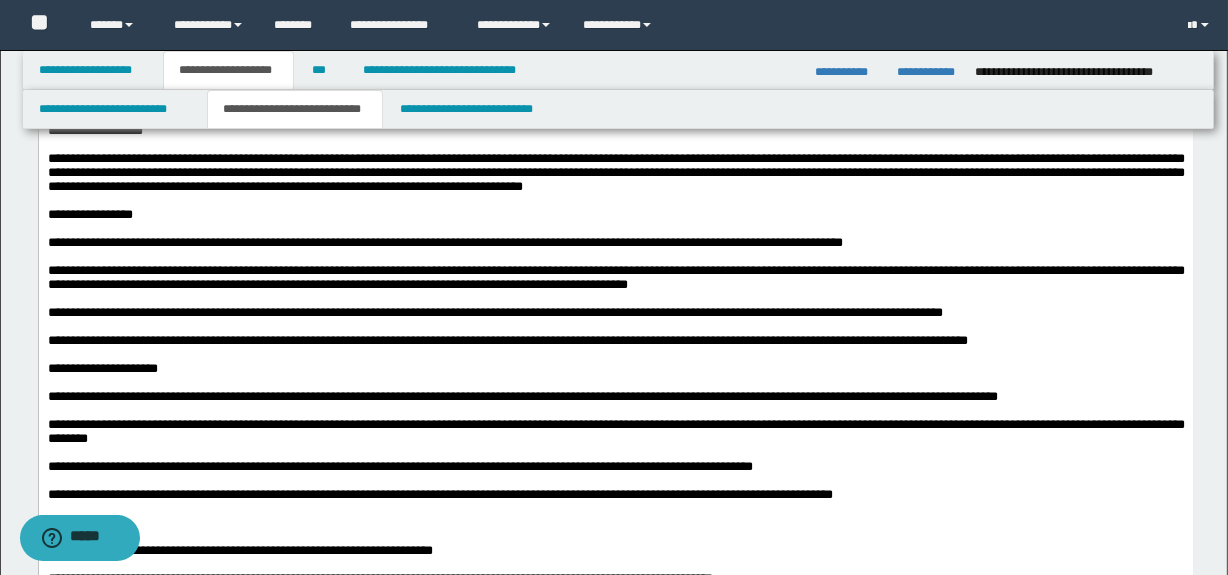 scroll, scrollTop: 727, scrollLeft: 0, axis: vertical 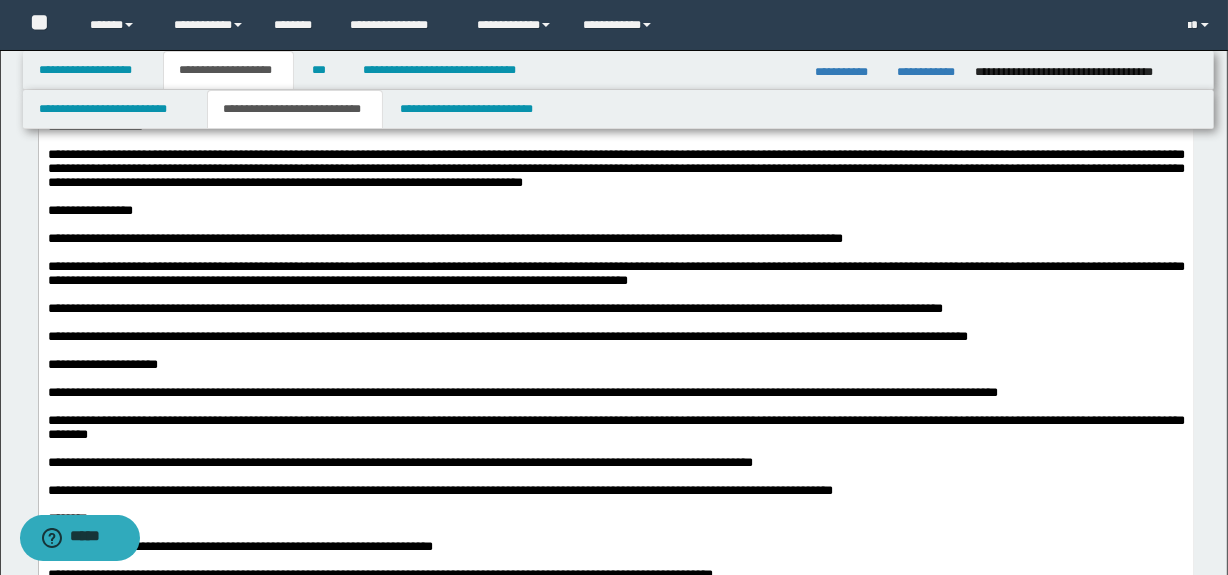 click on "**********" at bounding box center (507, 336) 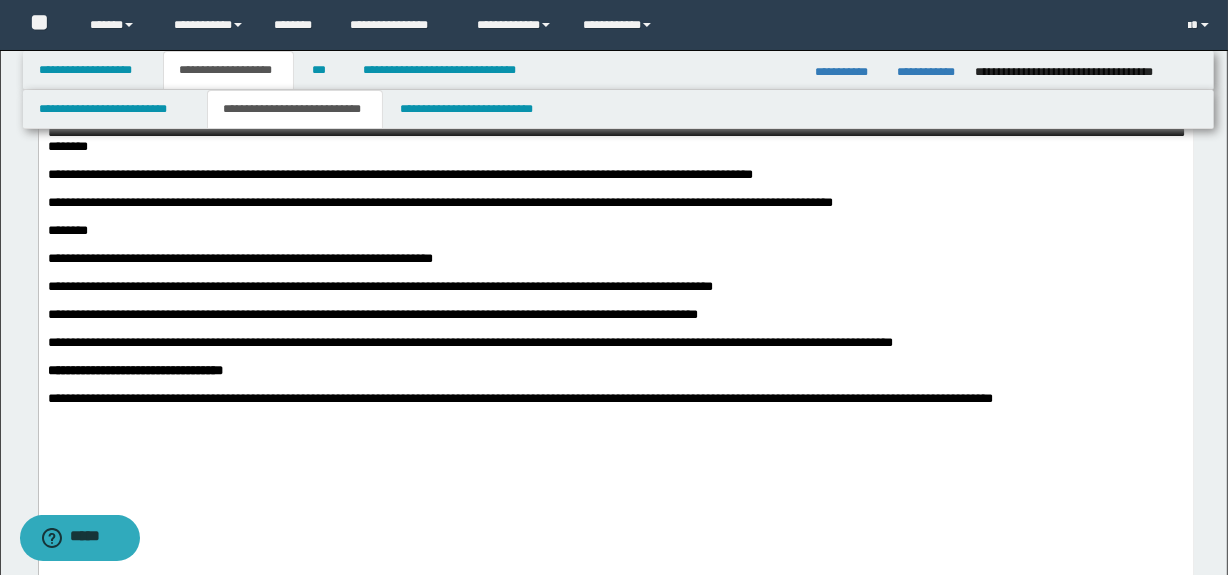 scroll, scrollTop: 1060, scrollLeft: 0, axis: vertical 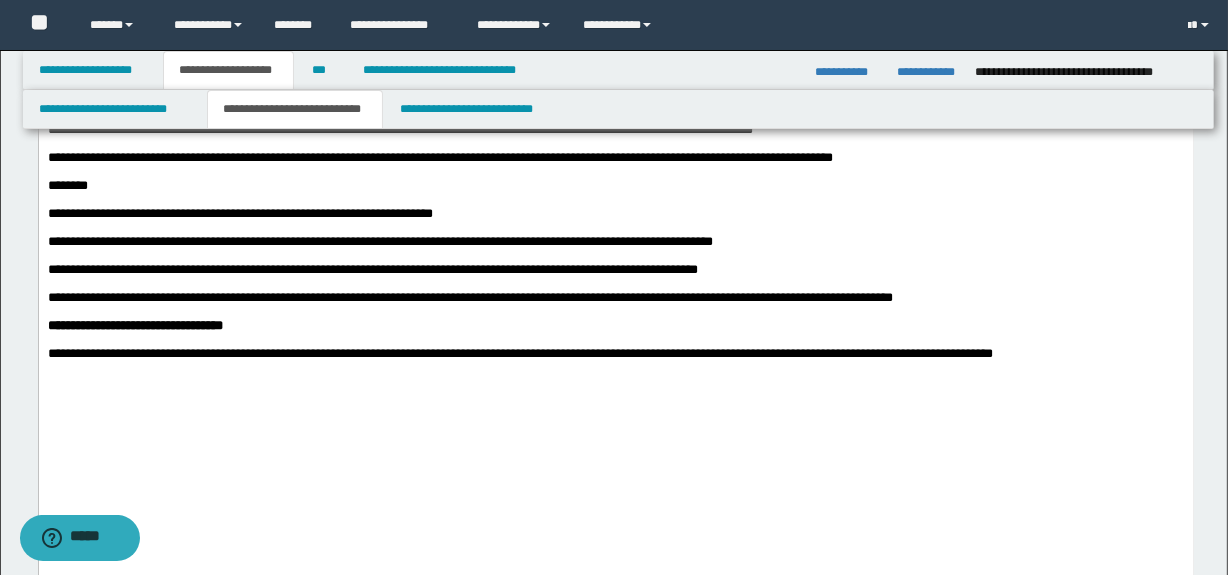 click at bounding box center [615, 256] 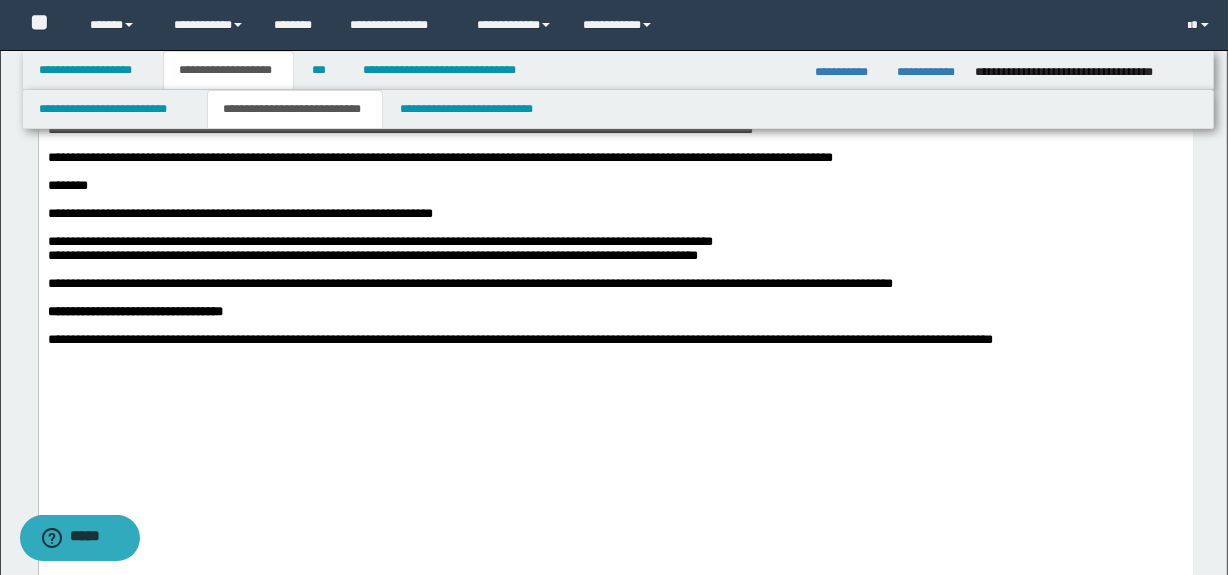 click at bounding box center (615, 270) 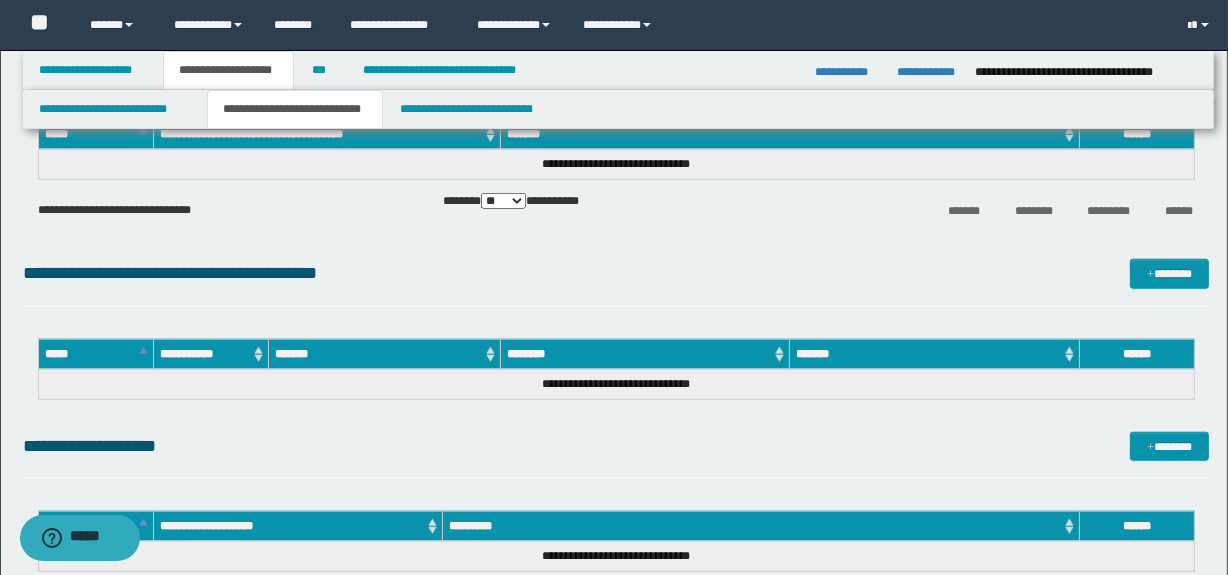 scroll, scrollTop: 2380, scrollLeft: 0, axis: vertical 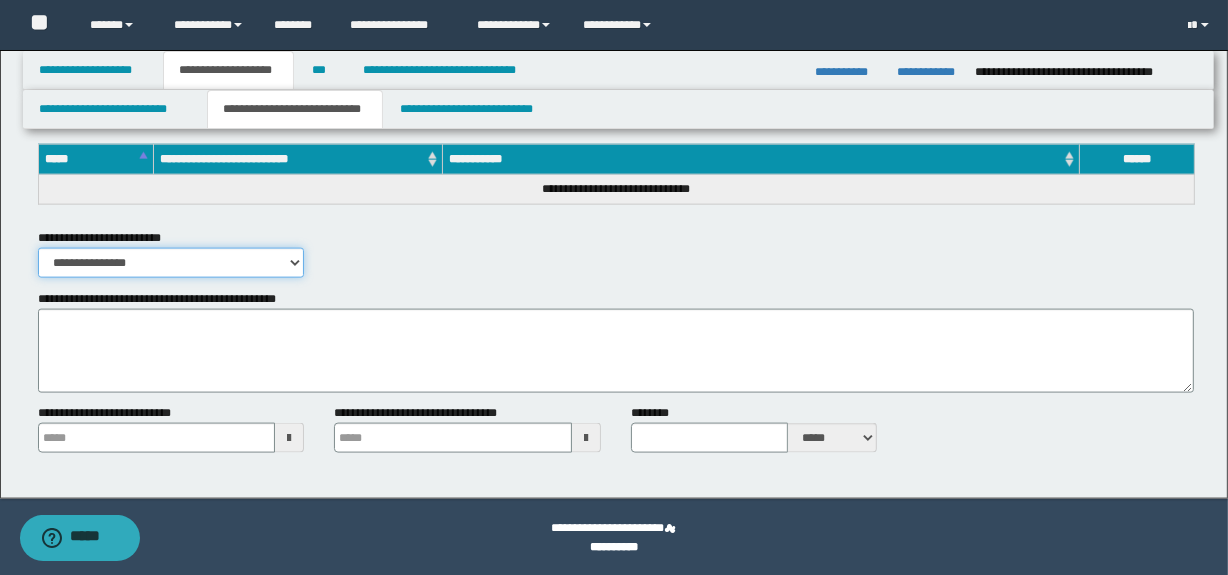 click on "**********" at bounding box center (171, 263) 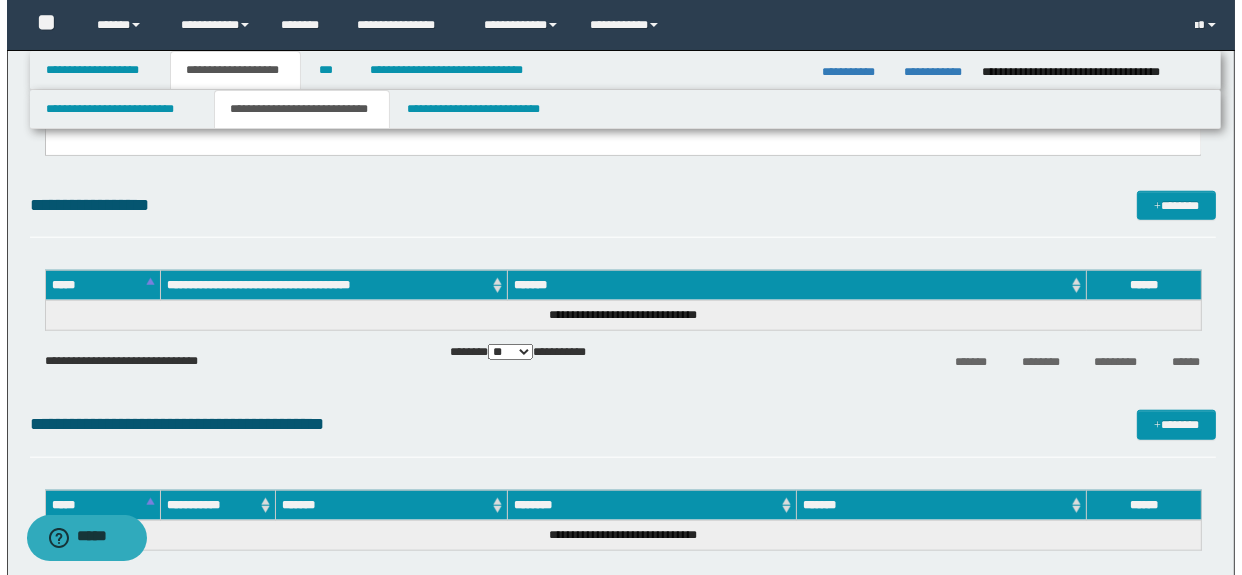 scroll, scrollTop: 1653, scrollLeft: 0, axis: vertical 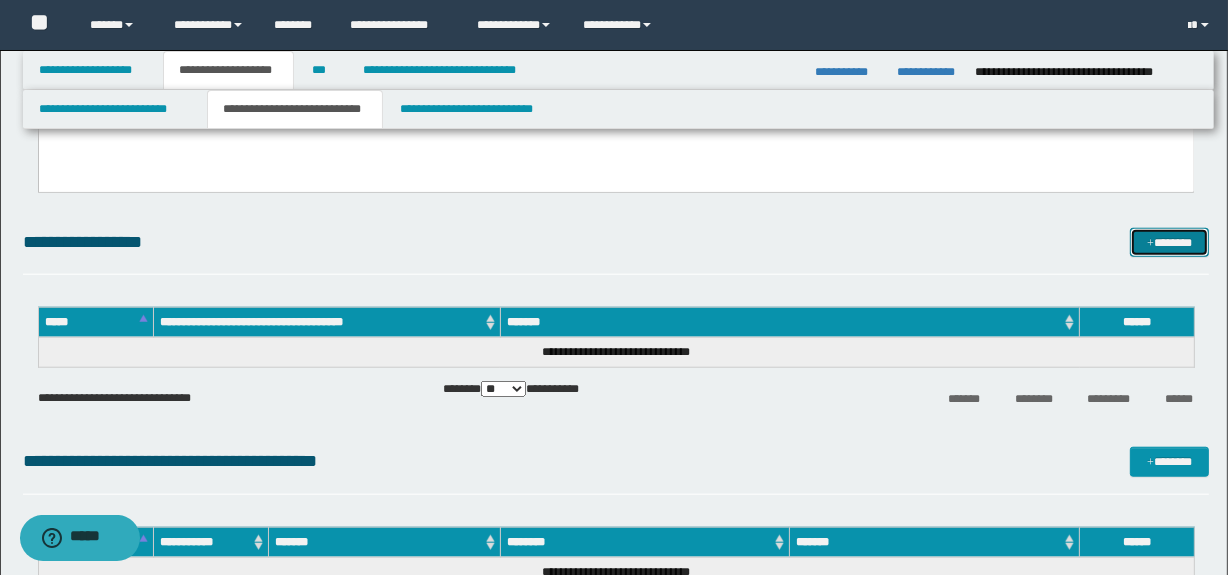 click on "*******" at bounding box center (1170, 243) 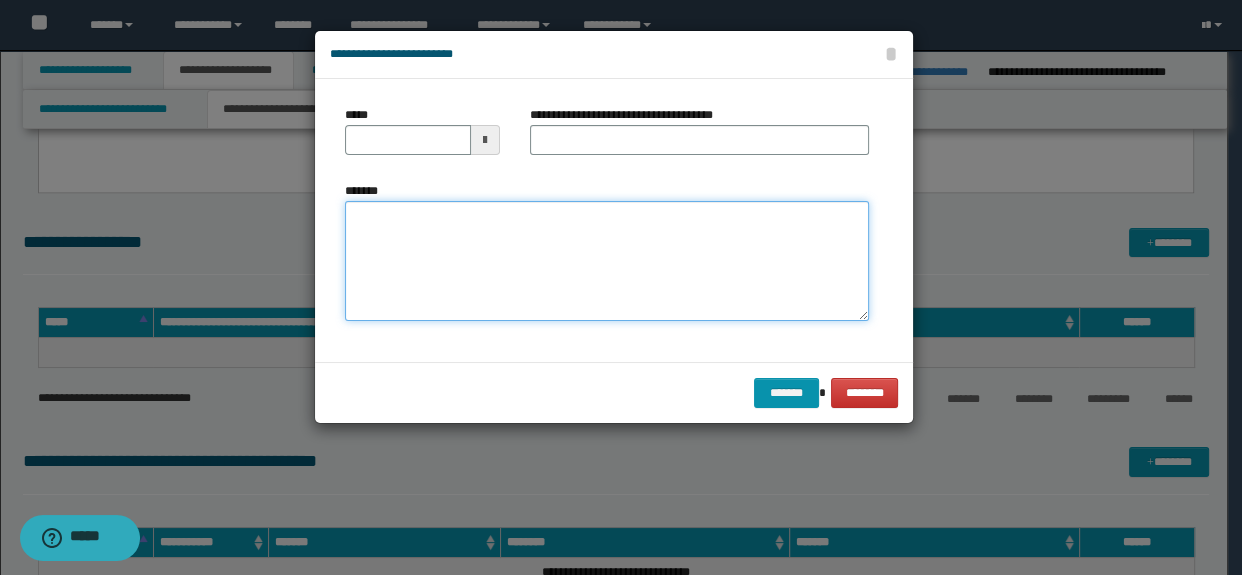 click on "*******" at bounding box center (607, 261) 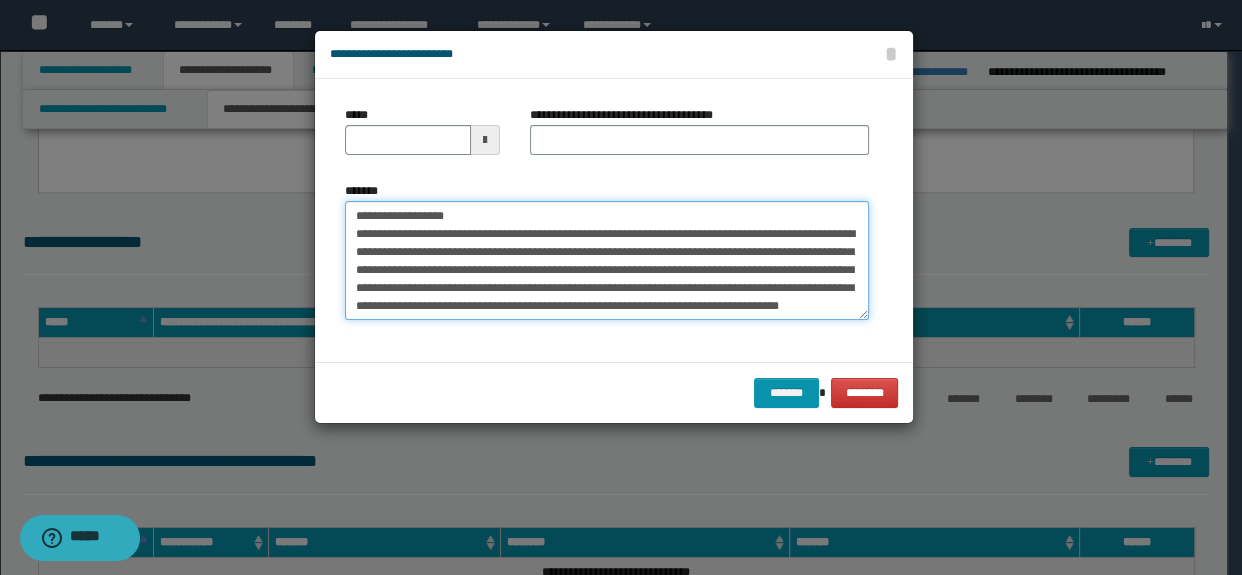 scroll, scrollTop: 0, scrollLeft: 0, axis: both 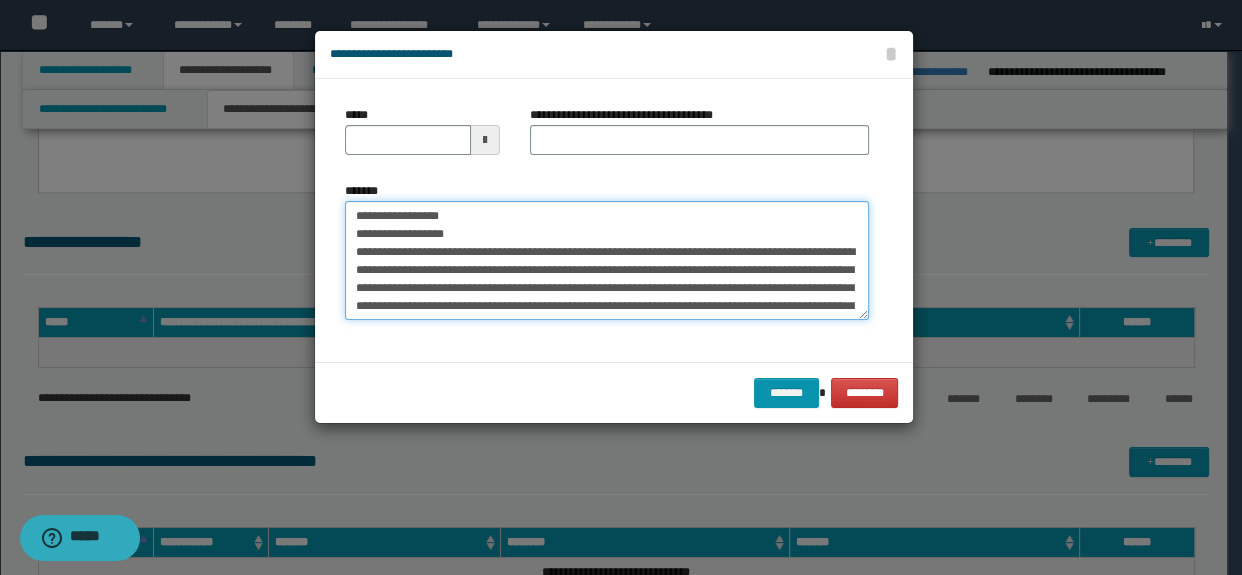 drag, startPoint x: 422, startPoint y: 251, endPoint x: 289, endPoint y: 174, distance: 153.68149 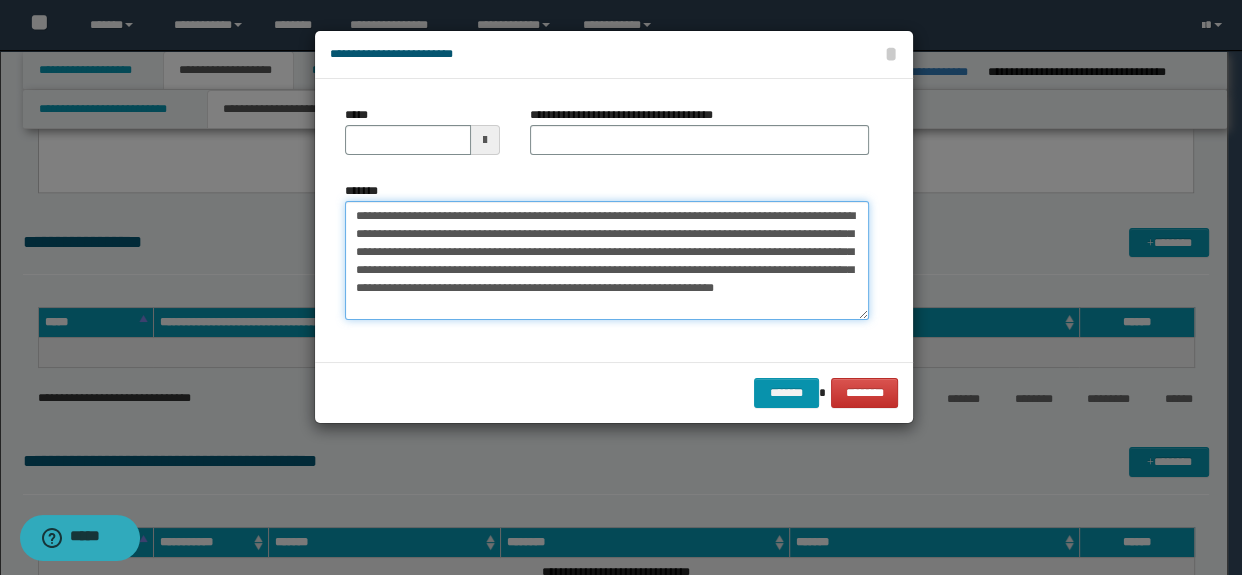 type 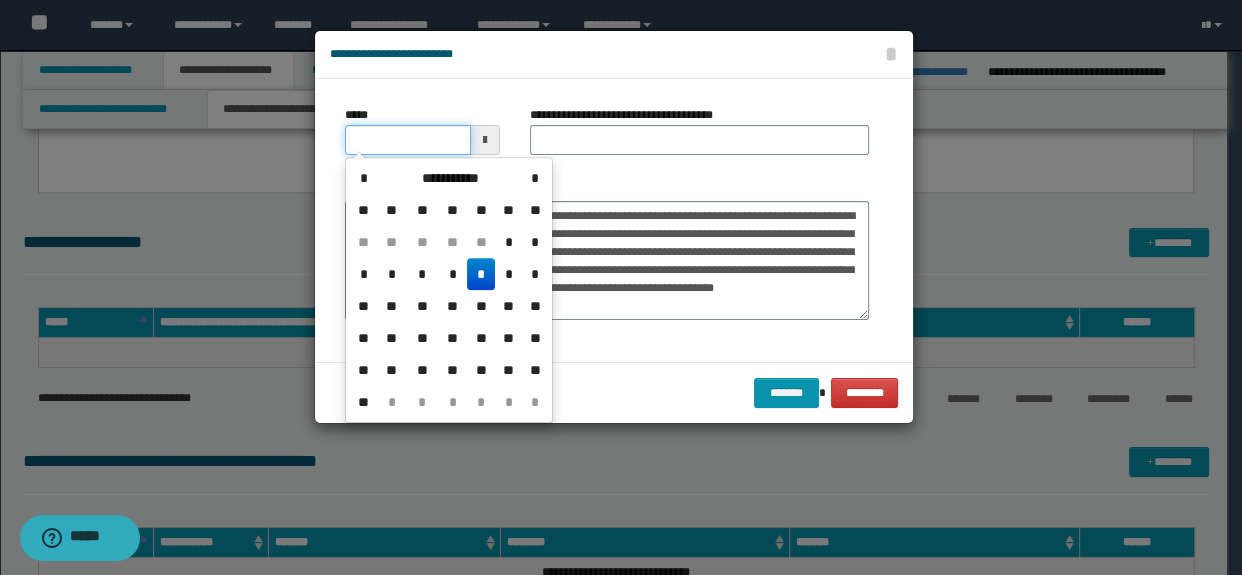 click on "*****" at bounding box center [408, 140] 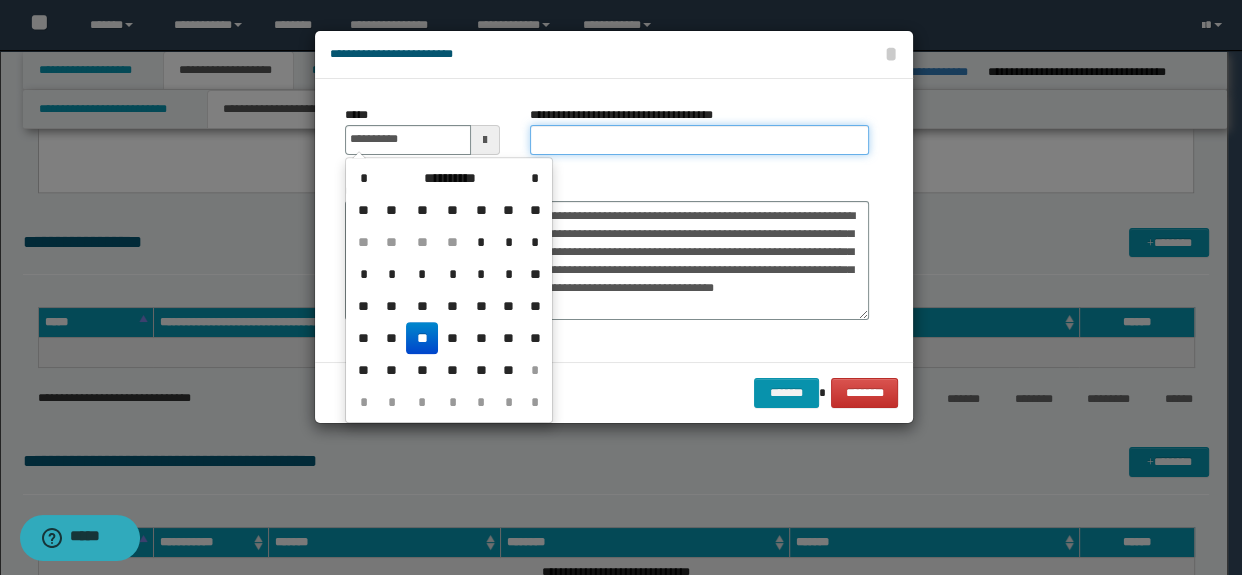 type on "**********" 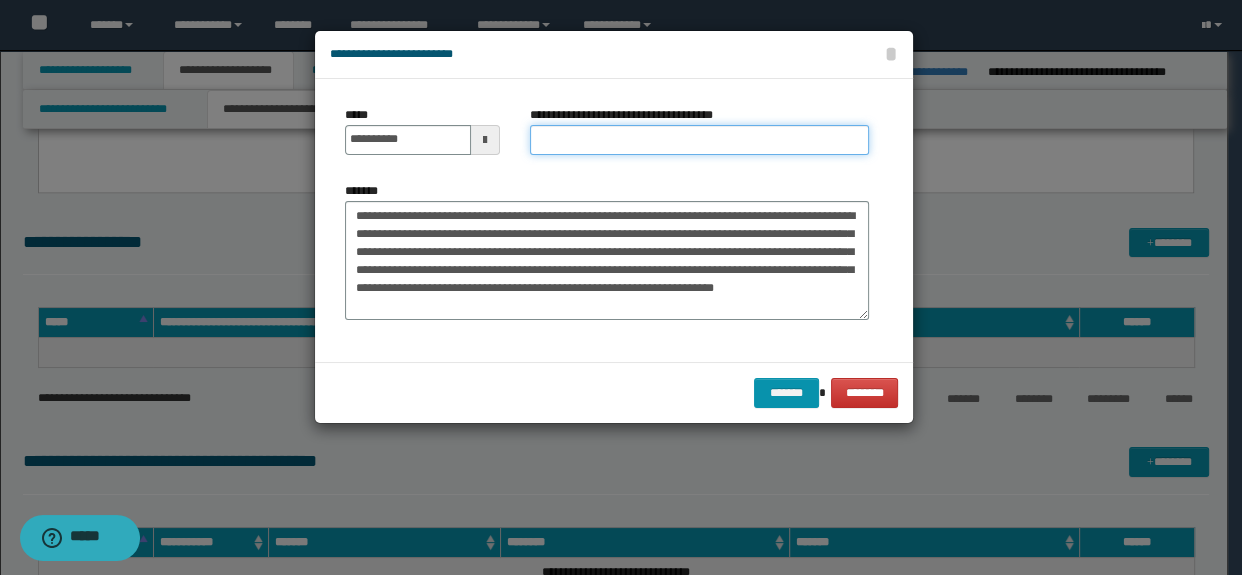 type on "*****" 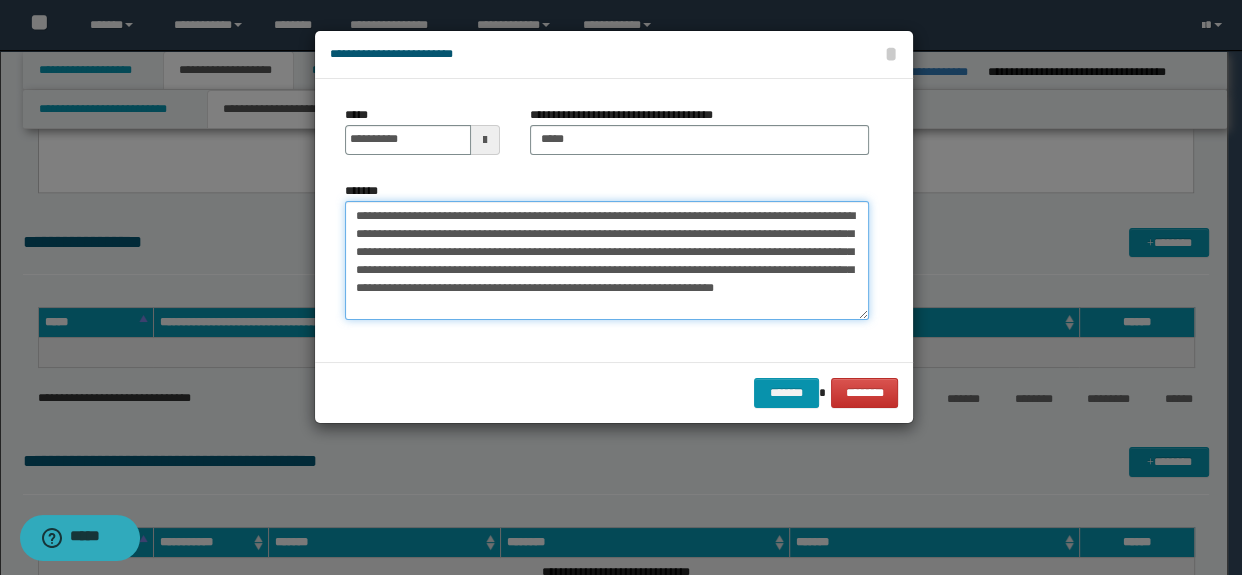 click on "**********" at bounding box center (607, 261) 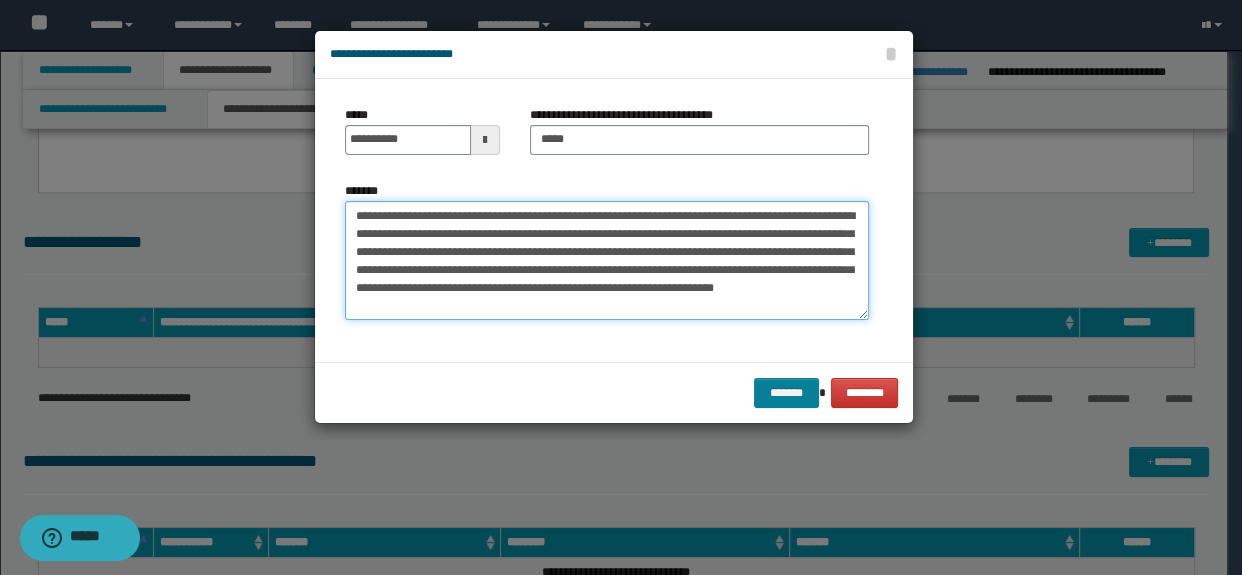 type on "**********" 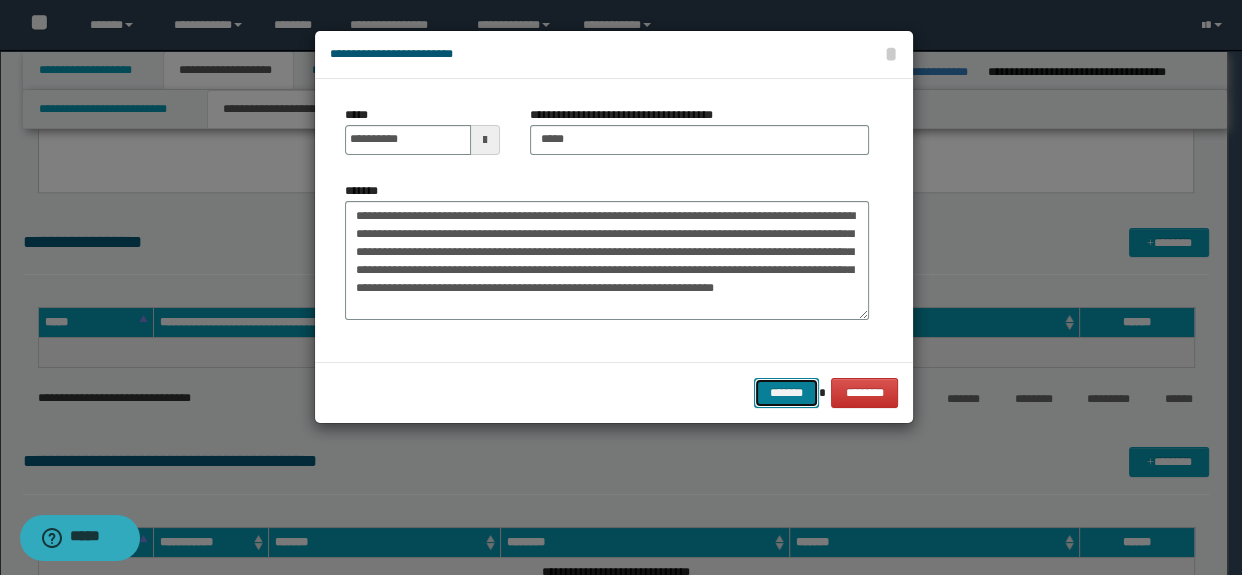 click on "*******" at bounding box center (786, 393) 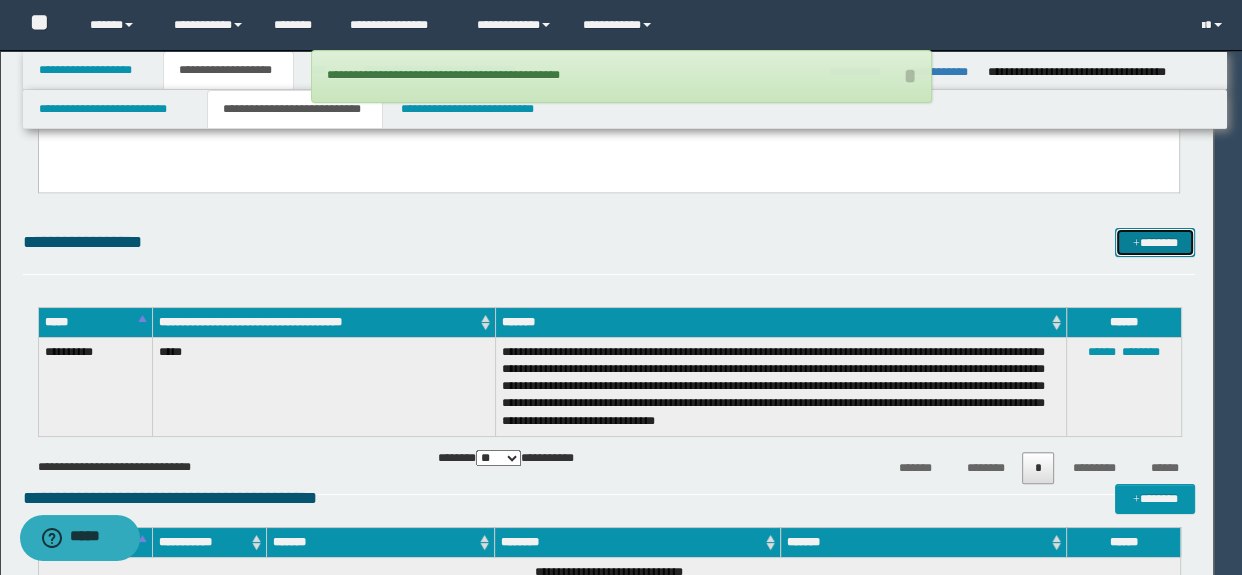 type 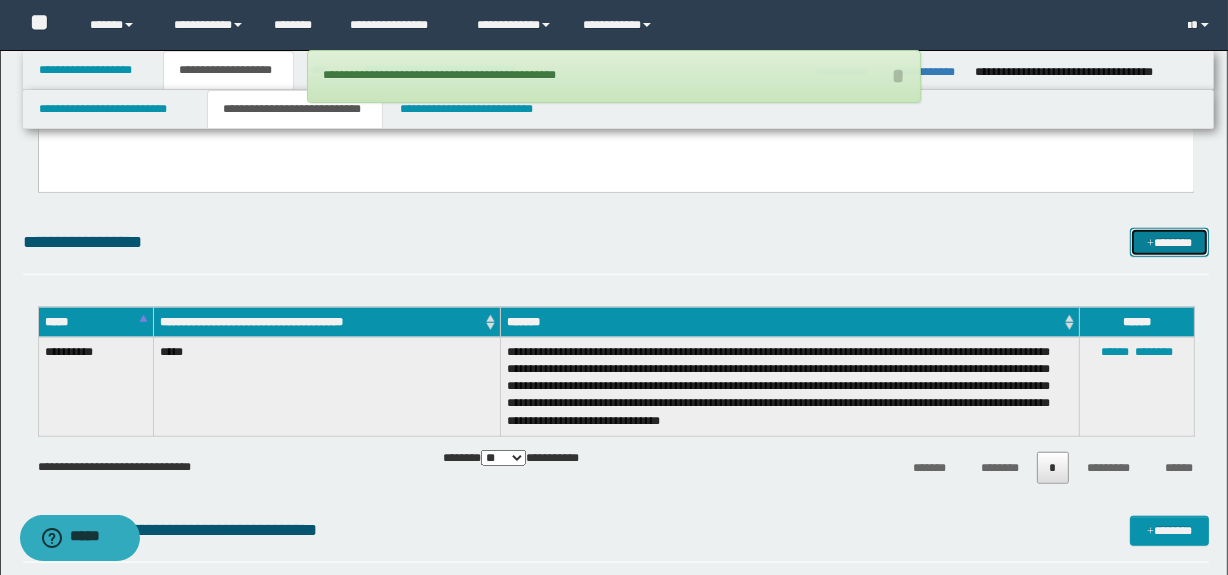 click on "*******" at bounding box center (1170, 243) 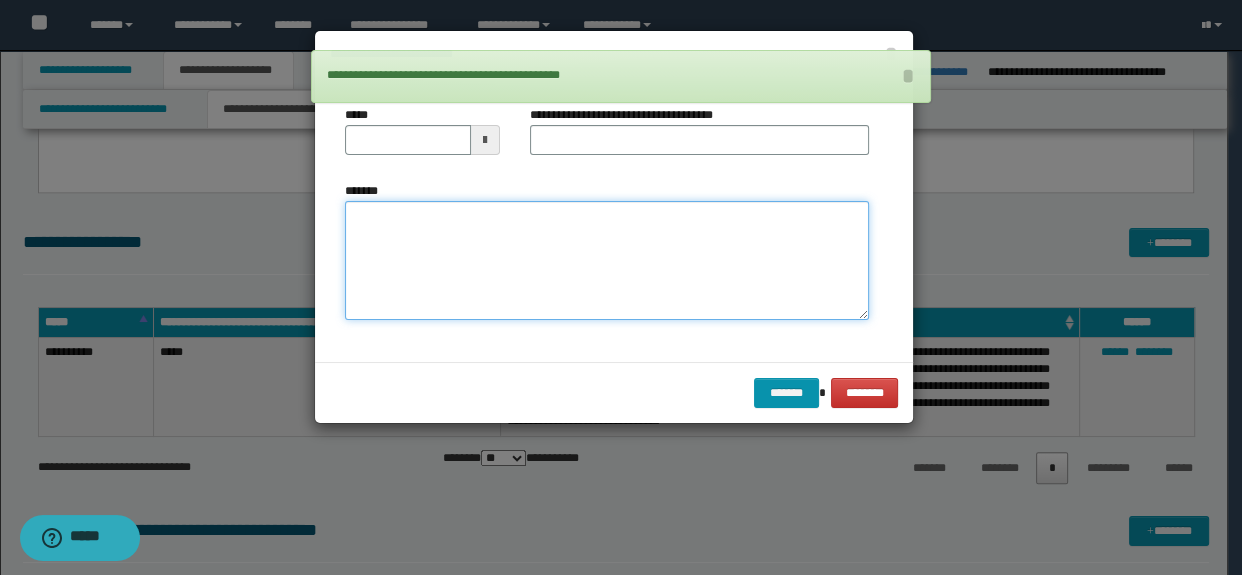 click on "*******" at bounding box center (607, 261) 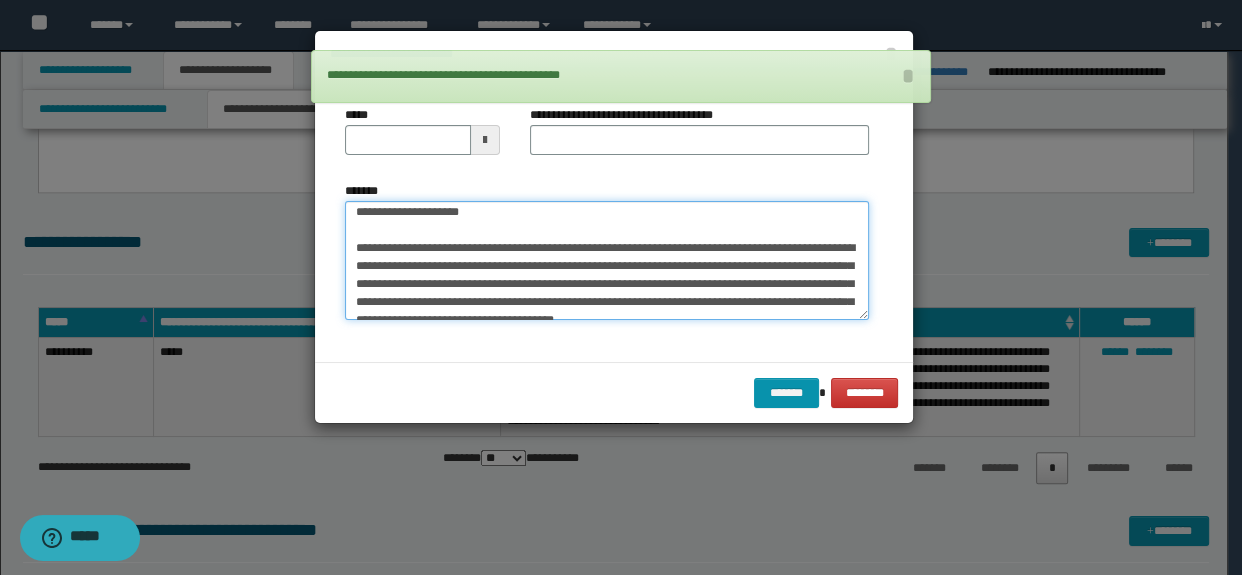 scroll, scrollTop: 0, scrollLeft: 0, axis: both 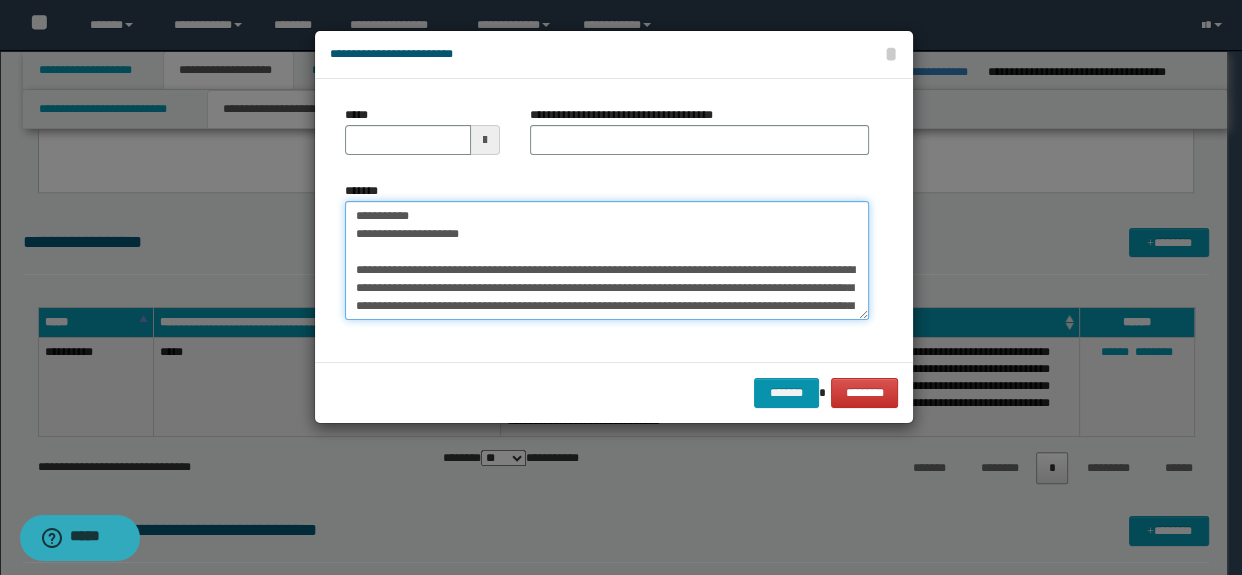 drag, startPoint x: 529, startPoint y: 240, endPoint x: 370, endPoint y: 158, distance: 178.89941 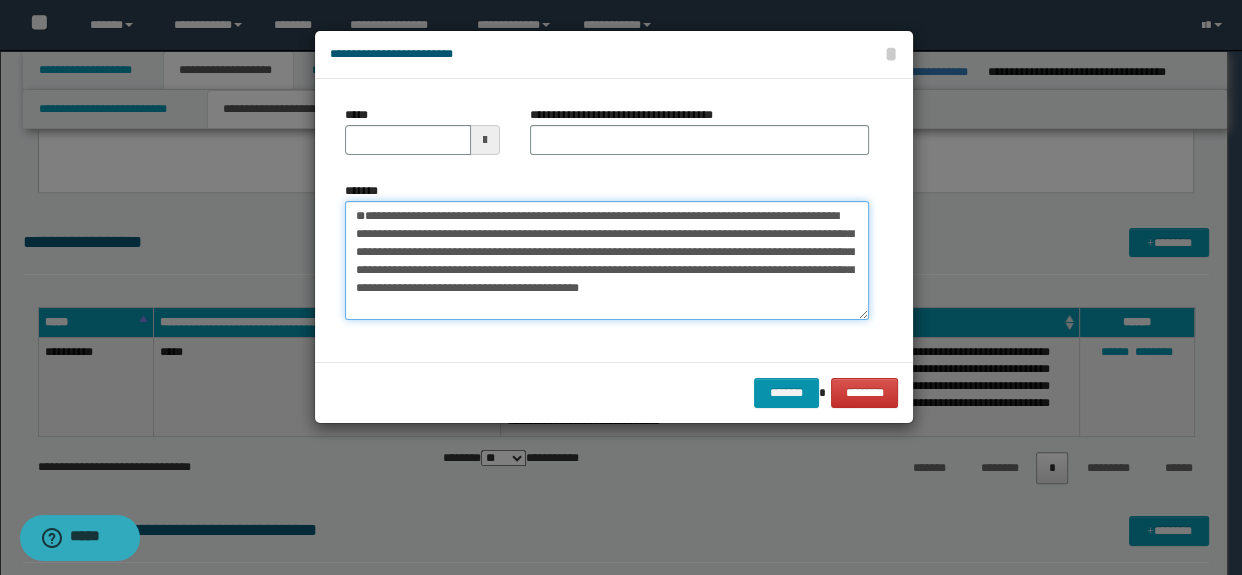 type 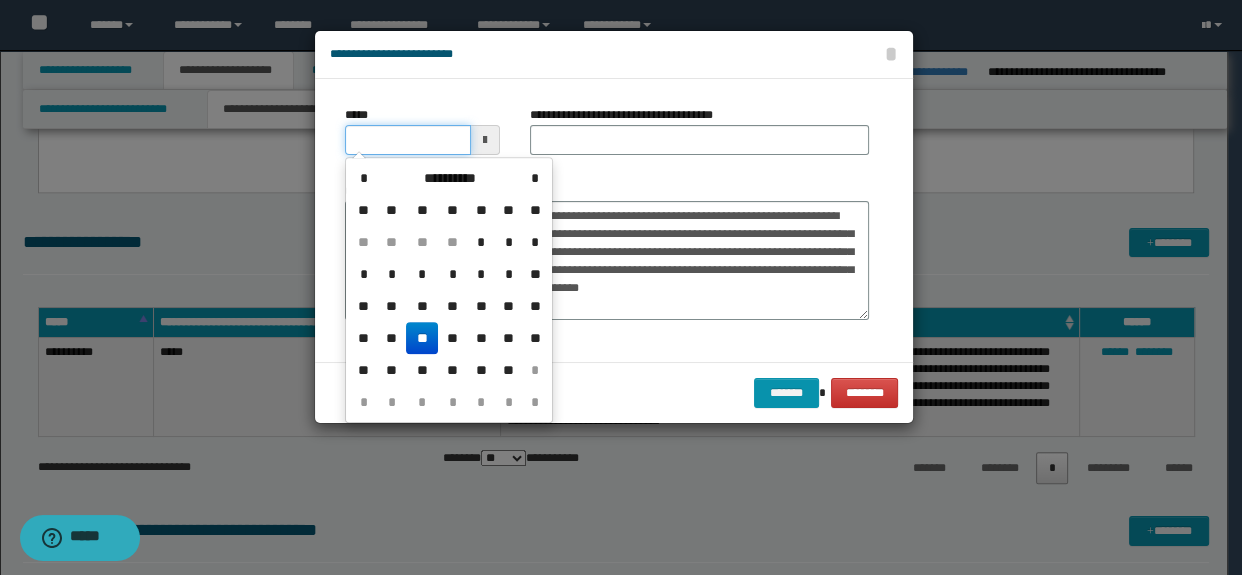 click on "*****" at bounding box center (408, 140) 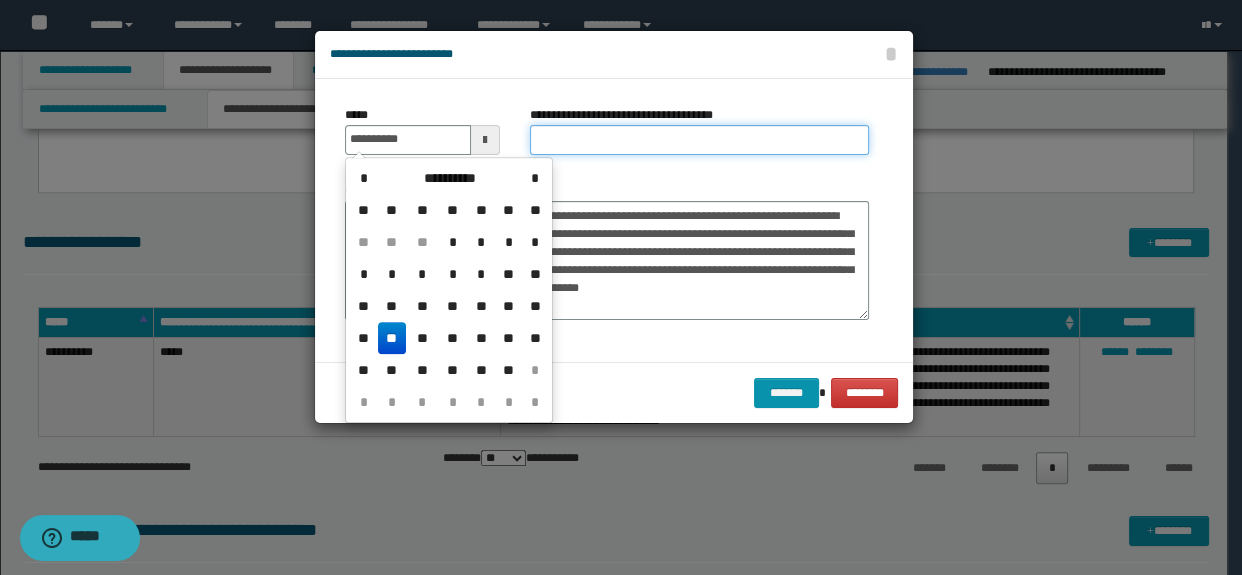 type on "**********" 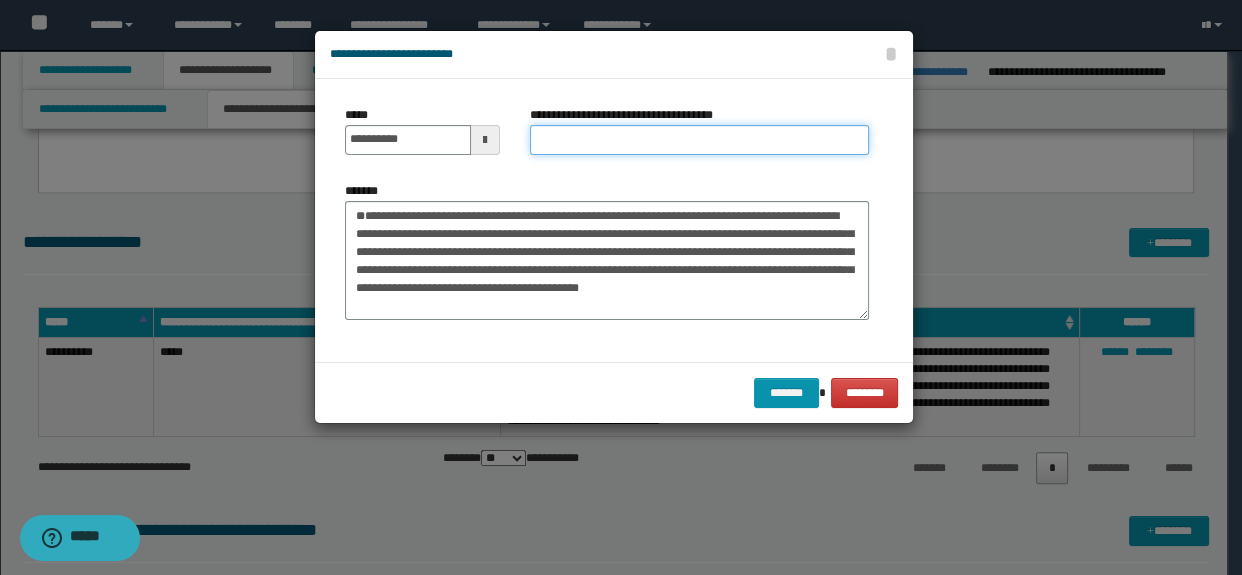 type on "**********" 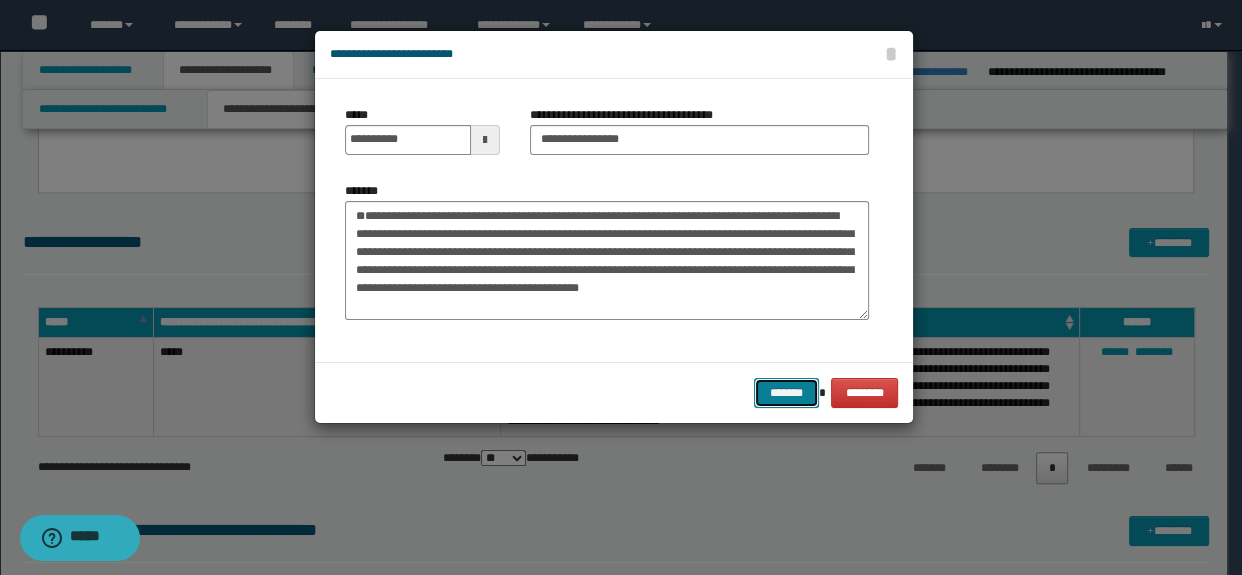 click on "*******" at bounding box center [786, 393] 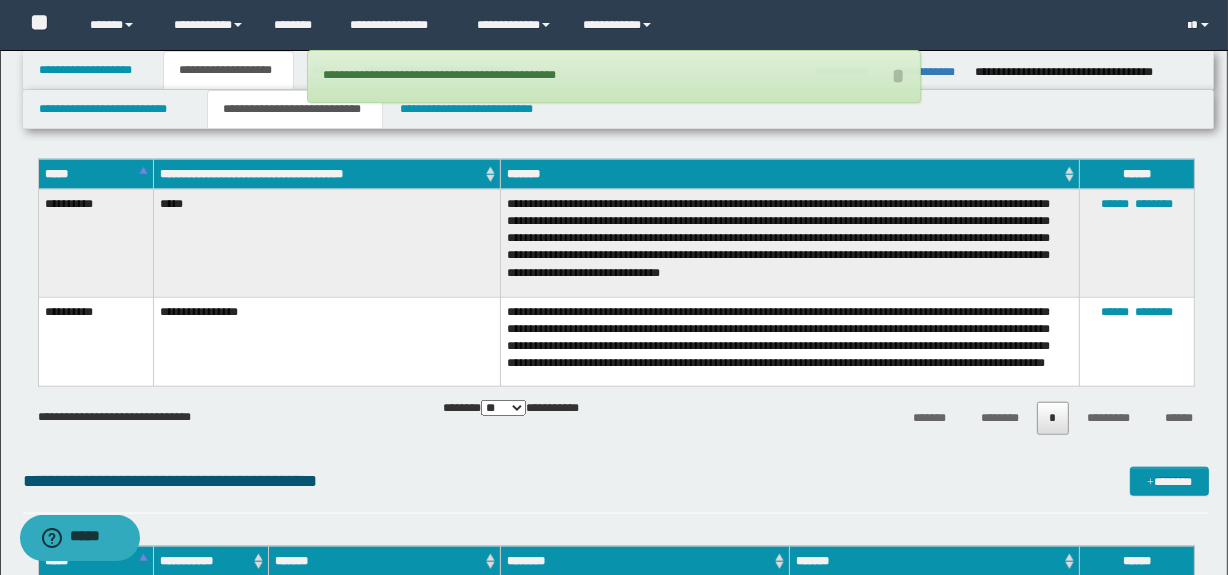 scroll, scrollTop: 1805, scrollLeft: 0, axis: vertical 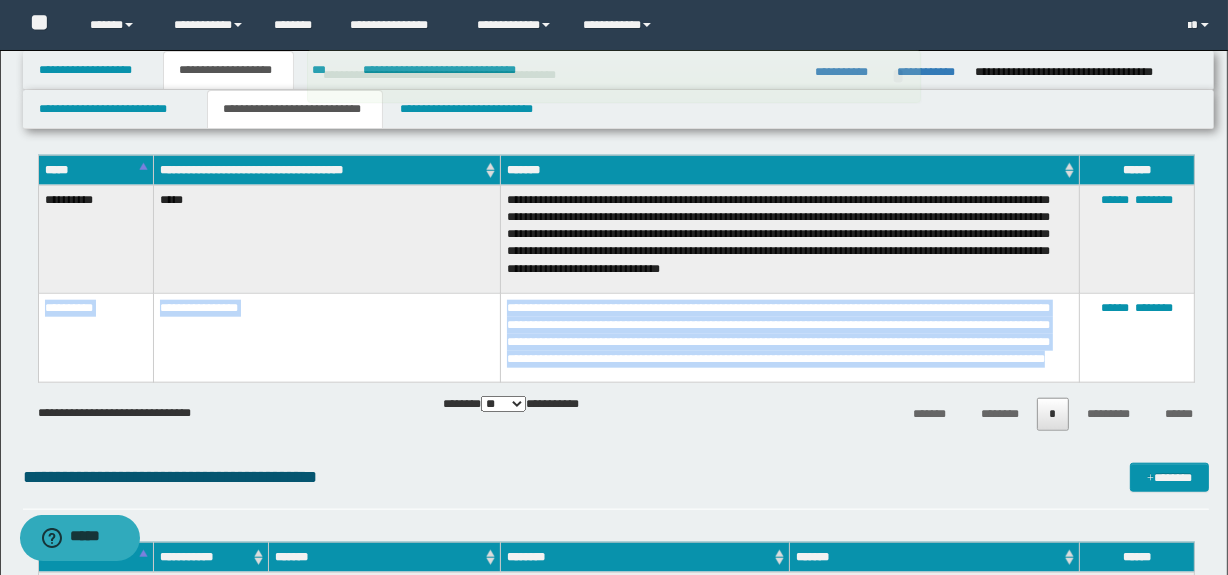 drag, startPoint x: 600, startPoint y: 377, endPoint x: 40, endPoint y: 300, distance: 565.269 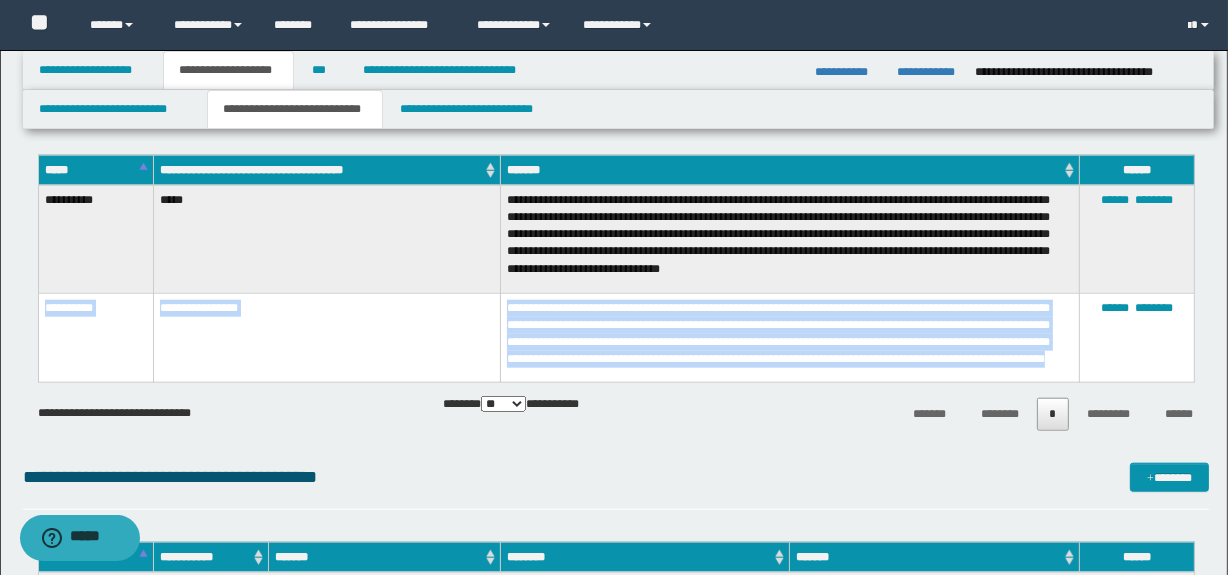 copy on "**********" 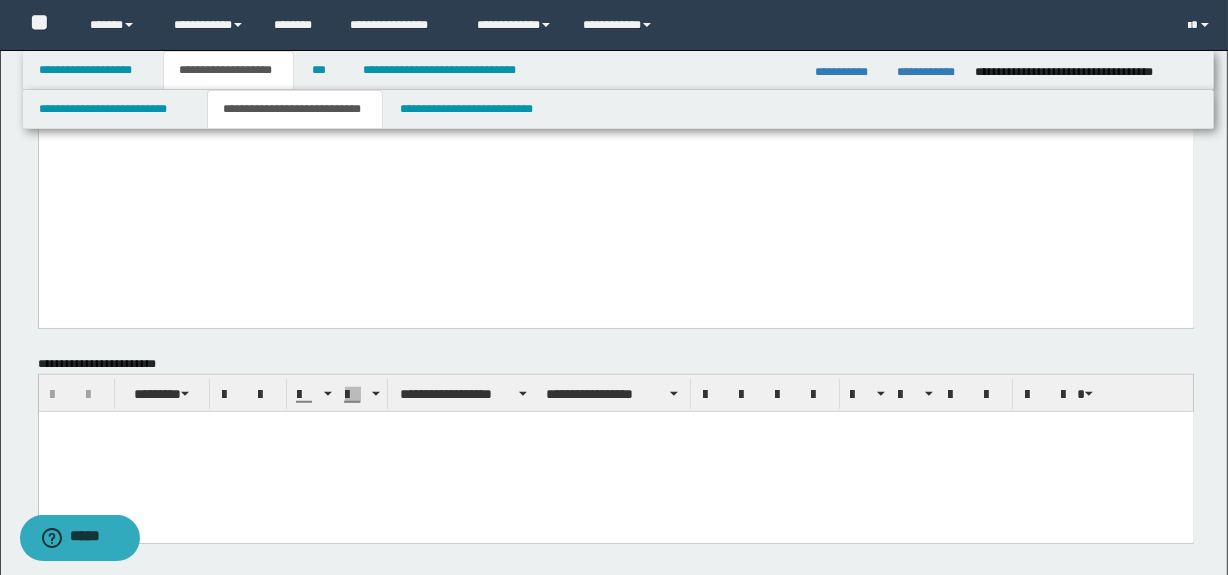 drag, startPoint x: 1221, startPoint y: 302, endPoint x: 1235, endPoint y: 321, distance: 23.600847 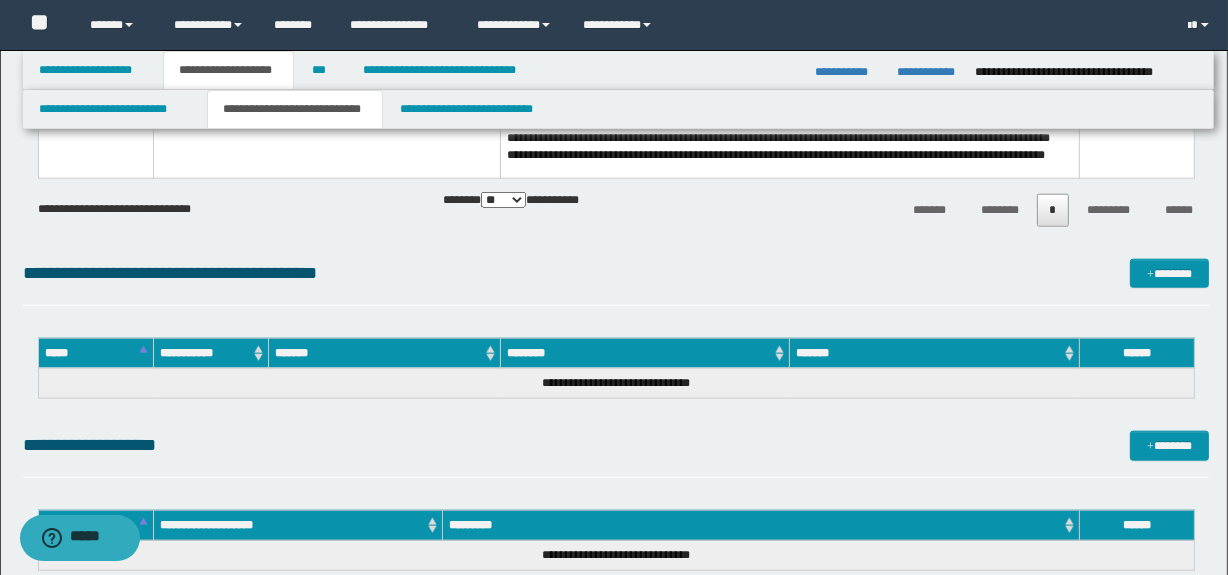 scroll, scrollTop: 2548, scrollLeft: 0, axis: vertical 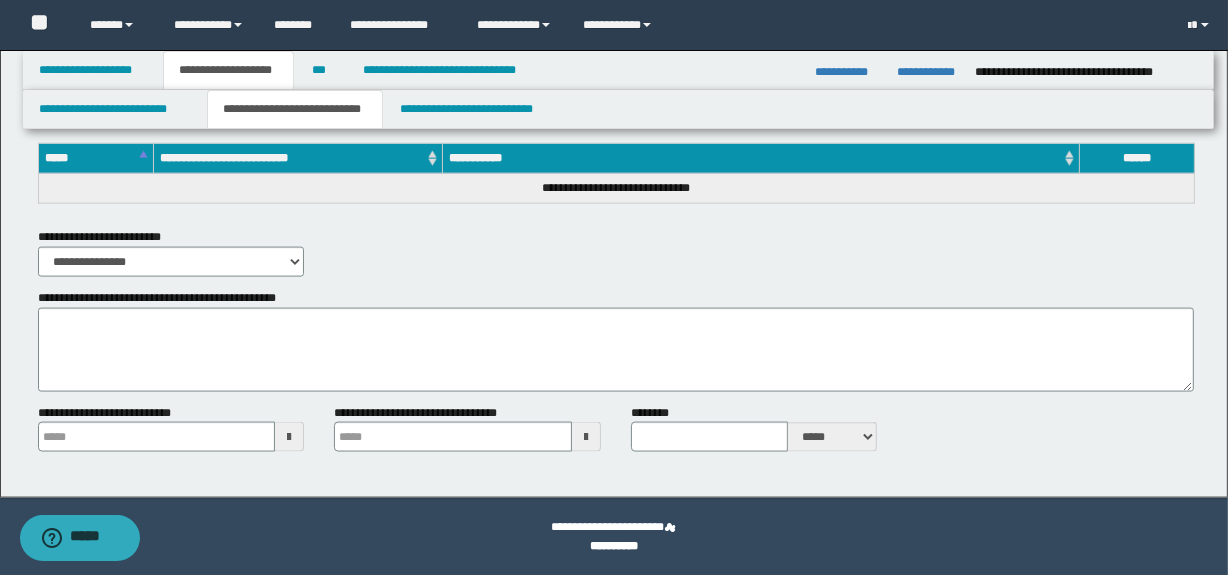 type 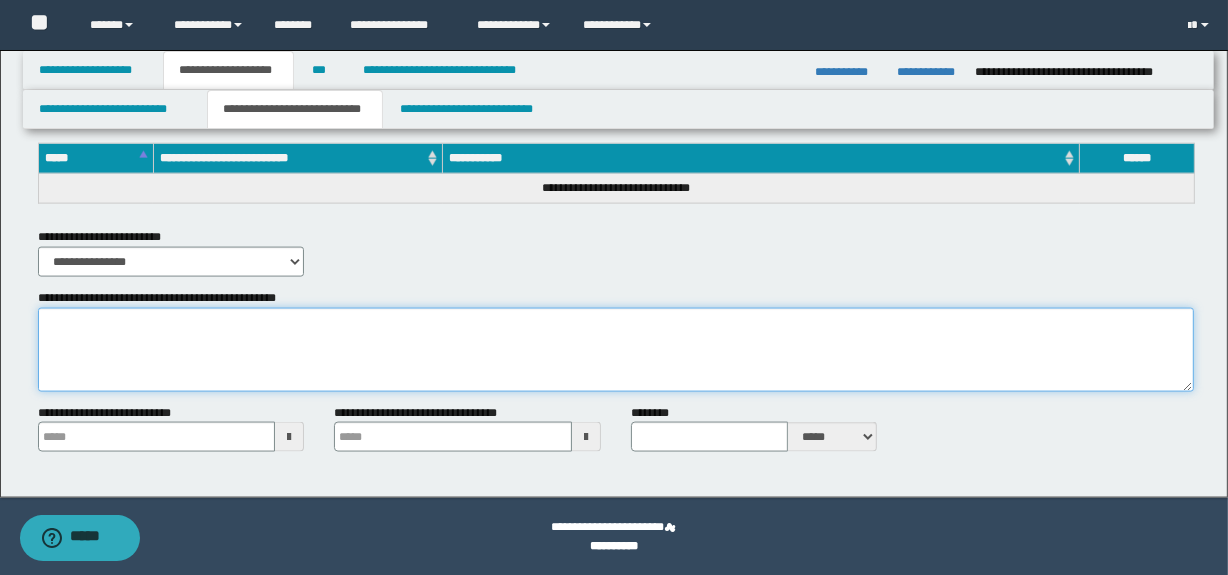 click on "**********" at bounding box center [616, 350] 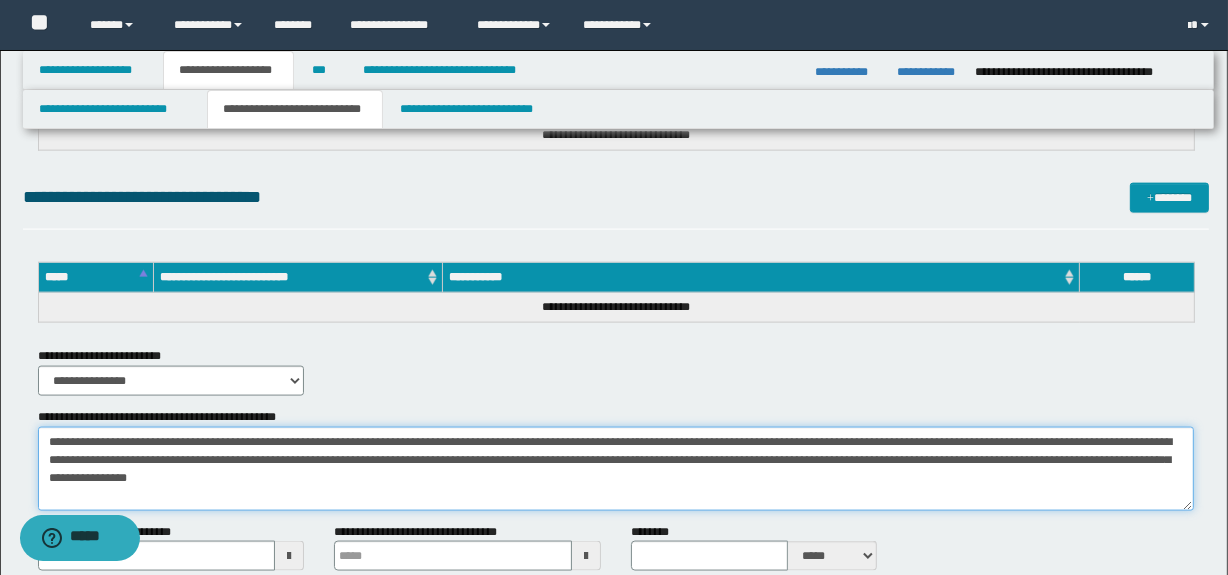 scroll, scrollTop: 2427, scrollLeft: 0, axis: vertical 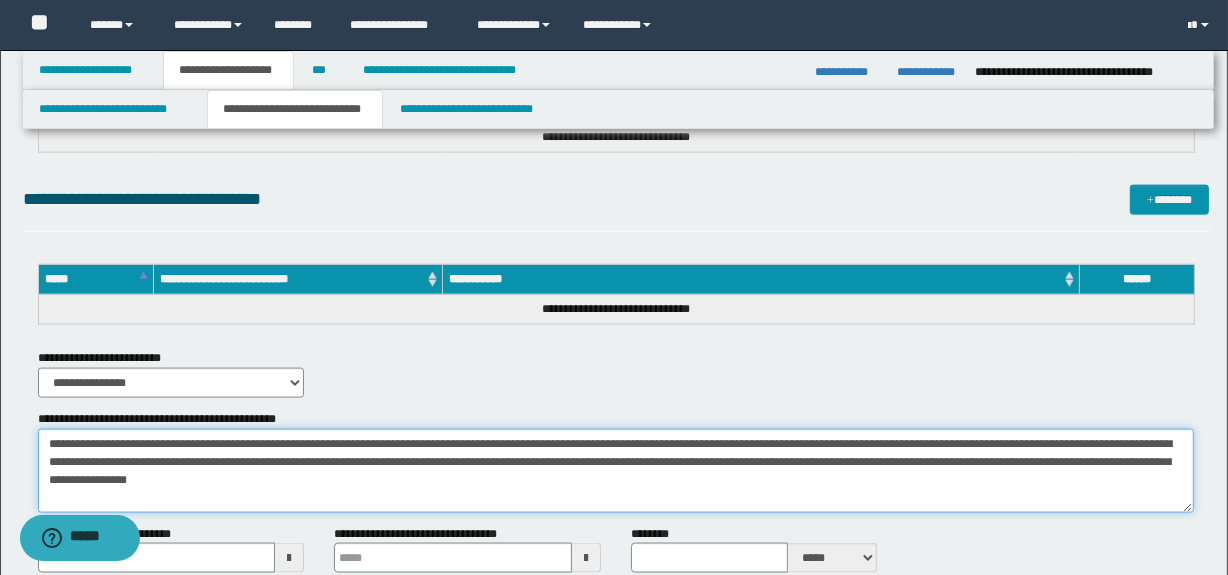 click on "**********" at bounding box center [616, 471] 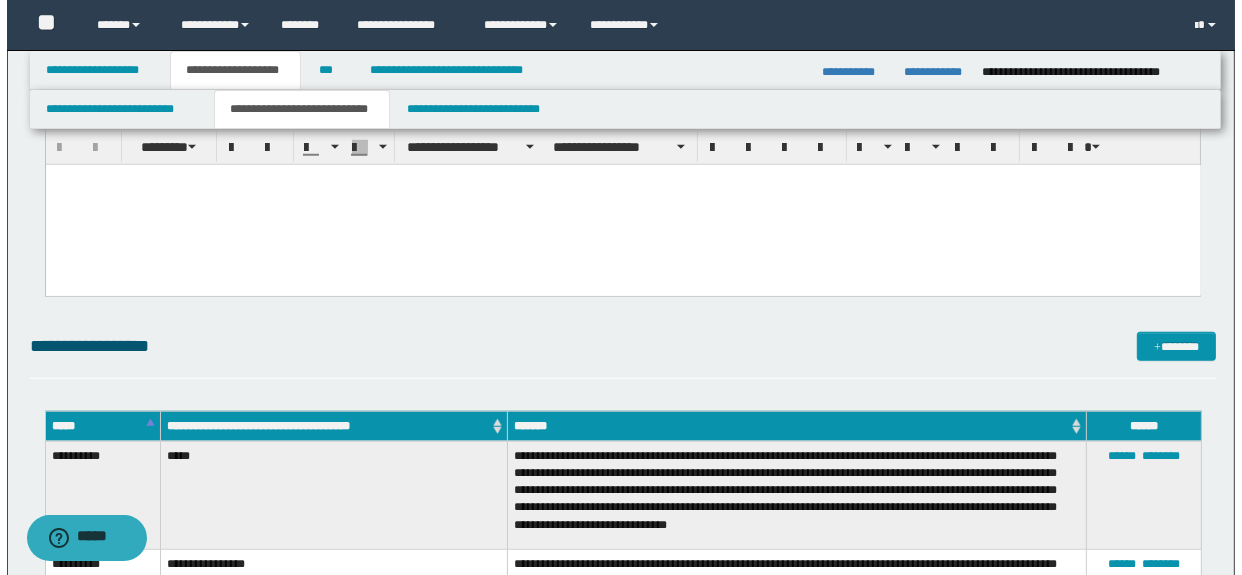 scroll, scrollTop: 1548, scrollLeft: 0, axis: vertical 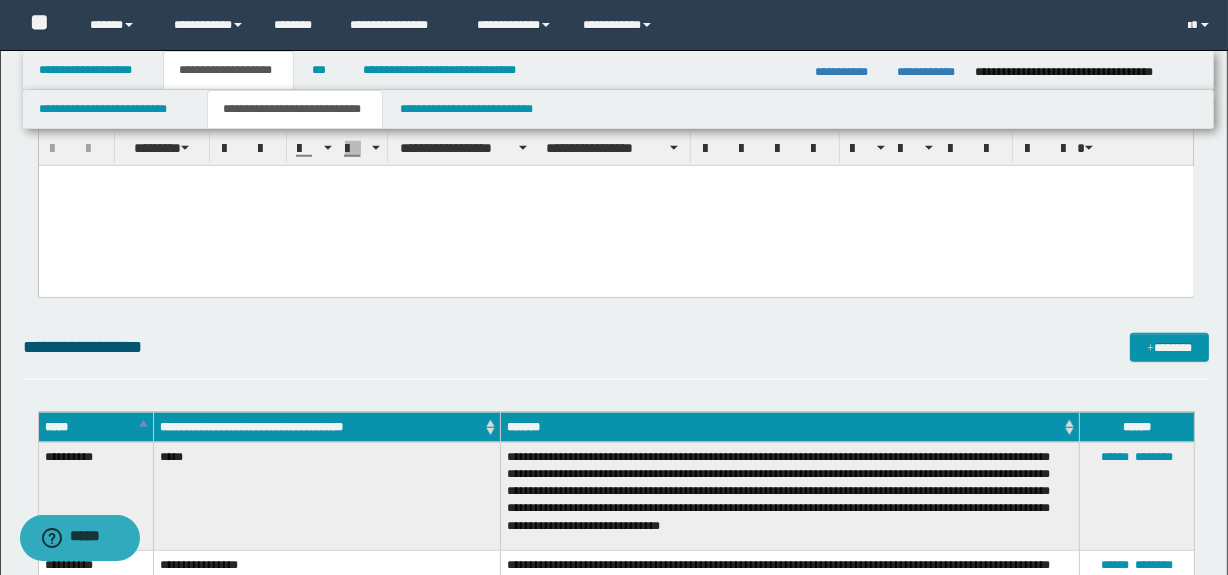 type on "**********" 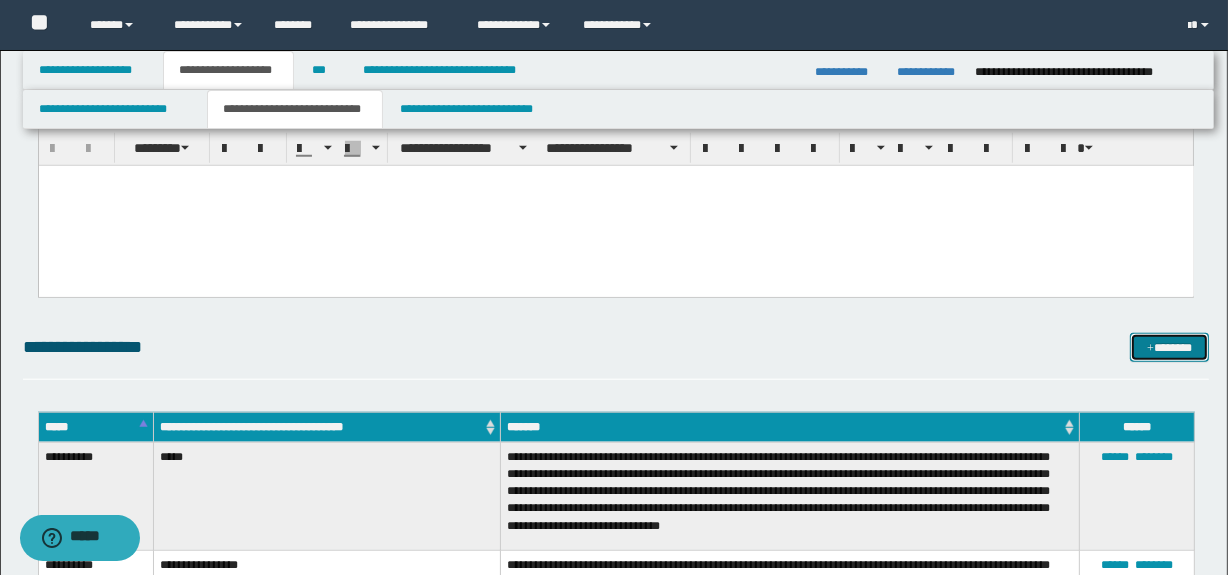 click on "*******" at bounding box center (1170, 348) 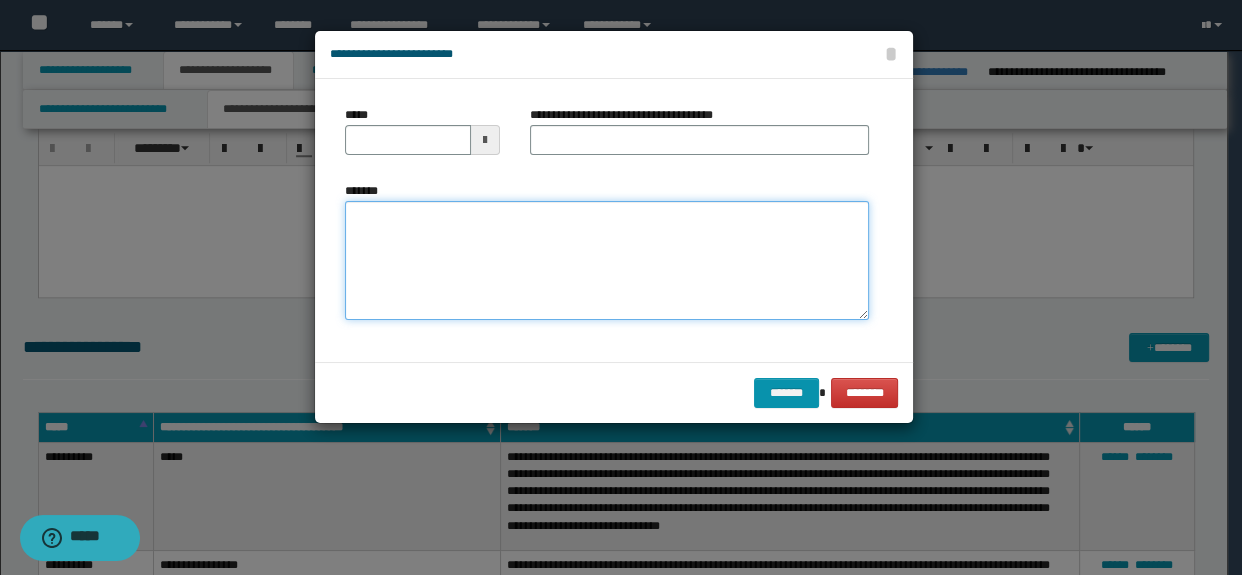 click on "*******" at bounding box center (607, 261) 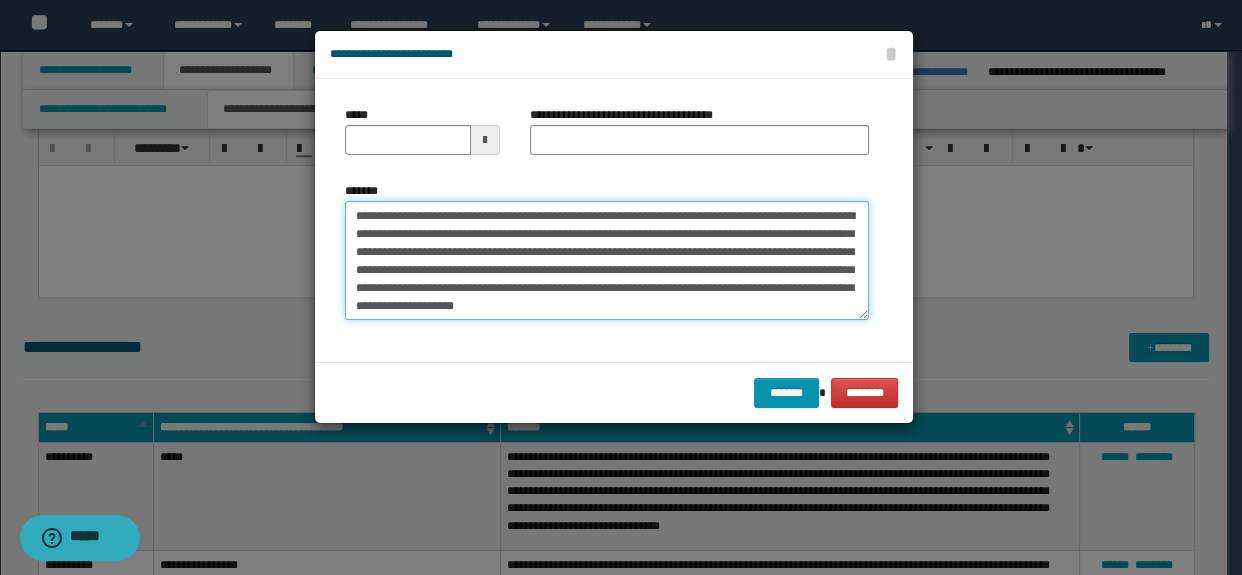 scroll, scrollTop: 0, scrollLeft: 0, axis: both 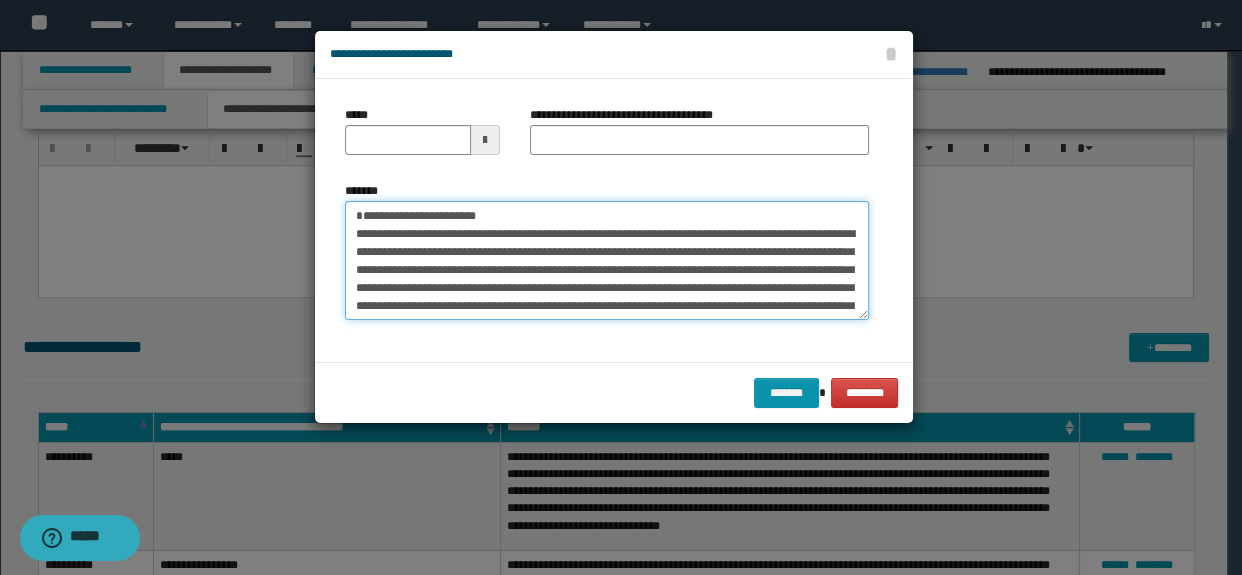 drag, startPoint x: 450, startPoint y: 229, endPoint x: 420, endPoint y: 229, distance: 30 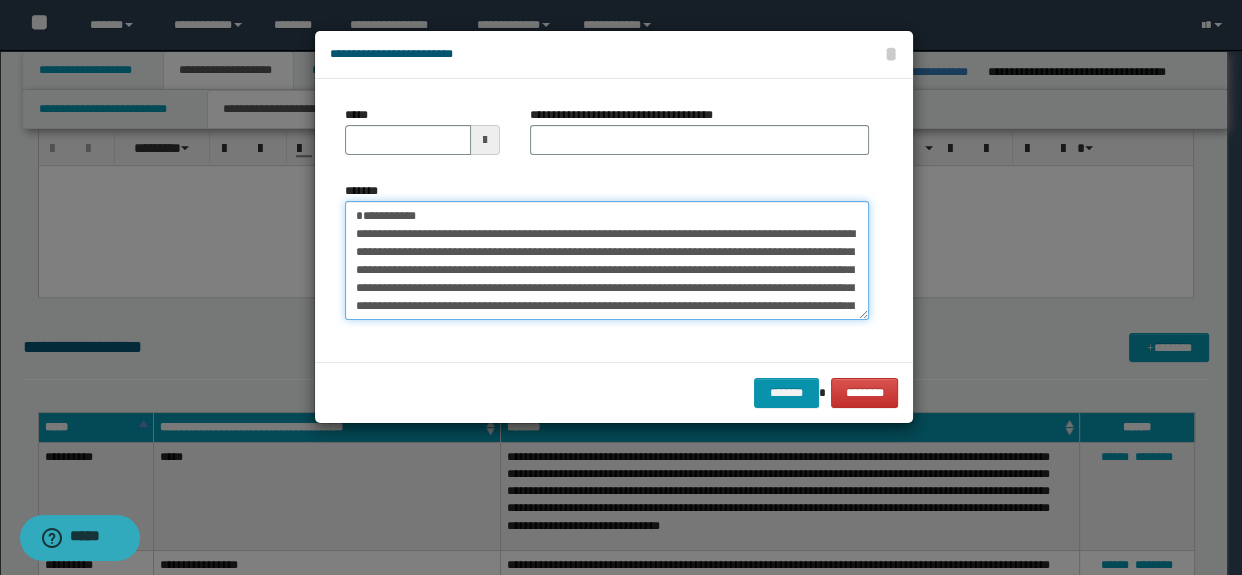 type on "**********" 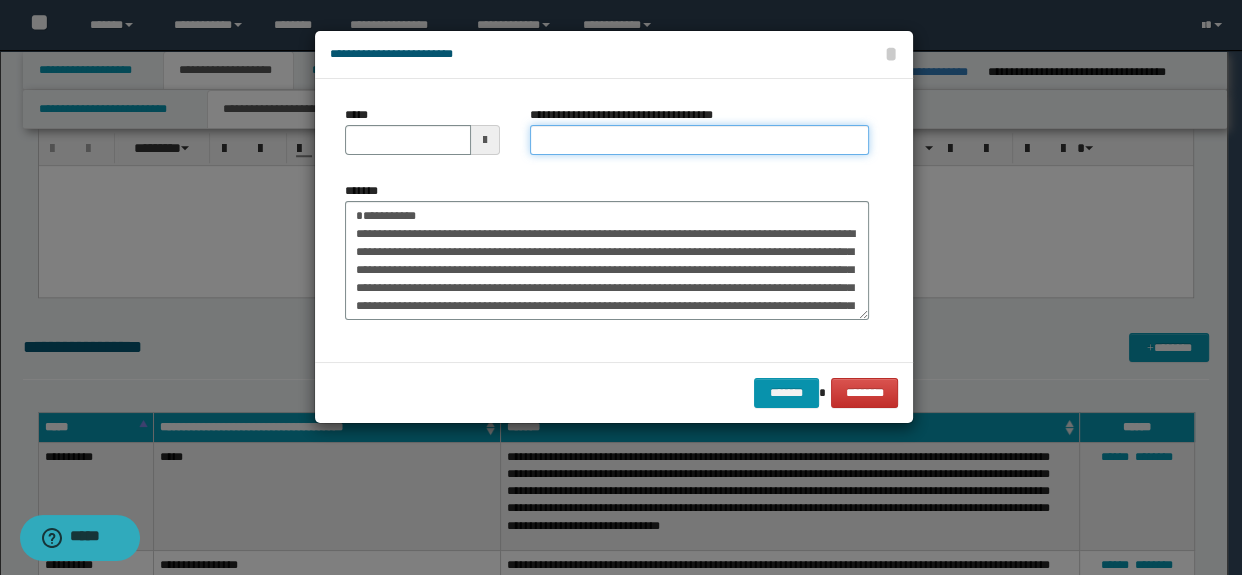 drag, startPoint x: 606, startPoint y: 142, endPoint x: 520, endPoint y: 189, distance: 98.005104 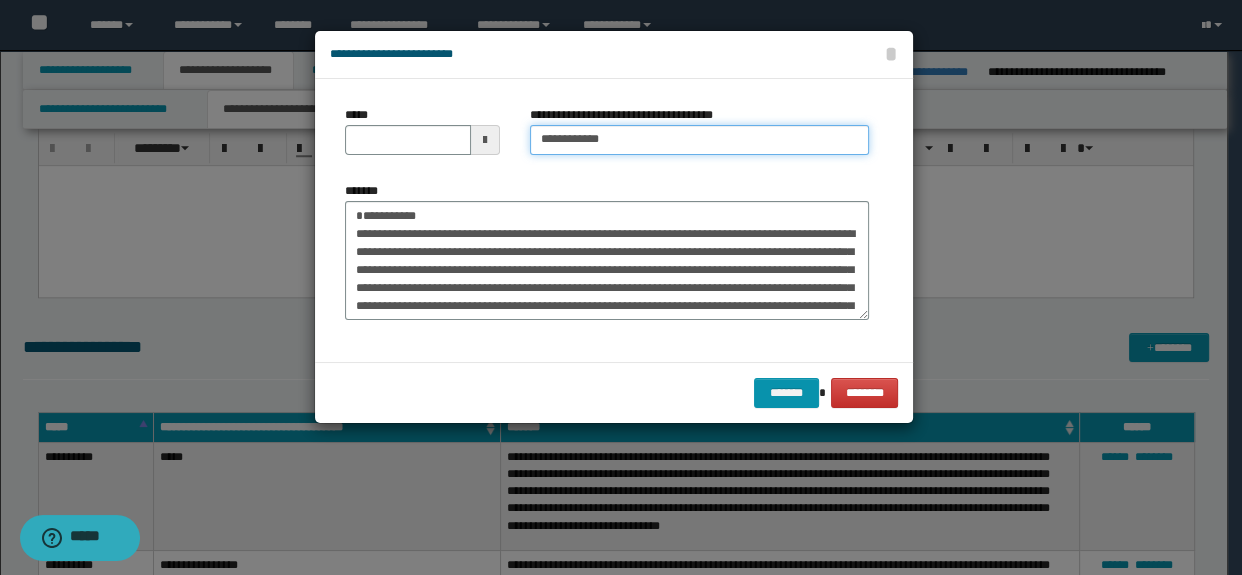 type on "**********" 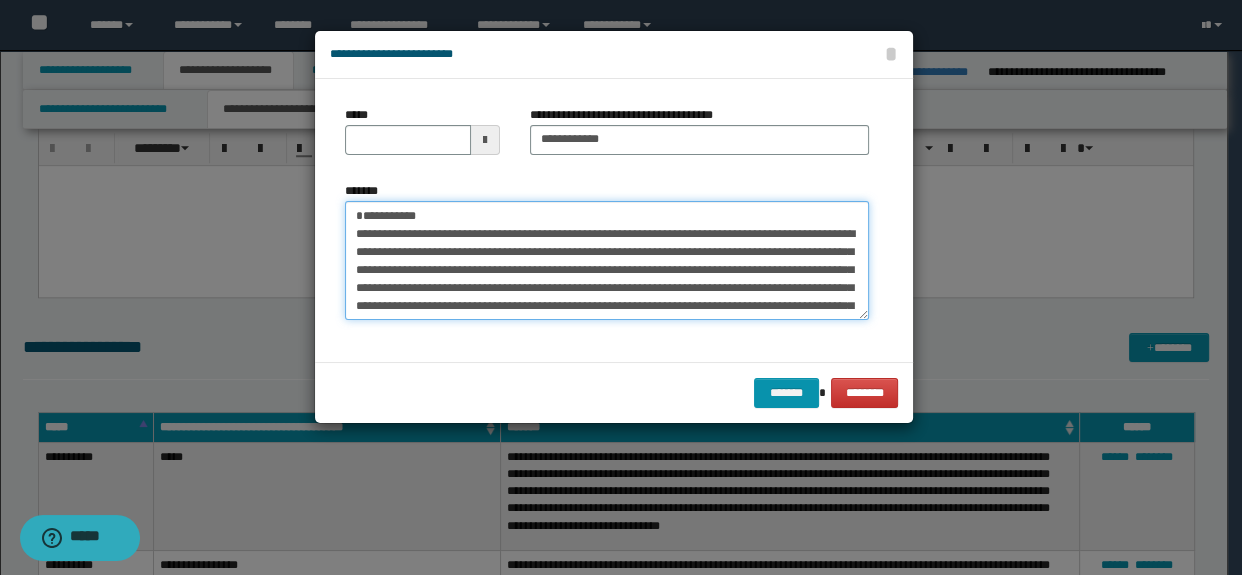 drag, startPoint x: 476, startPoint y: 225, endPoint x: 219, endPoint y: 170, distance: 262.81934 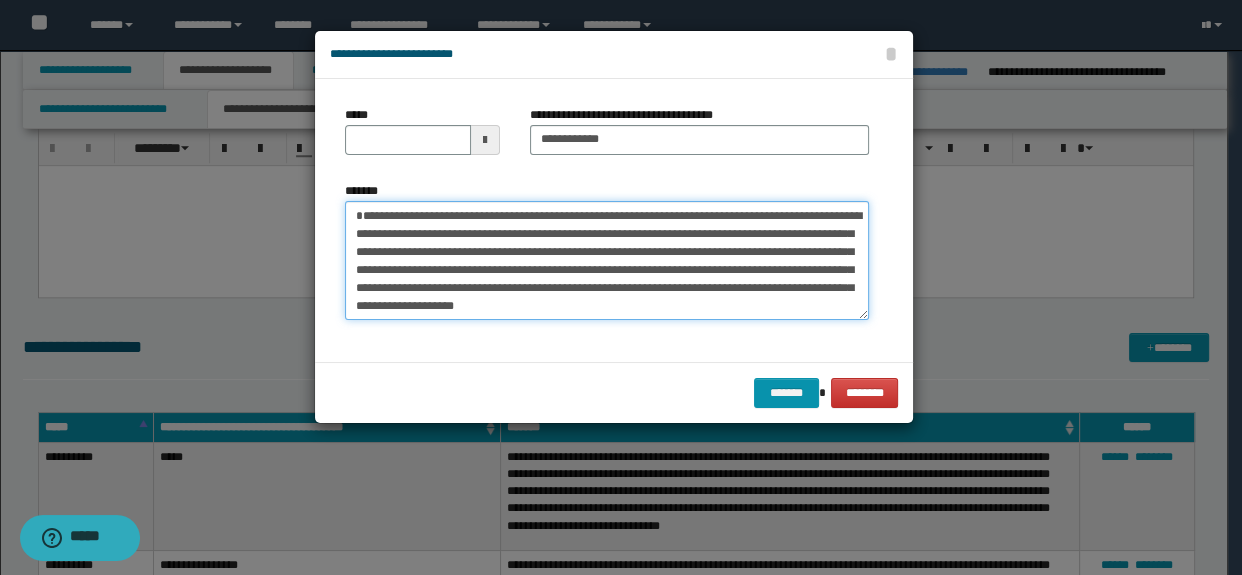 type 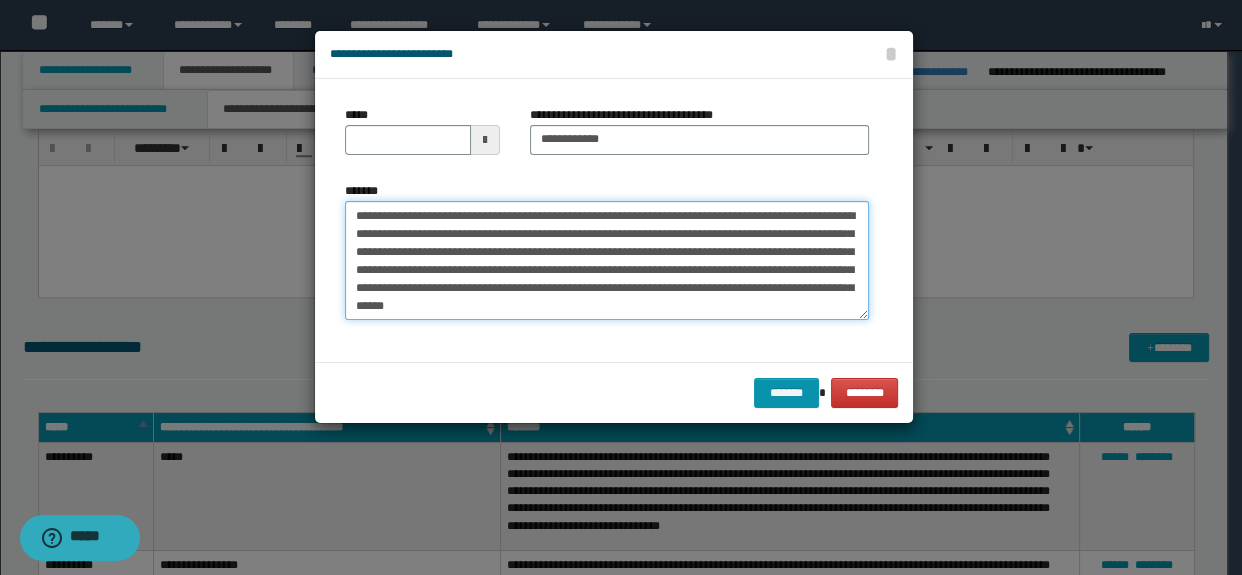 type 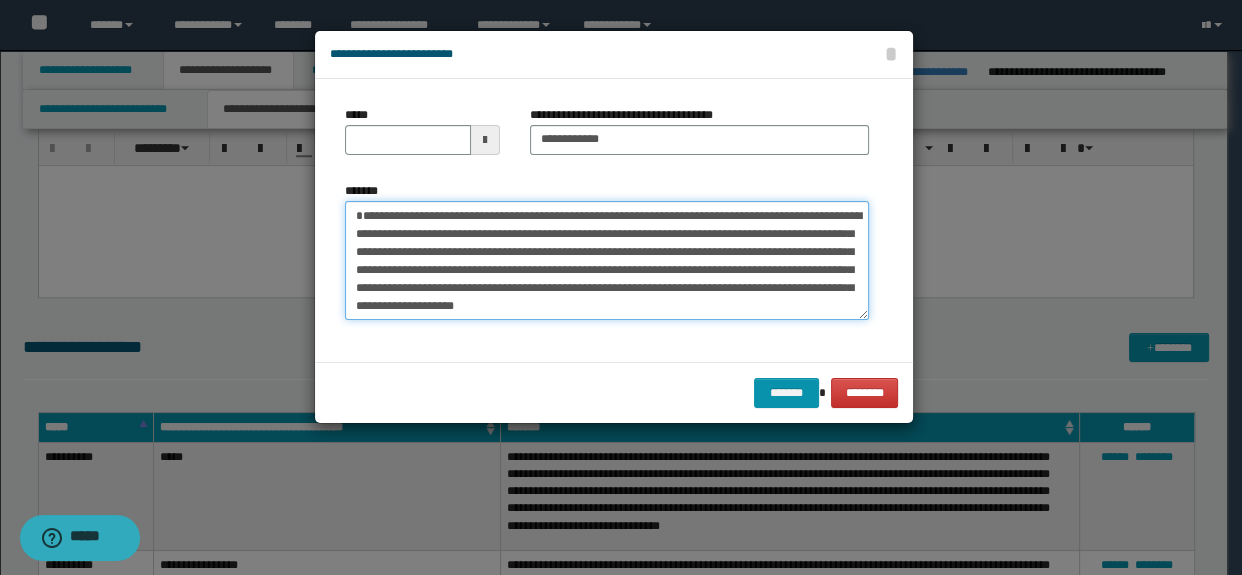 click on "**********" at bounding box center (607, 261) 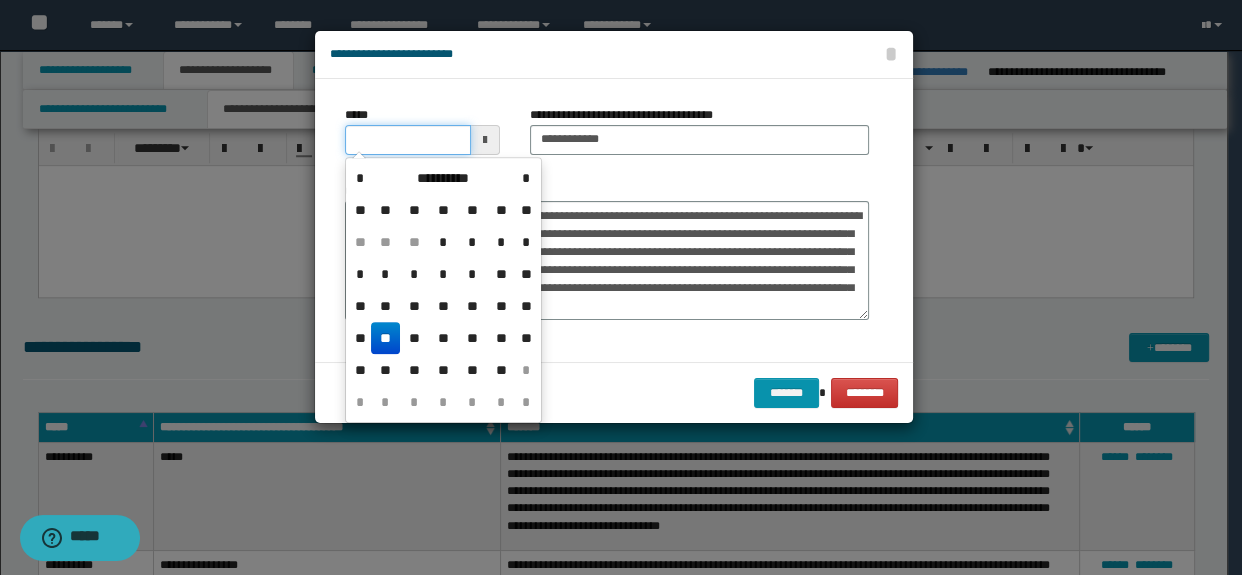 click on "*****" at bounding box center [408, 140] 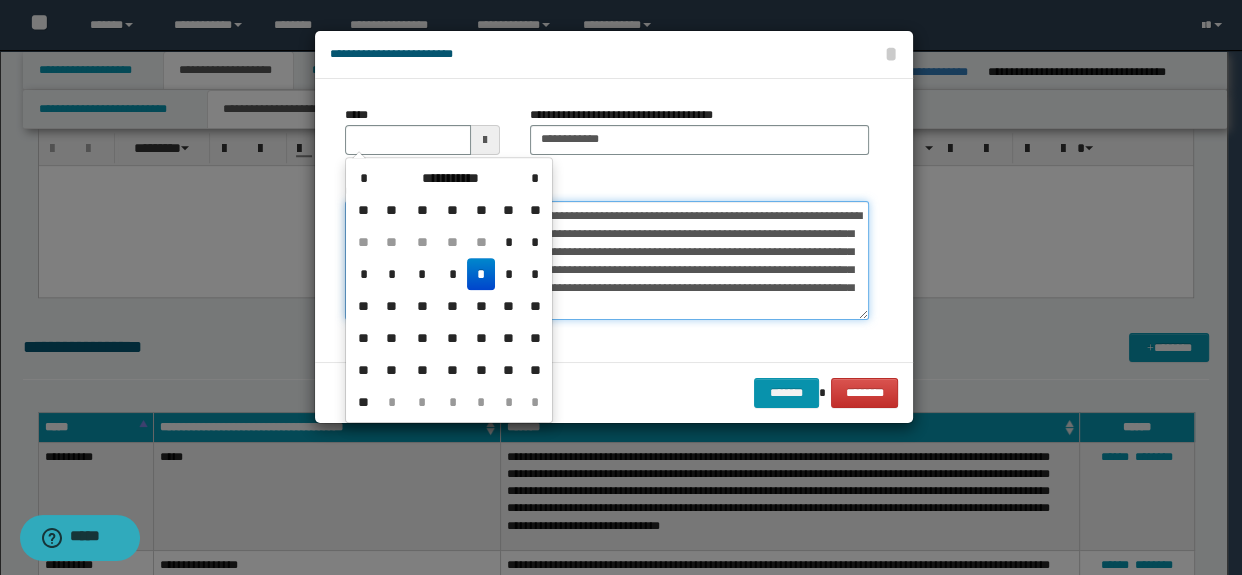 type 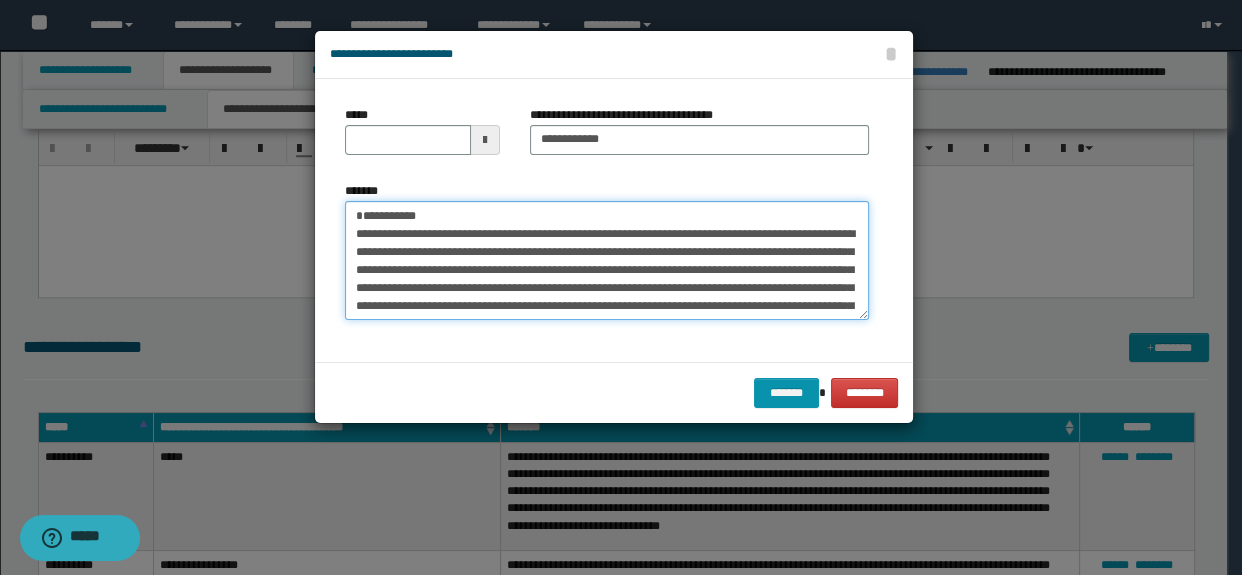 type on "**********" 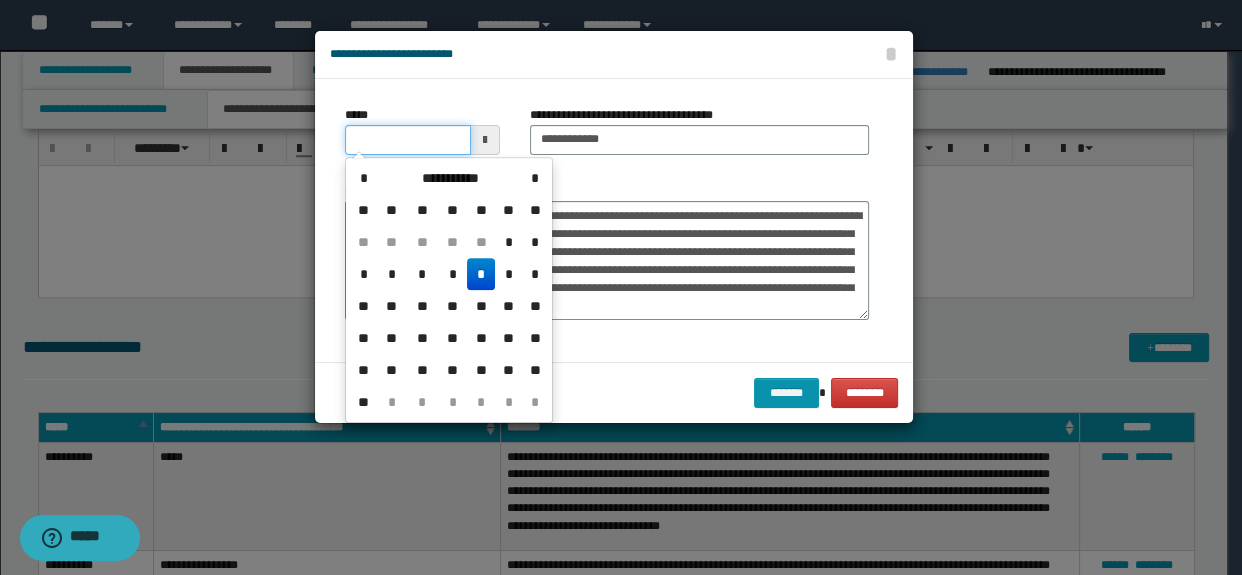 click on "*****" at bounding box center (408, 140) 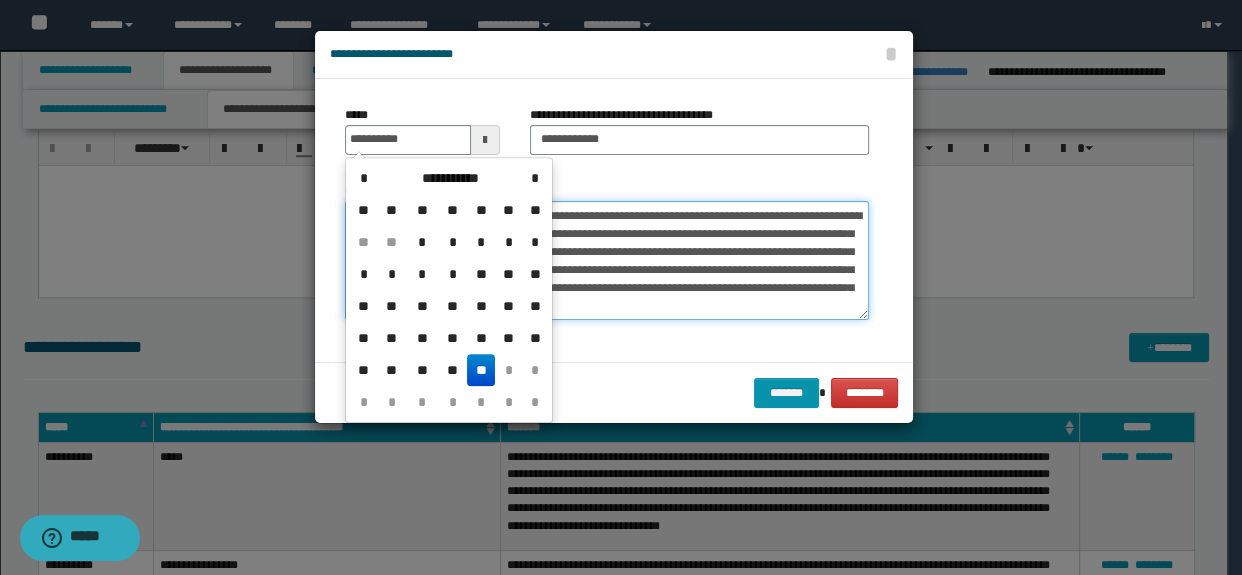 type on "**********" 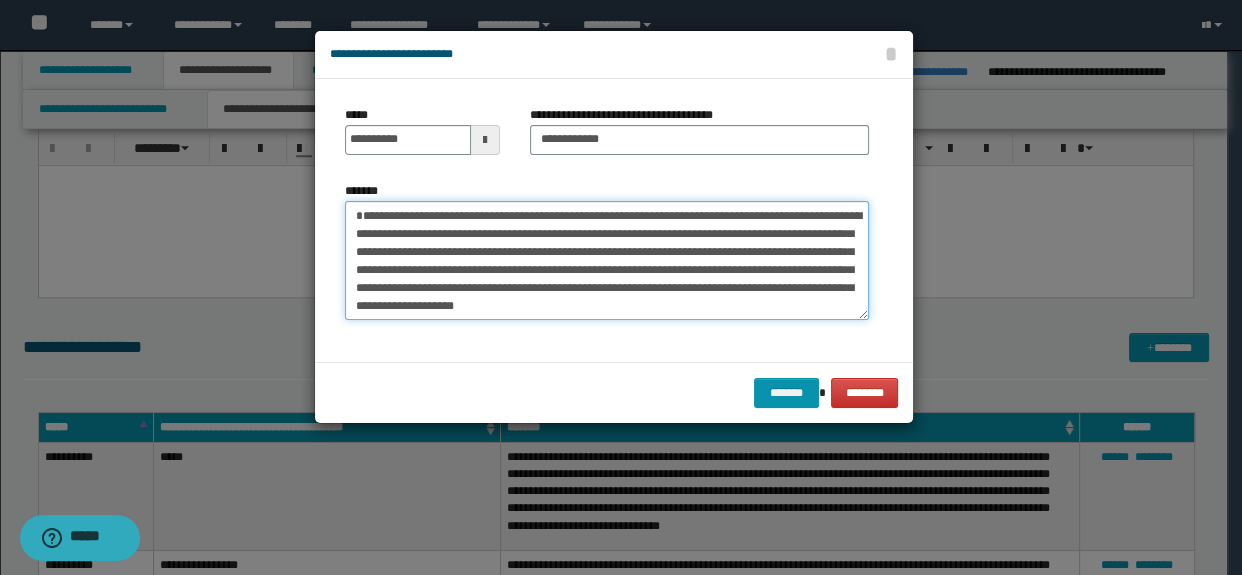click on "**********" at bounding box center [607, 261] 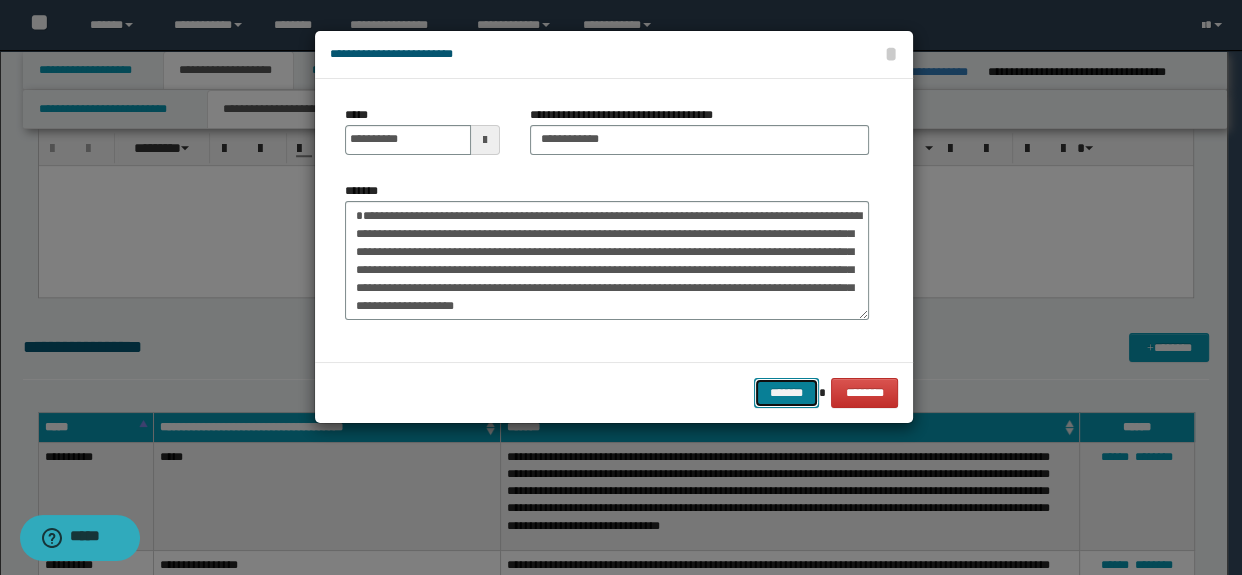 click on "*******" at bounding box center [786, 393] 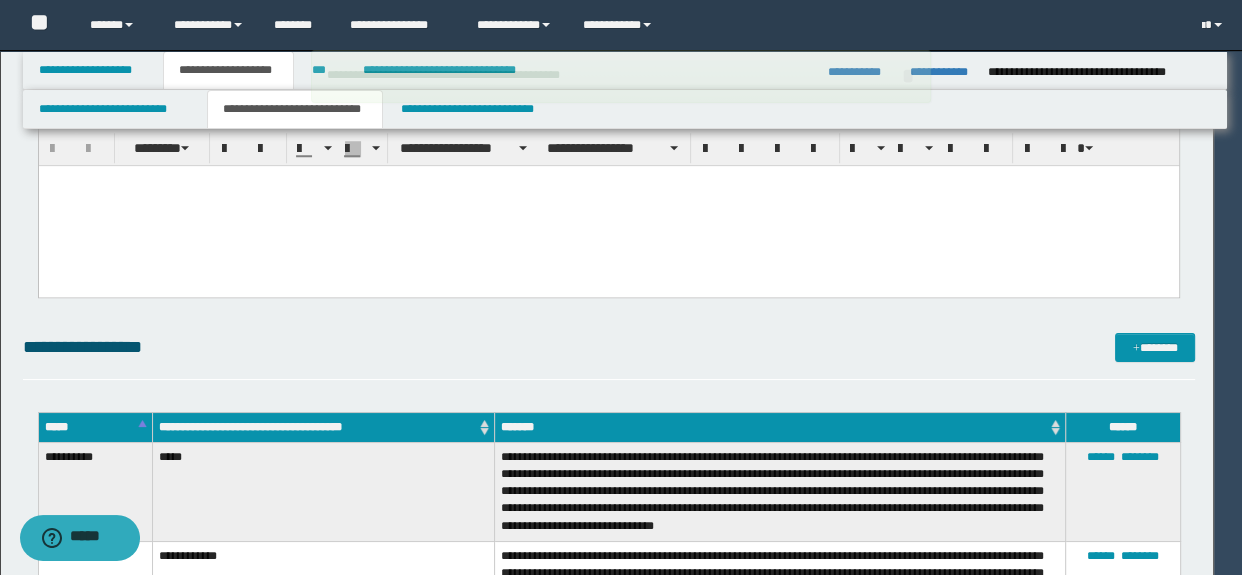 type 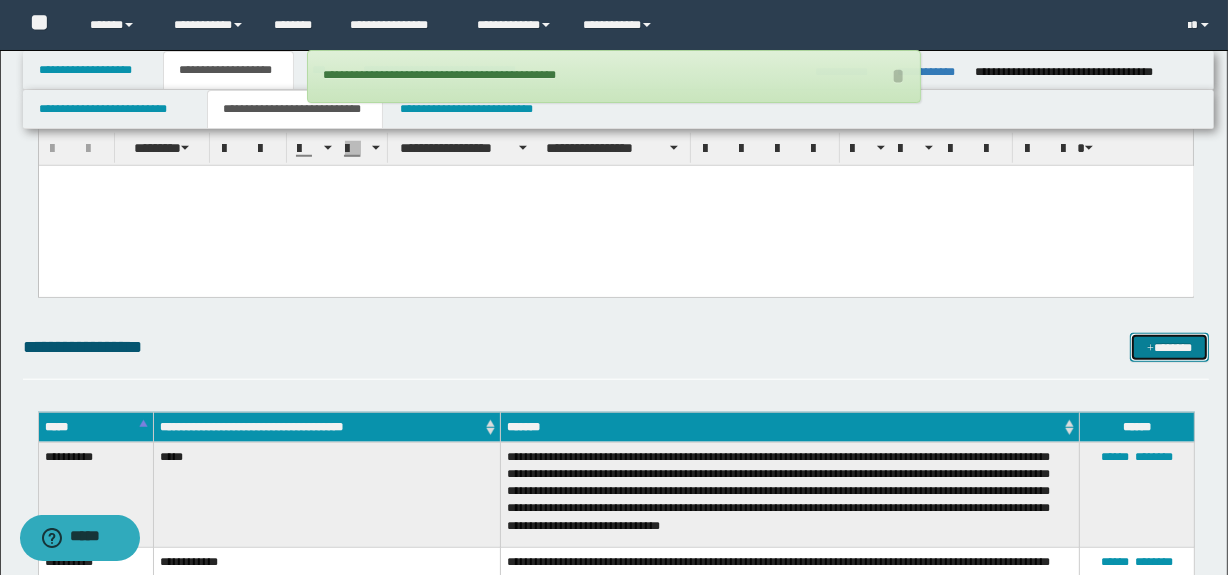 click on "*******" at bounding box center (1170, 348) 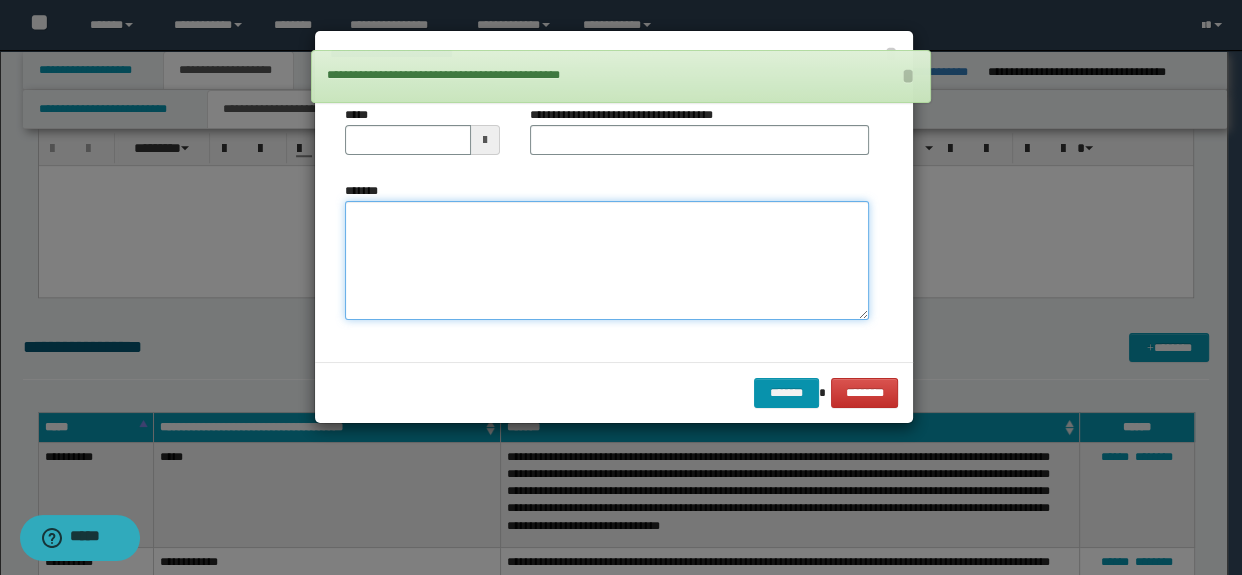 click on "*******" at bounding box center [607, 261] 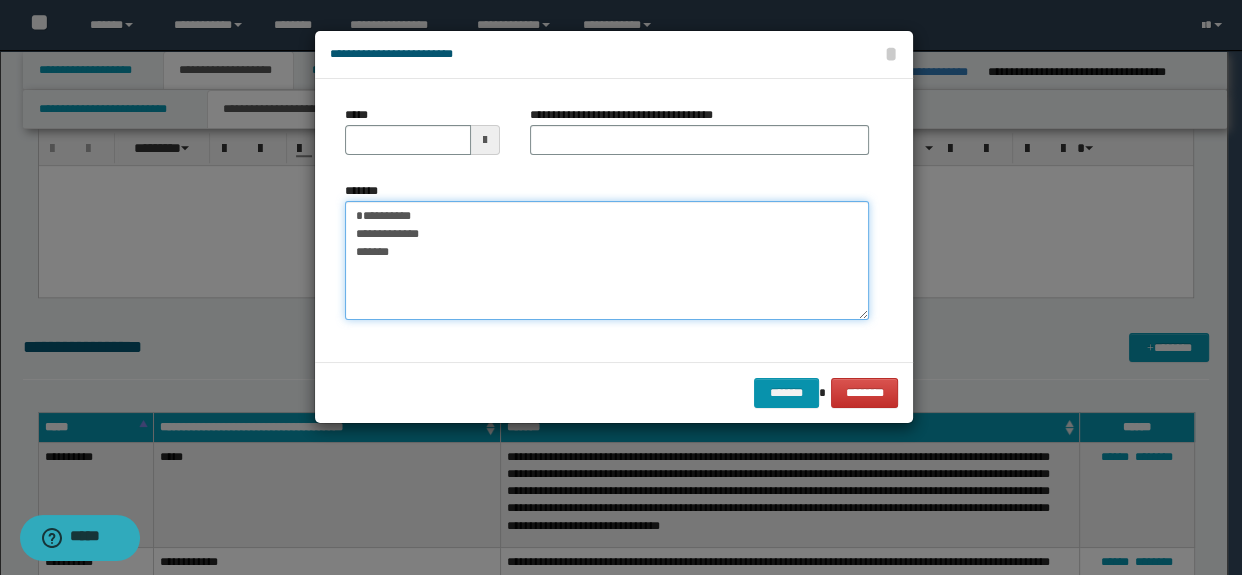 type on "**********" 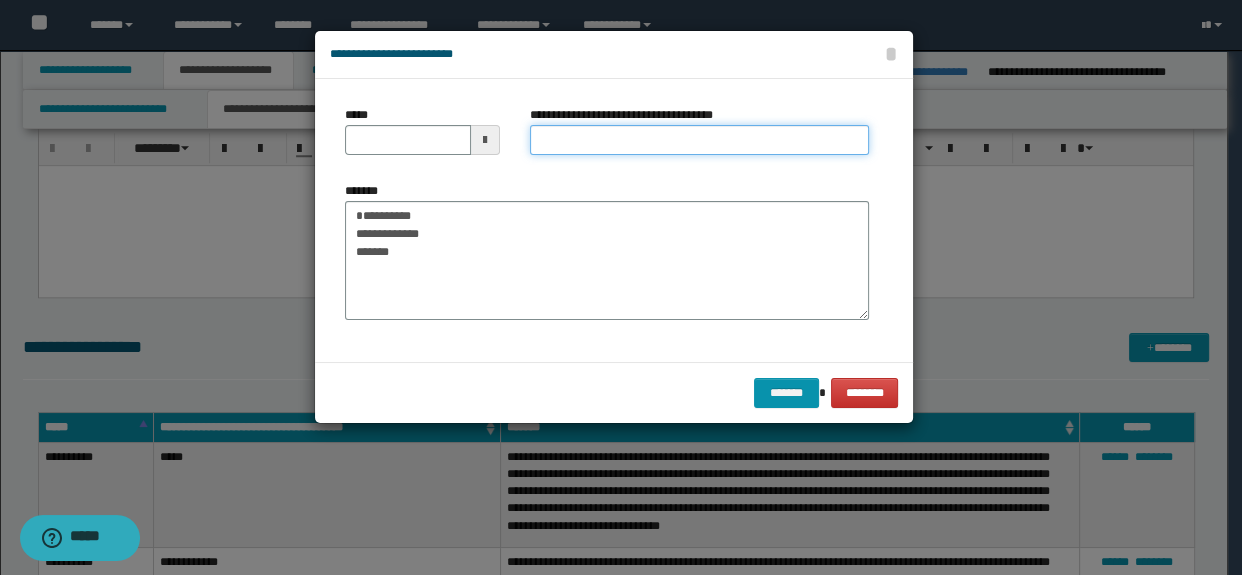 click on "**********" at bounding box center (700, 140) 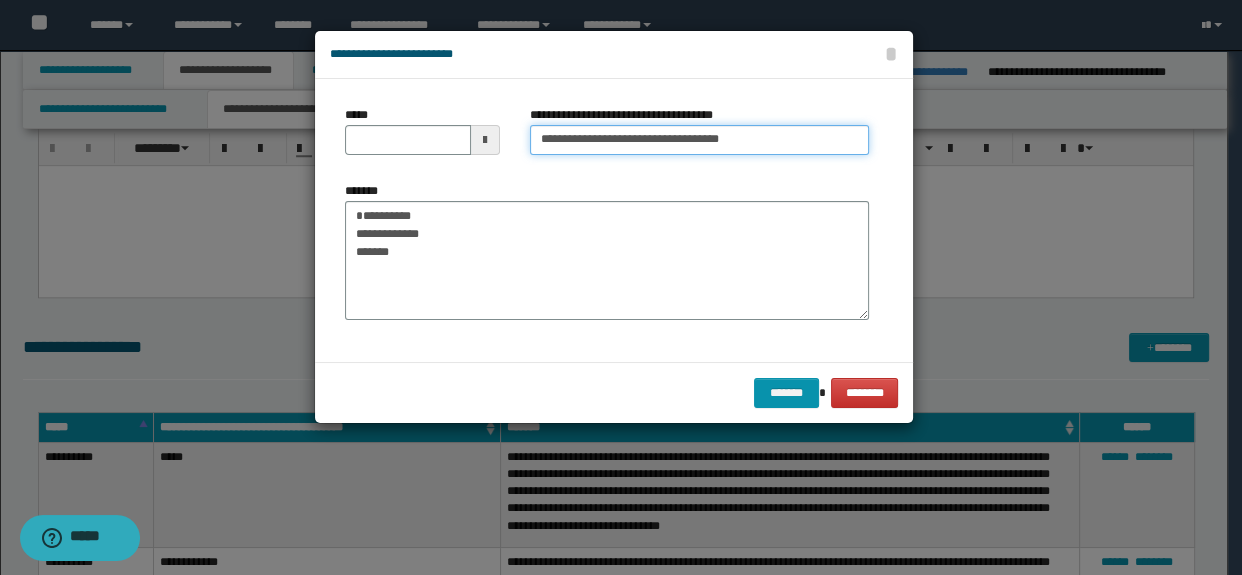 drag, startPoint x: 770, startPoint y: 145, endPoint x: 630, endPoint y: 149, distance: 140.05713 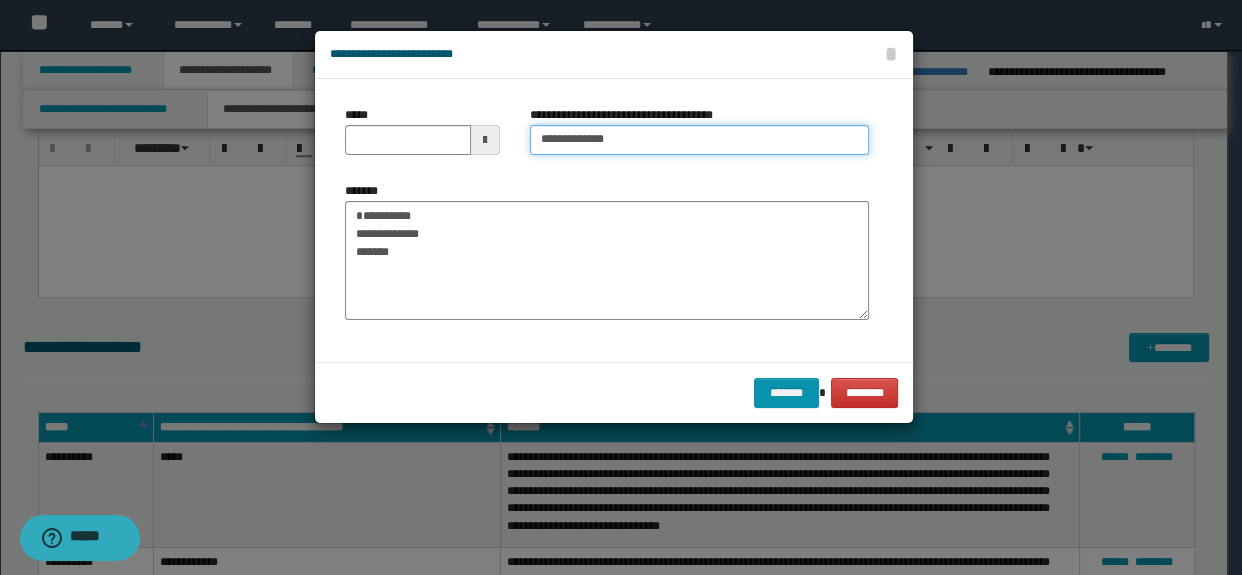 type on "**********" 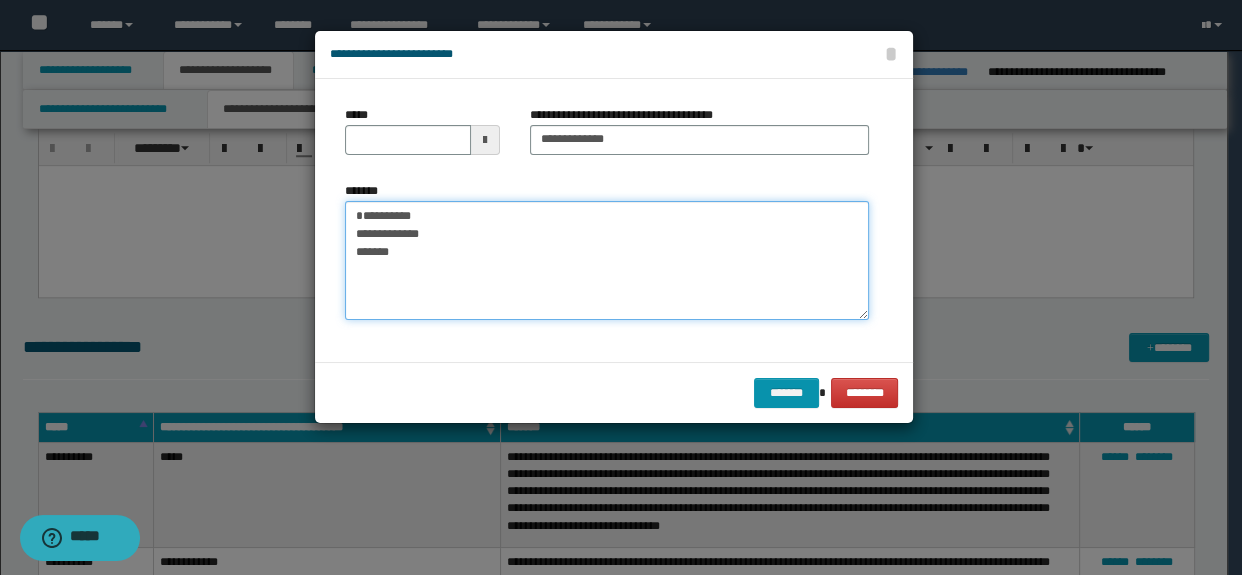 click on "**********" at bounding box center (607, 261) 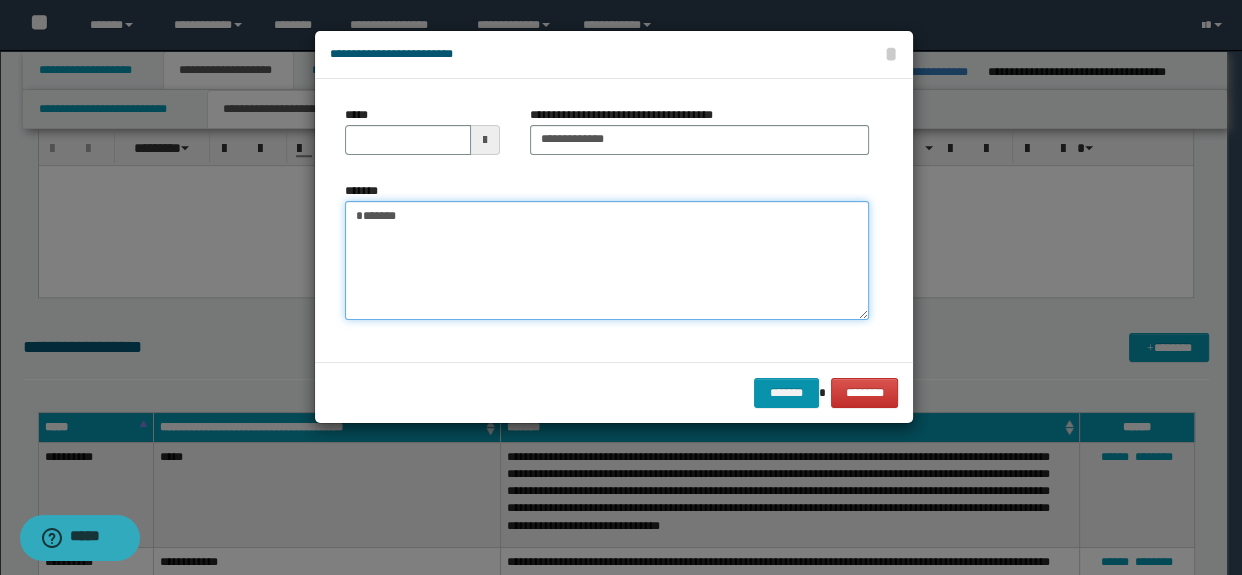 type 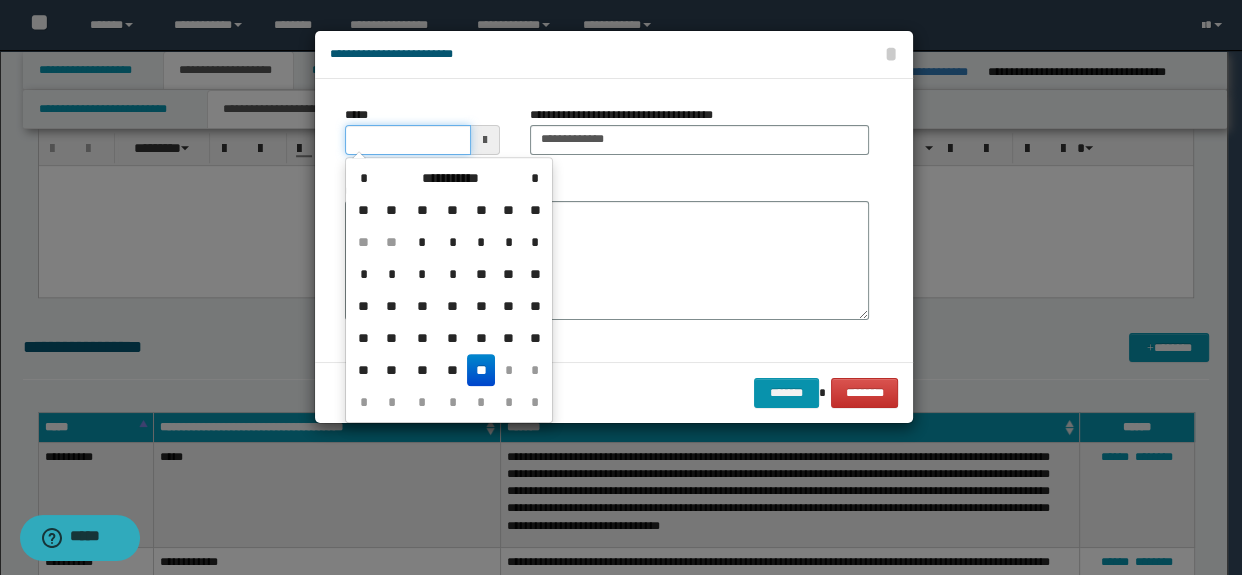 click on "*****" at bounding box center [408, 140] 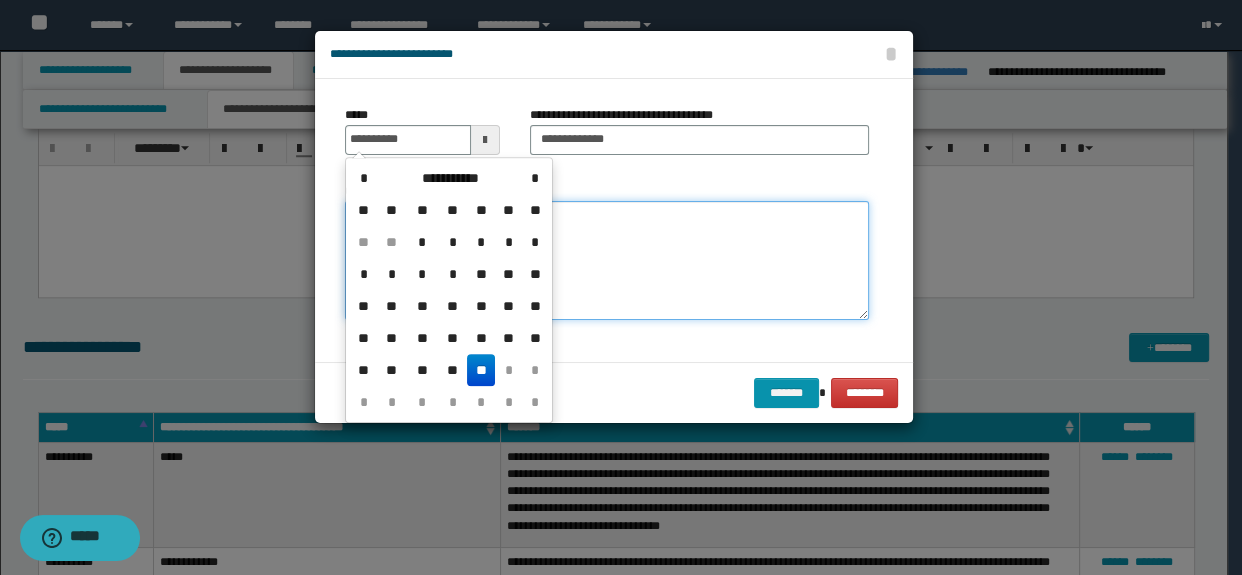 type on "**********" 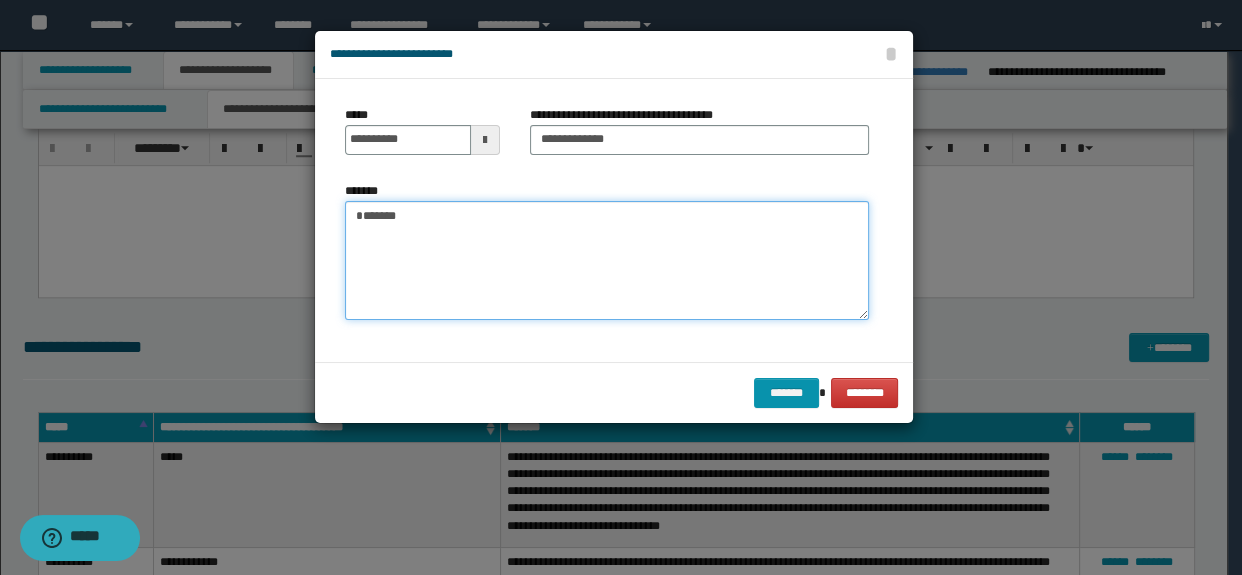 drag, startPoint x: 453, startPoint y: 249, endPoint x: 448, endPoint y: 239, distance: 11.18034 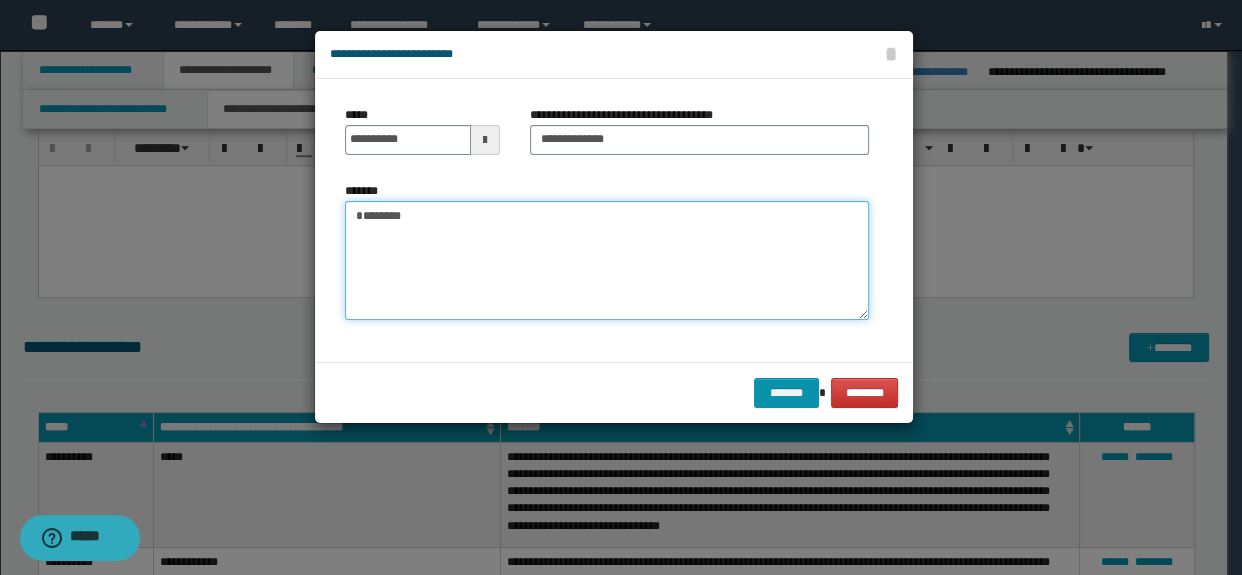 type on "*******" 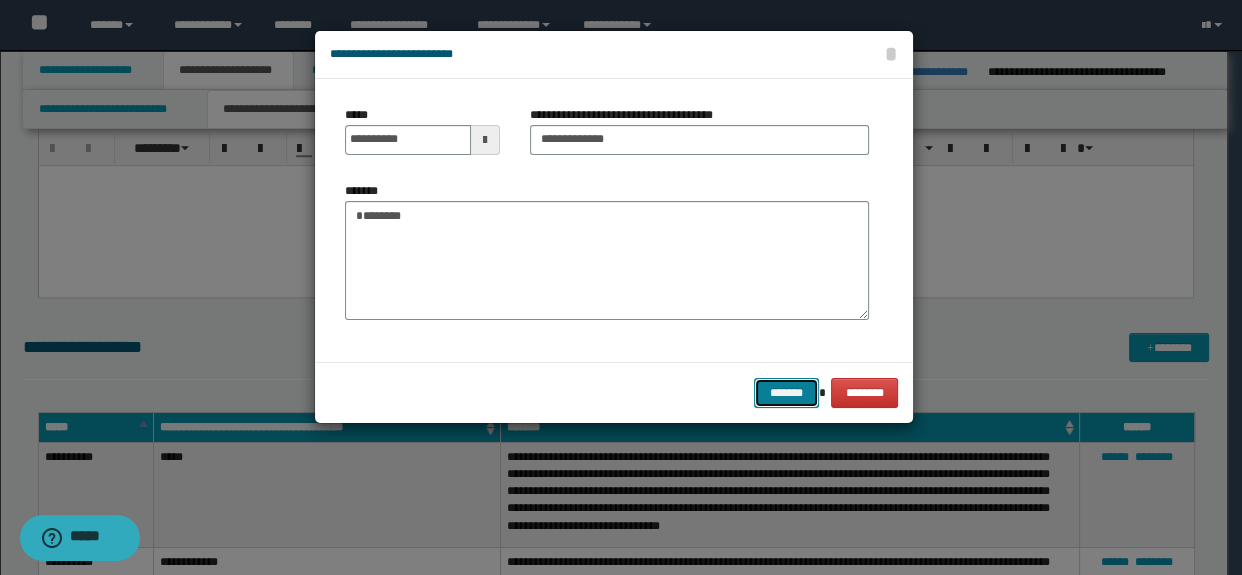 click on "*******" at bounding box center (786, 393) 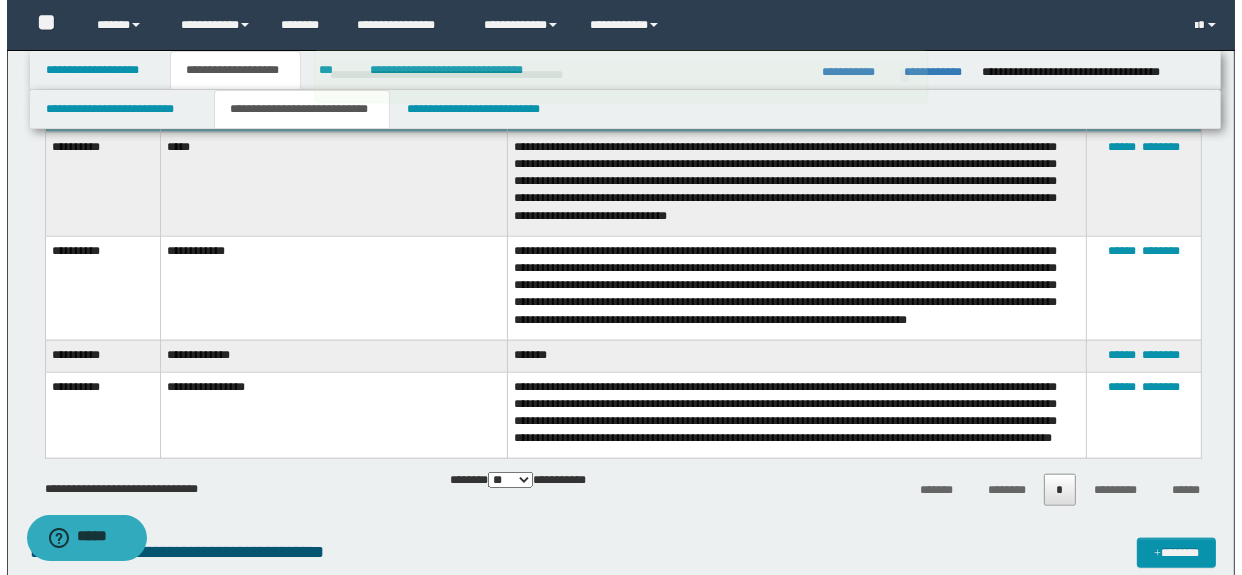 scroll, scrollTop: 0, scrollLeft: 0, axis: both 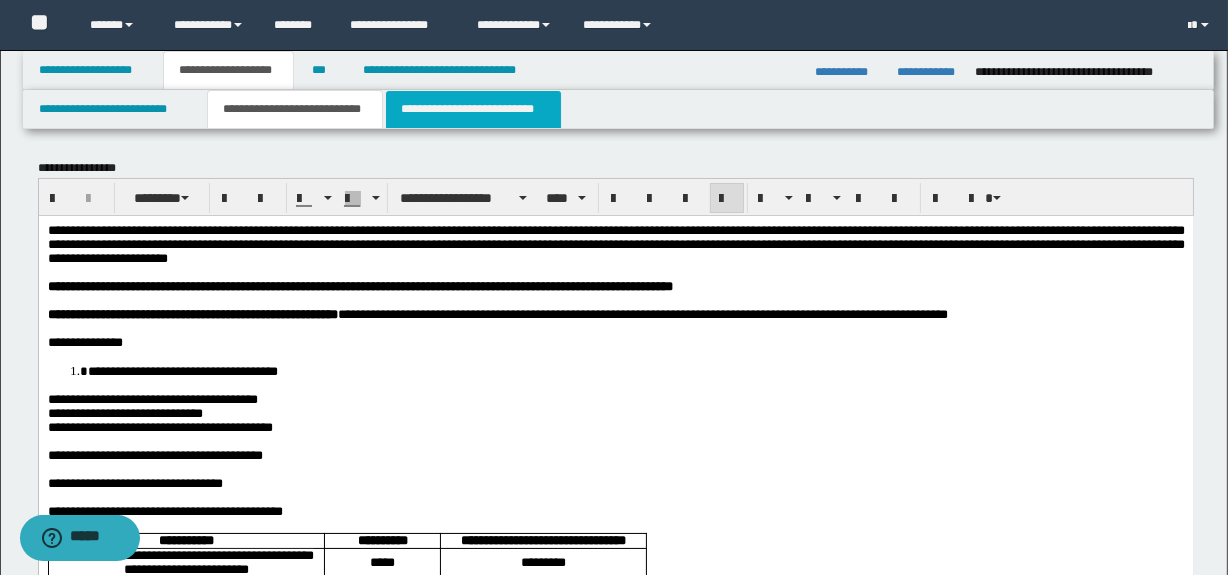 click on "**********" at bounding box center (473, 109) 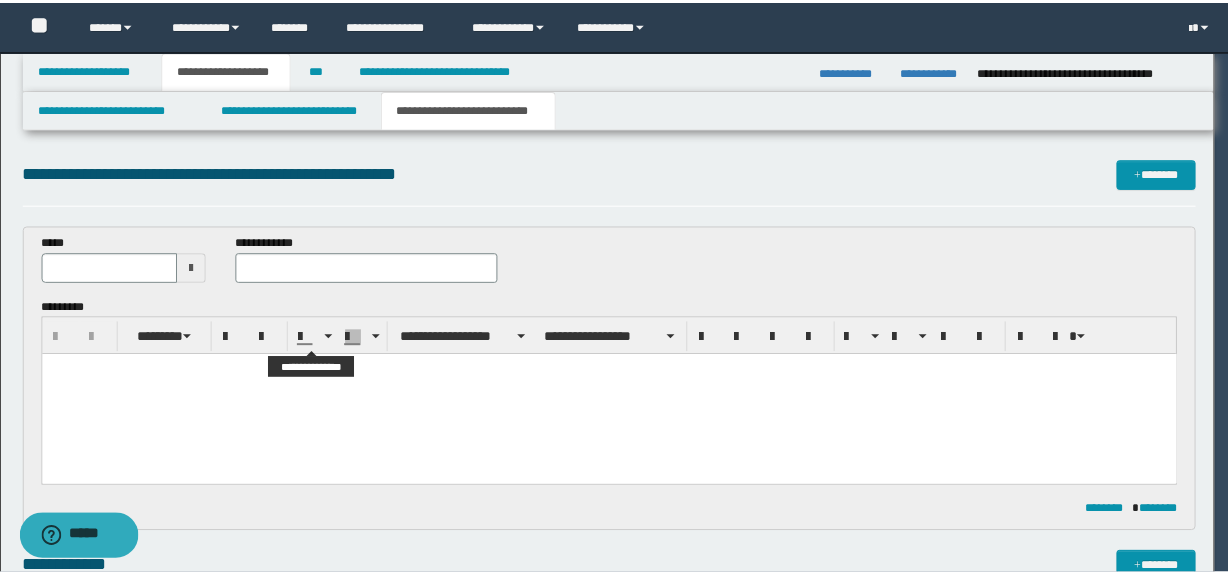 scroll, scrollTop: 0, scrollLeft: 0, axis: both 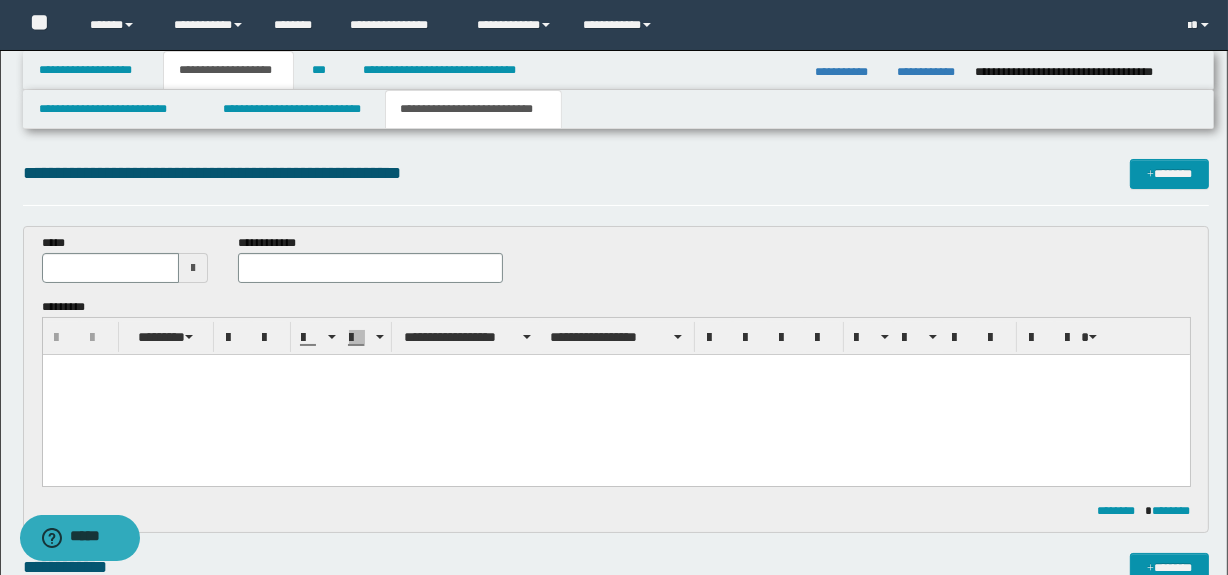 click at bounding box center [615, 395] 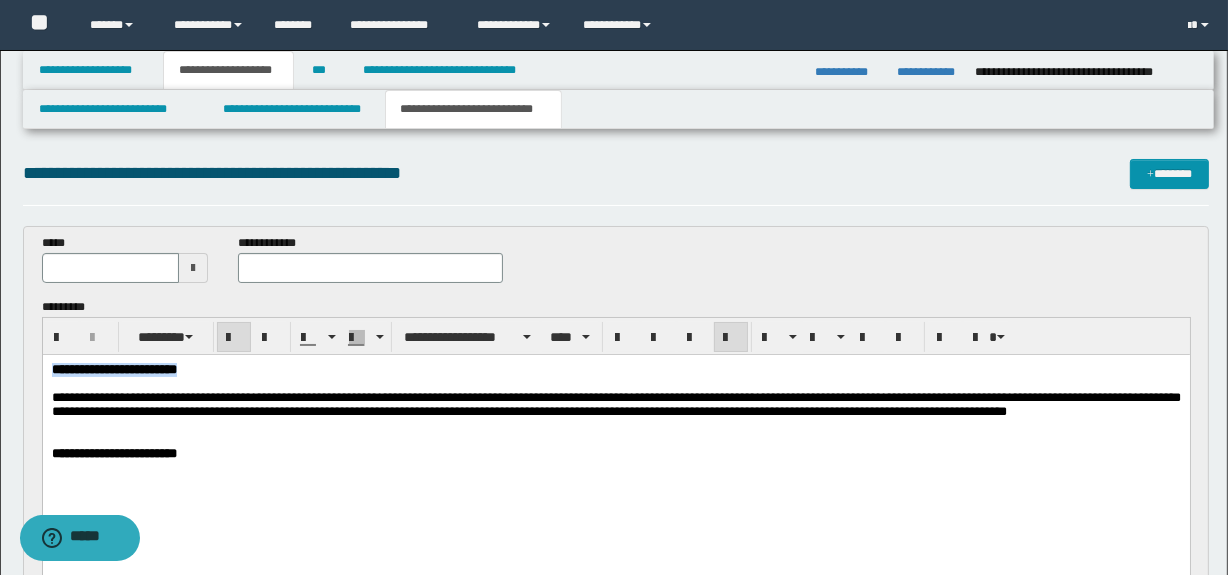 drag, startPoint x: 269, startPoint y: 373, endPoint x: -1, endPoint y: 365, distance: 270.1185 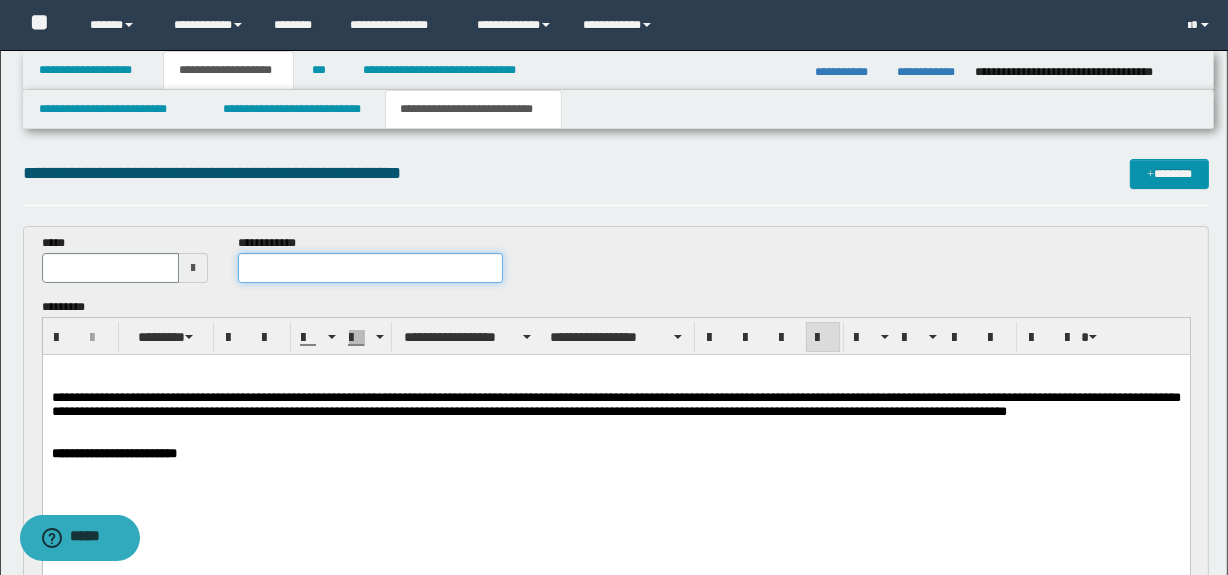 click at bounding box center (370, 268) 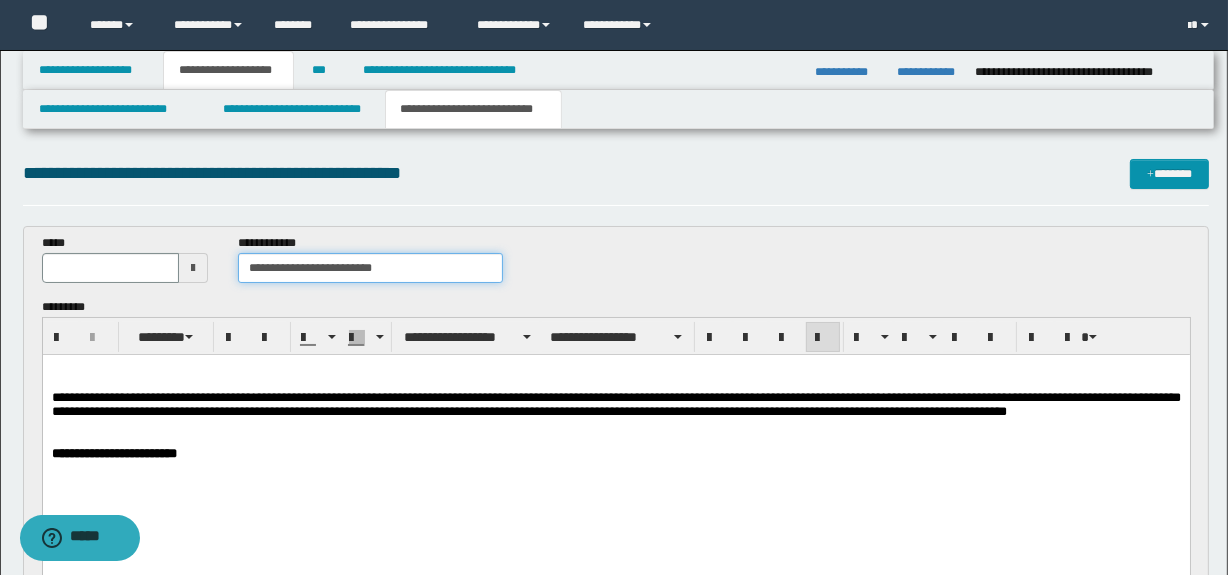 type on "**********" 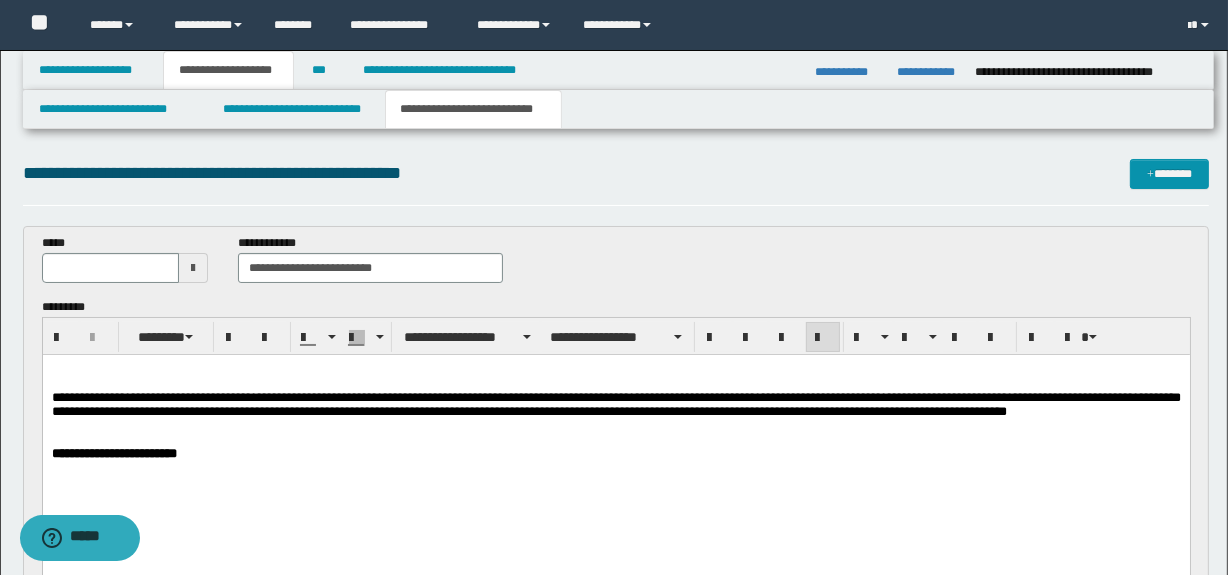 click at bounding box center [193, 268] 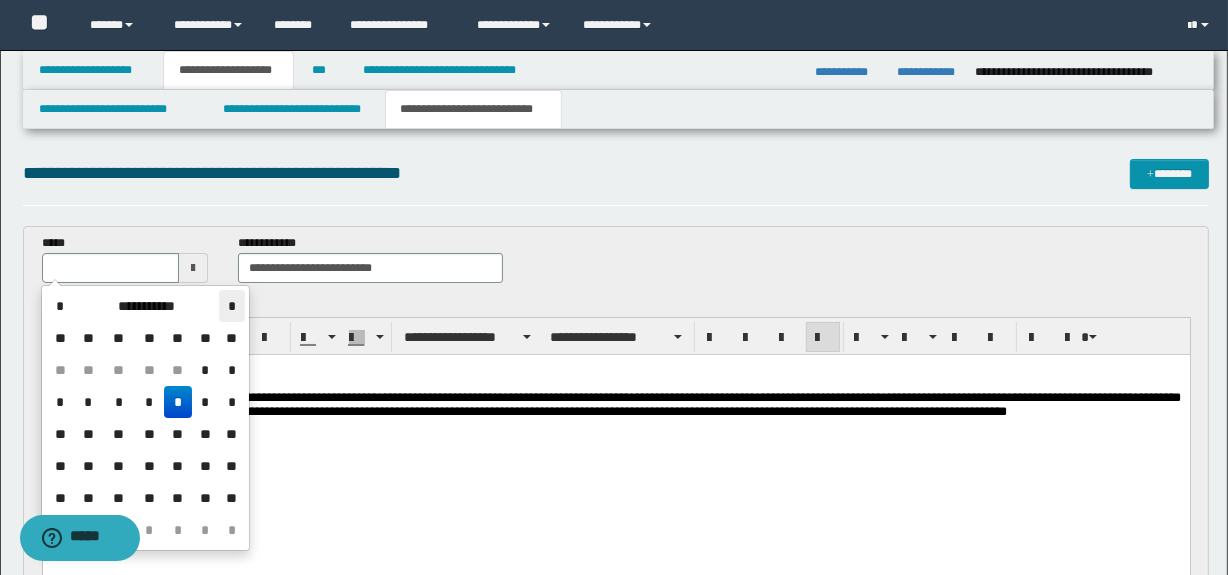click on "*" at bounding box center (231, 306) 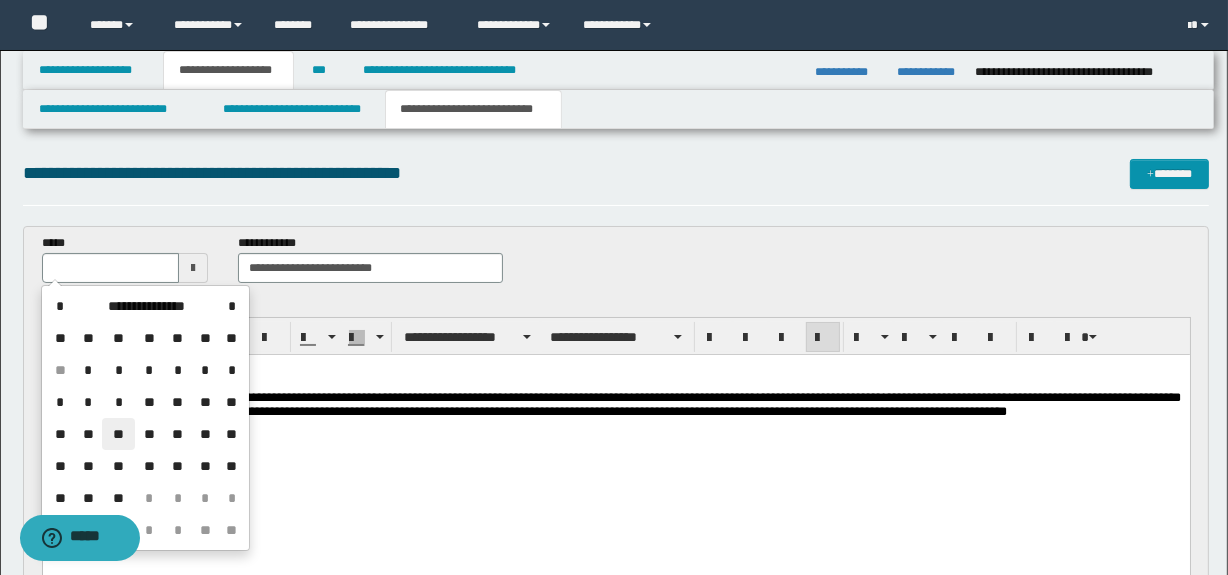 click on "**" at bounding box center (118, 434) 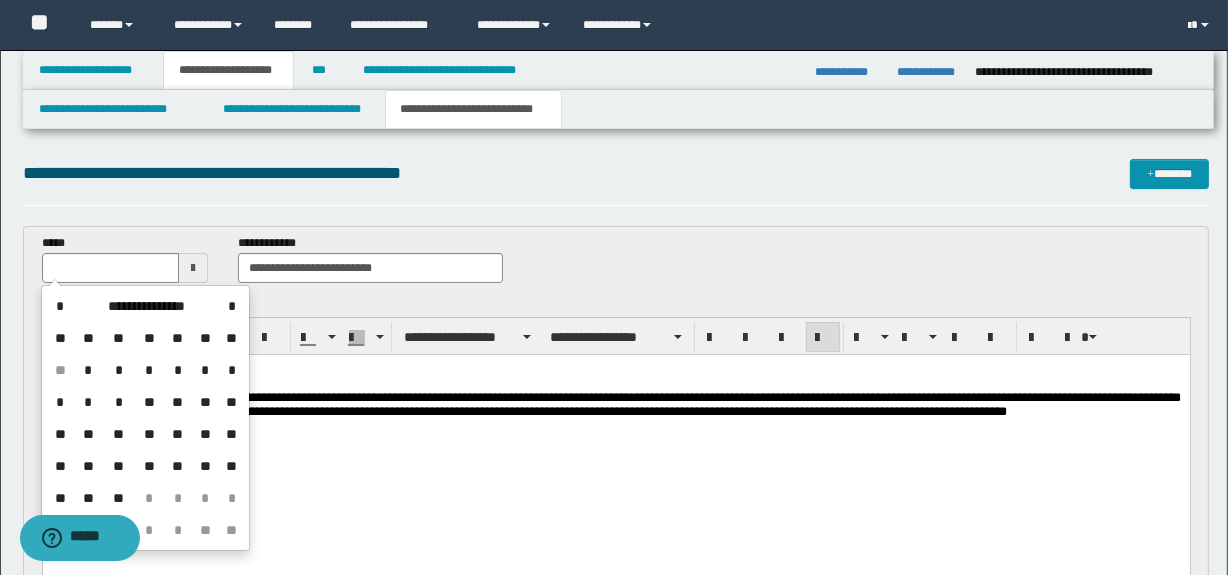type on "**********" 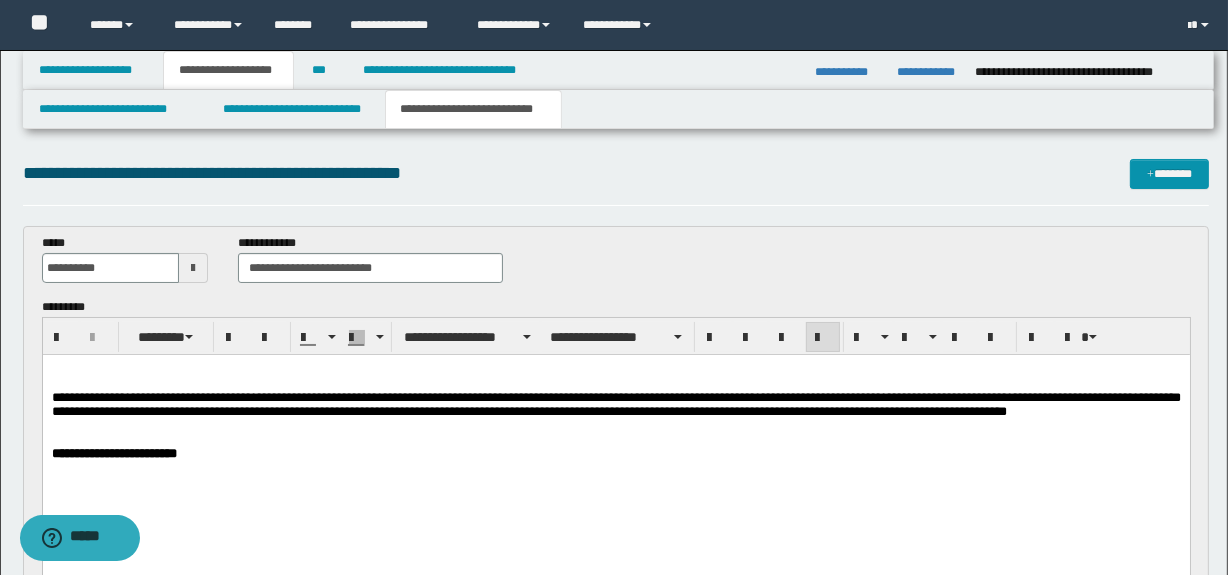 click on "**********" at bounding box center [615, 437] 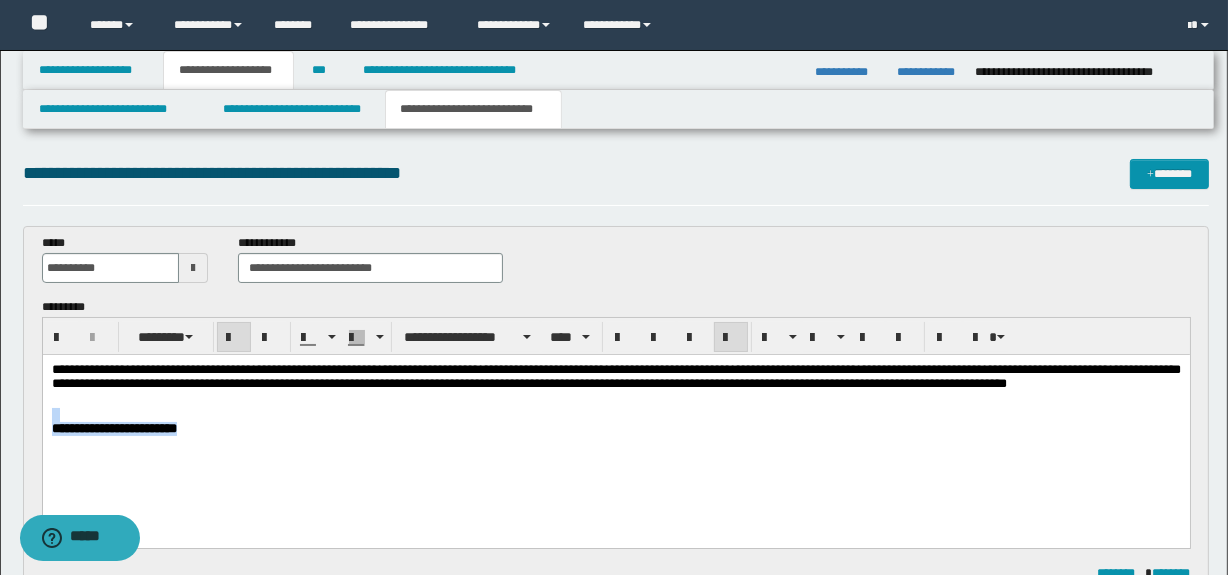 drag, startPoint x: 268, startPoint y: 430, endPoint x: 68, endPoint y: 776, distance: 399.64484 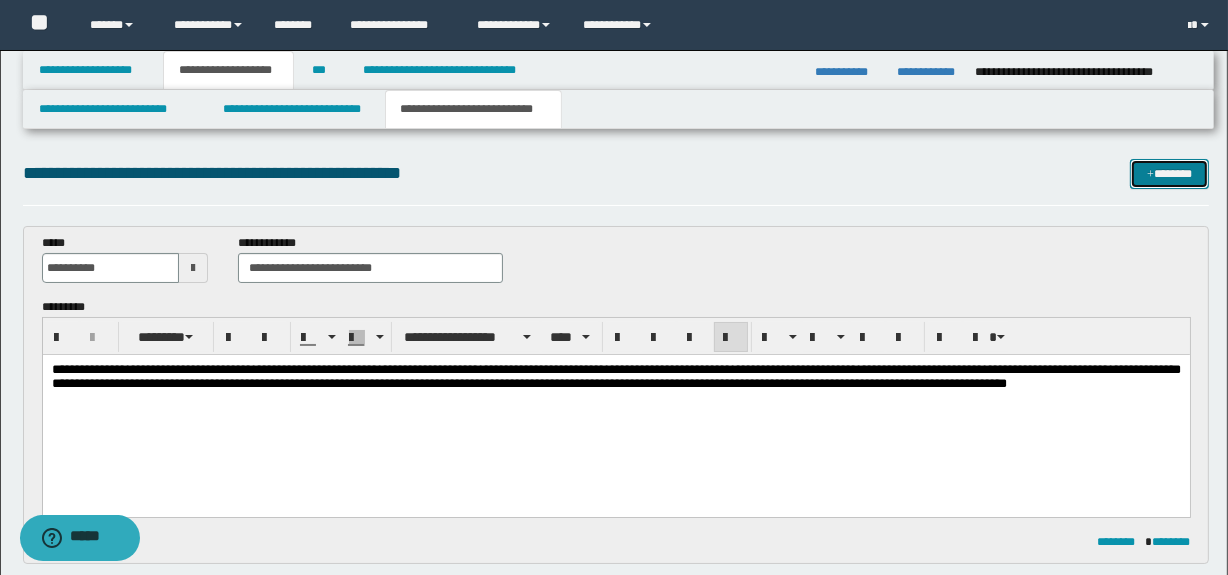 click on "*******" at bounding box center (1170, 174) 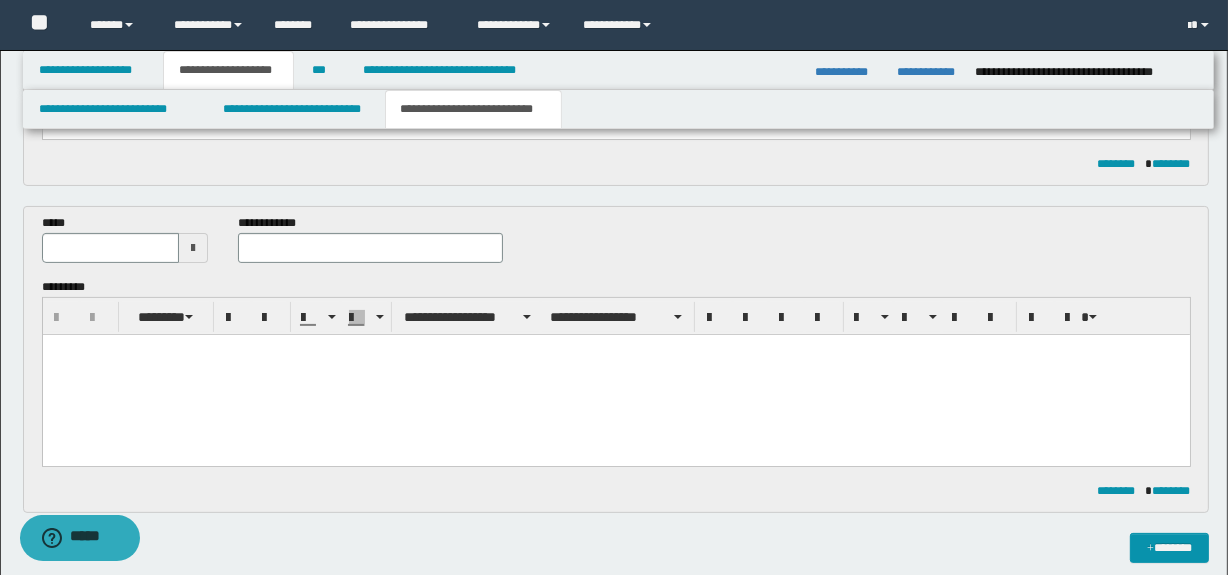 scroll, scrollTop: 359, scrollLeft: 0, axis: vertical 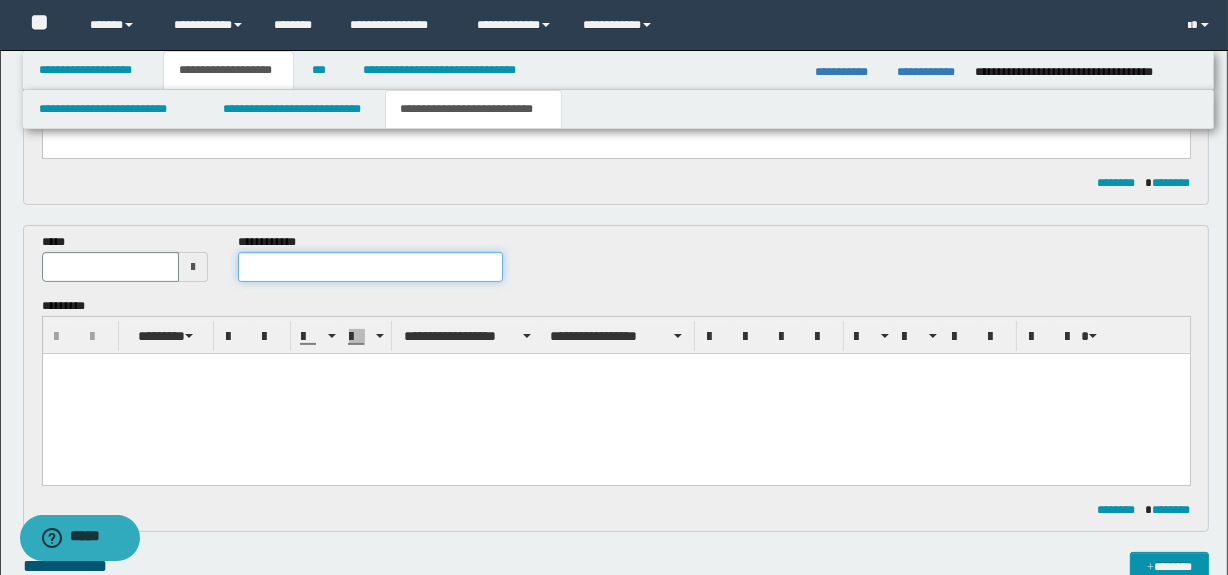 click at bounding box center (370, 267) 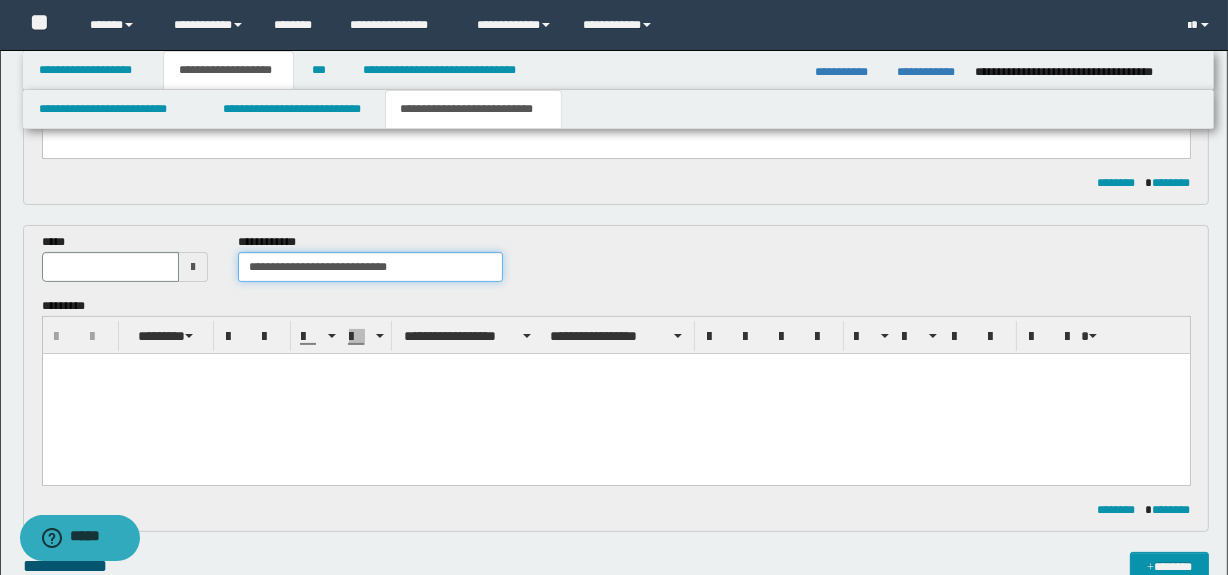 drag, startPoint x: 257, startPoint y: 267, endPoint x: 217, endPoint y: 267, distance: 40 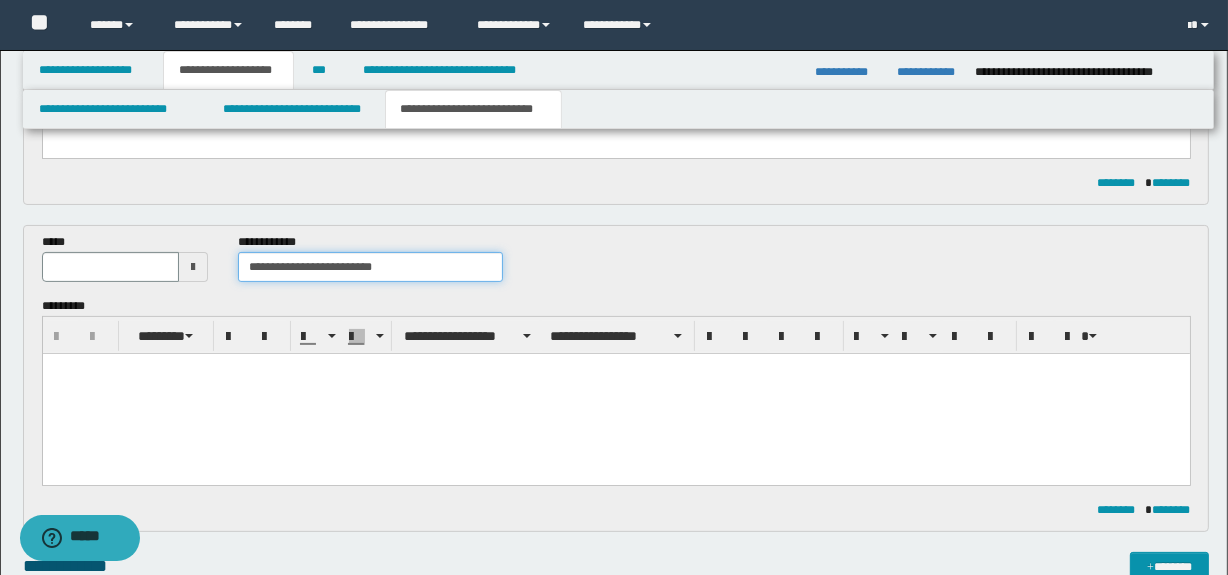 type 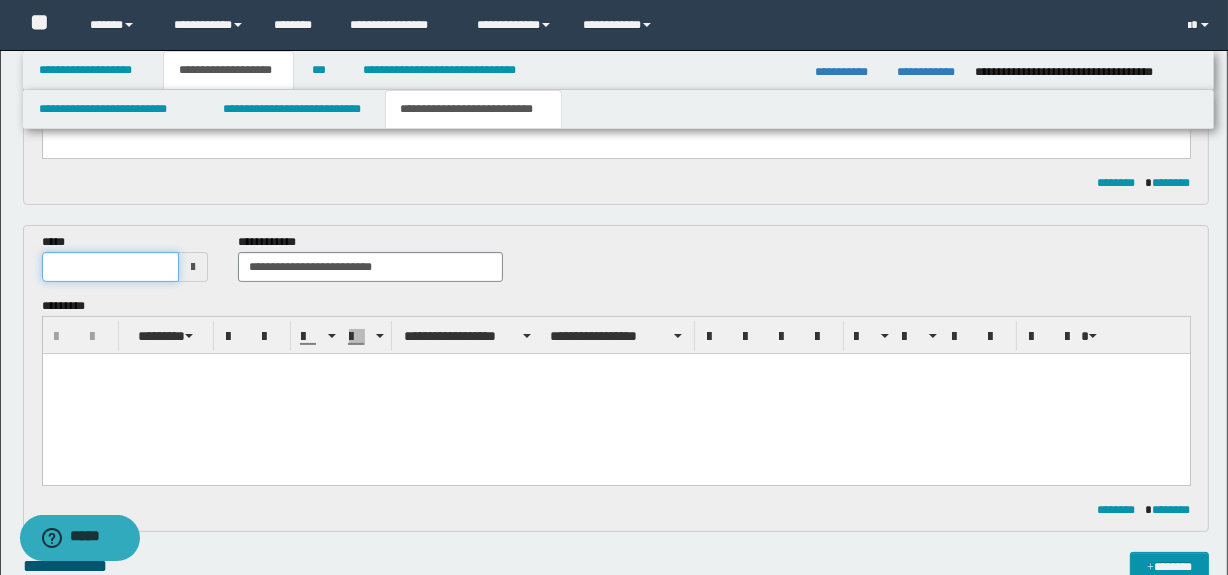 click at bounding box center [110, 267] 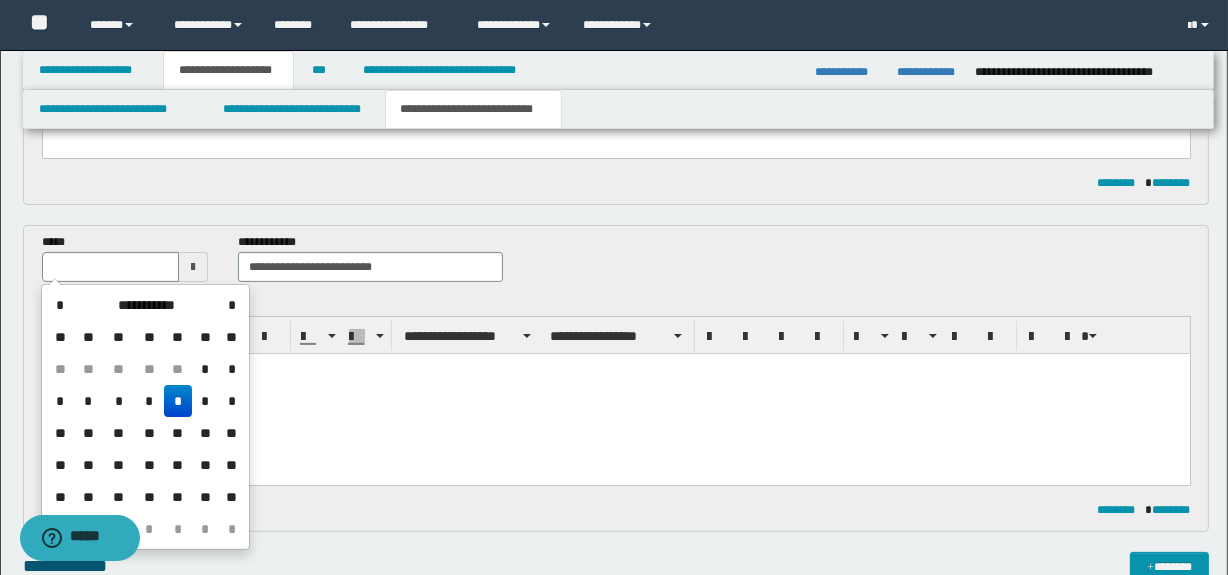 click at bounding box center (193, 267) 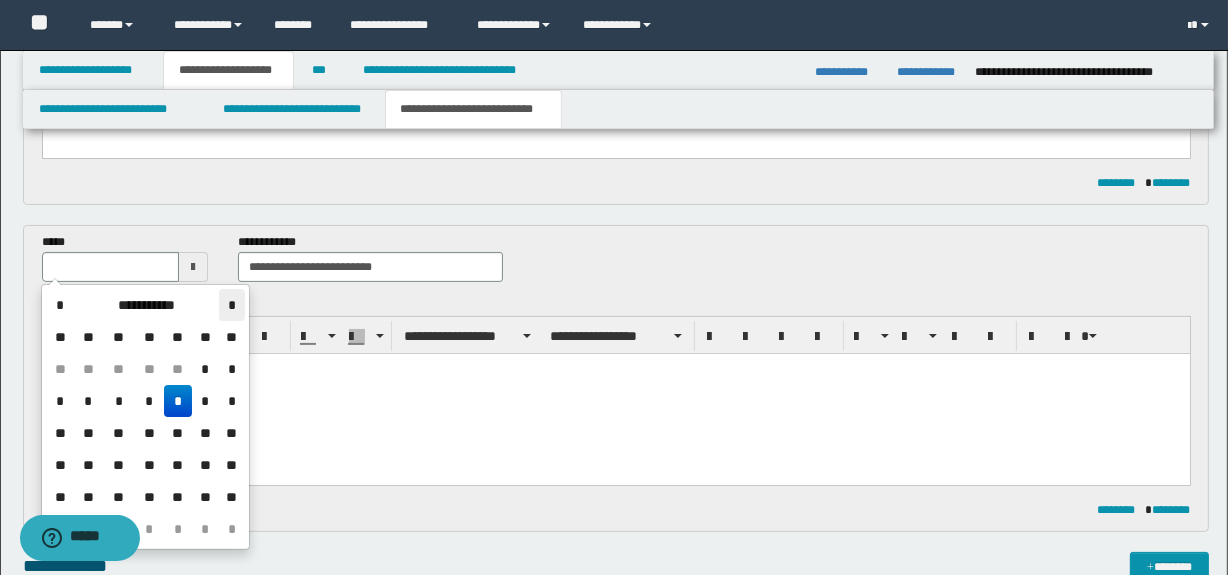 click on "*" at bounding box center [231, 305] 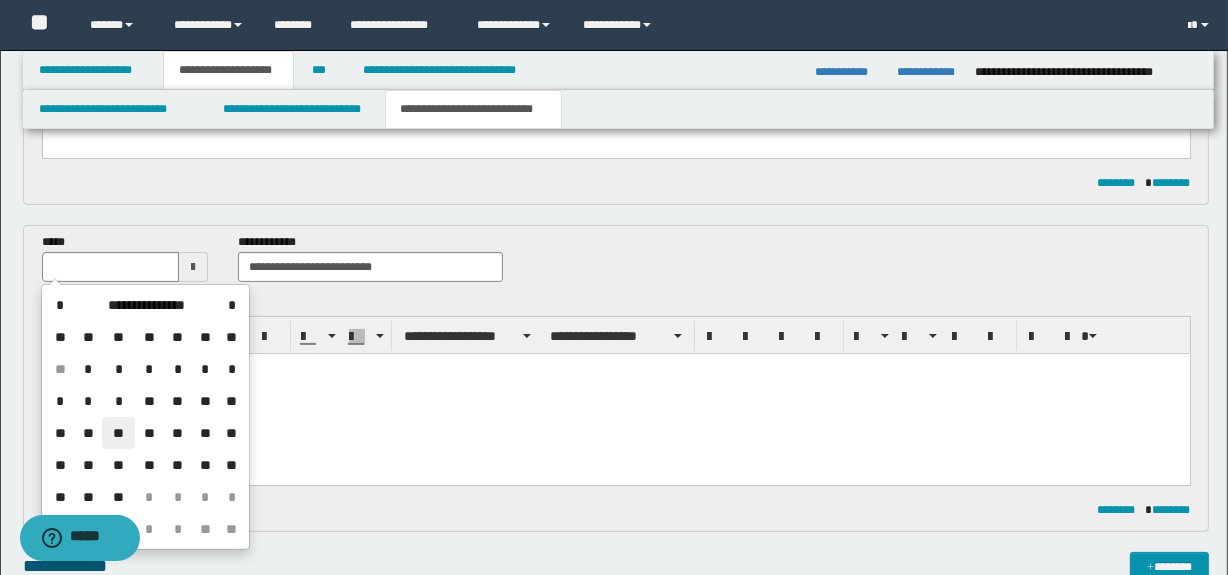 click on "**" at bounding box center (118, 433) 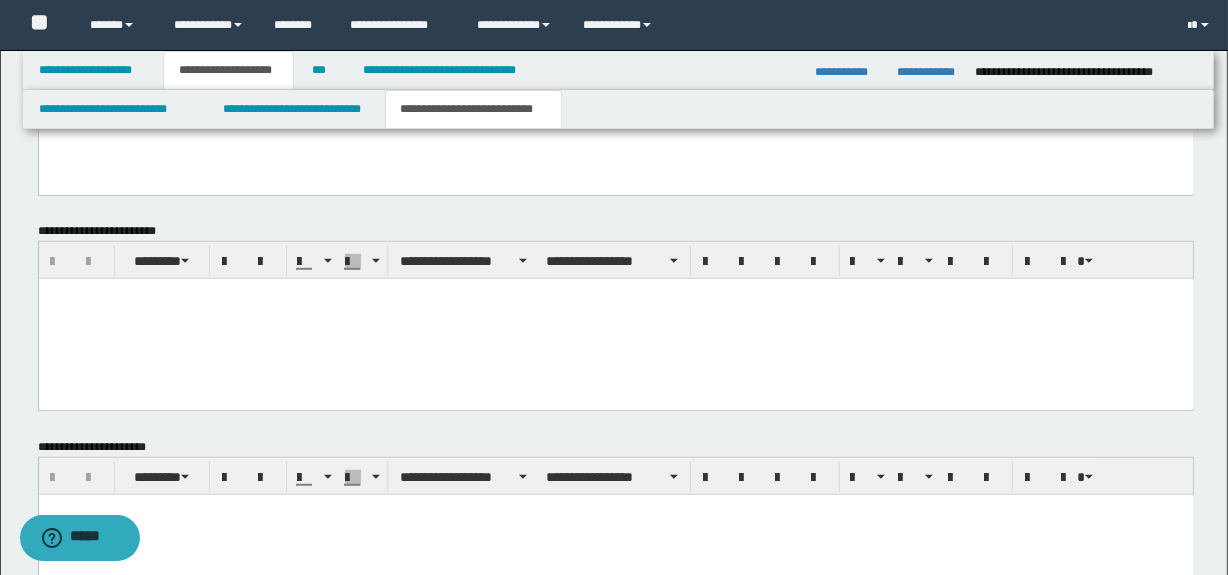 scroll, scrollTop: 1293, scrollLeft: 0, axis: vertical 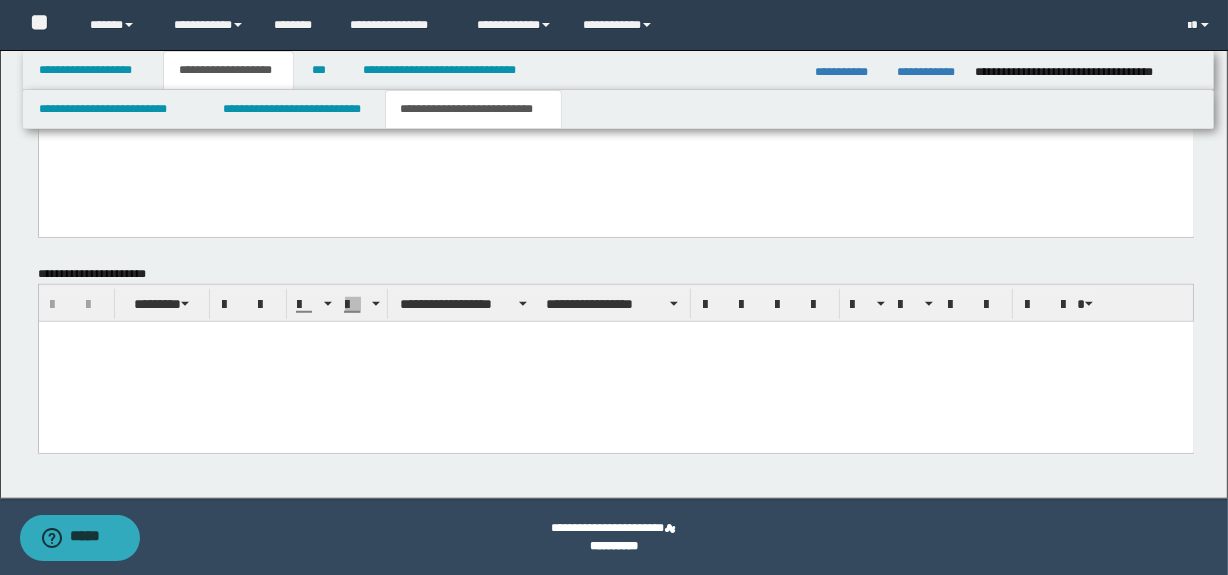 click at bounding box center [615, 361] 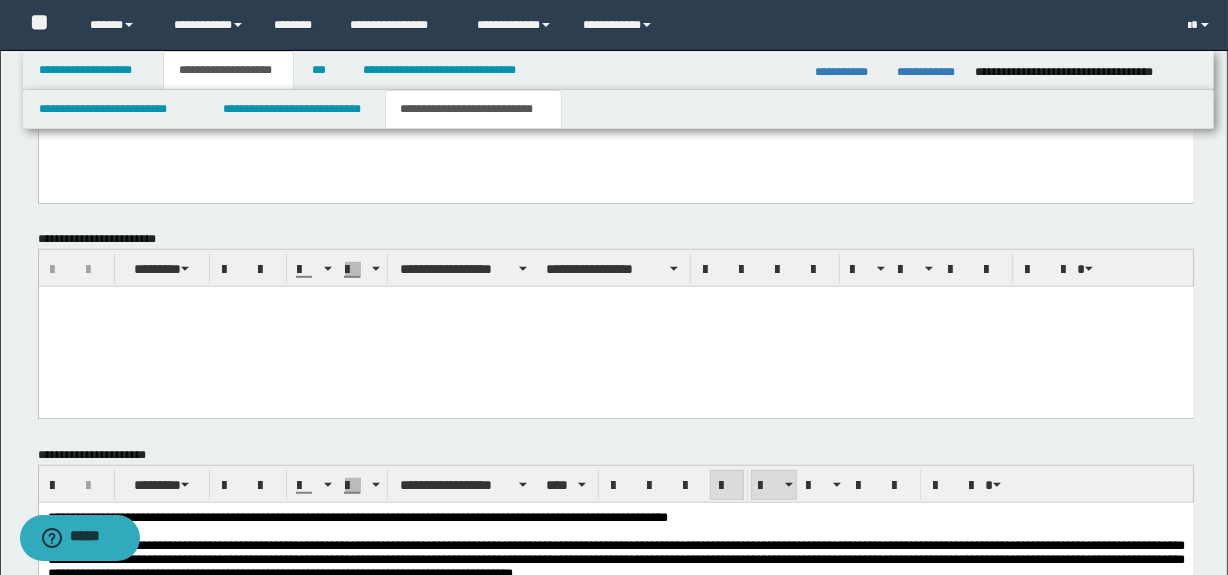 scroll, scrollTop: 1111, scrollLeft: 0, axis: vertical 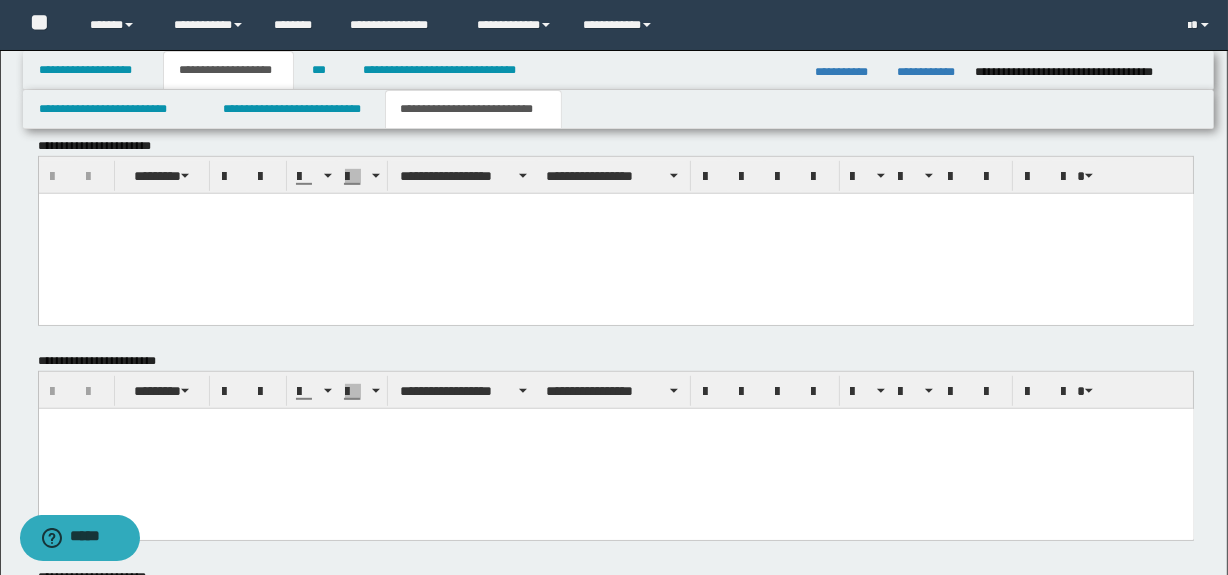 click at bounding box center (615, 233) 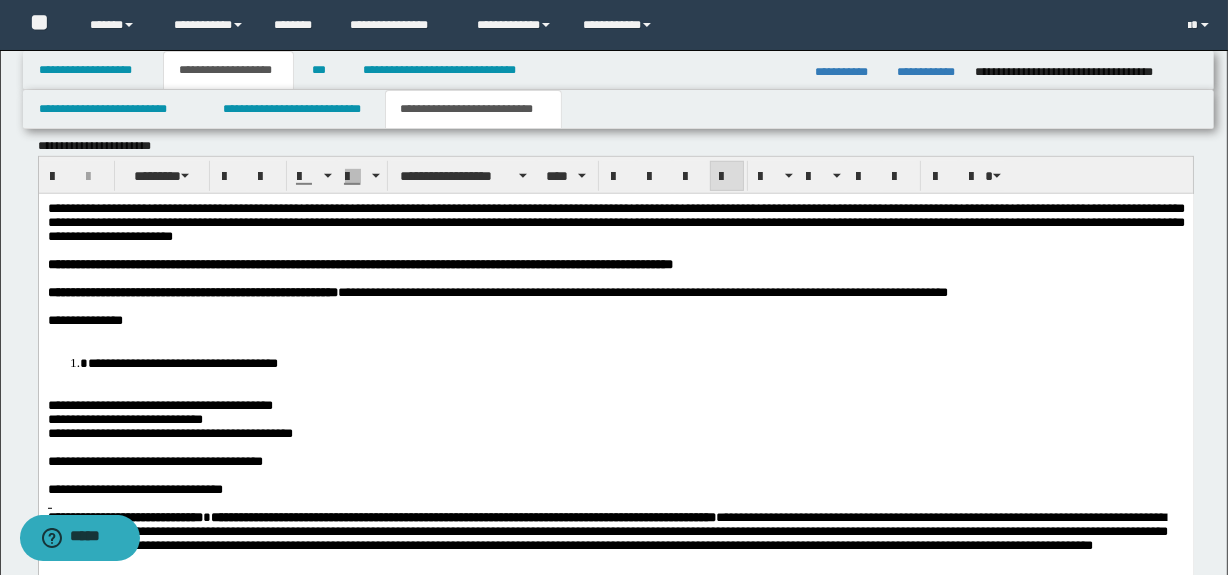 click at bounding box center (615, 334) 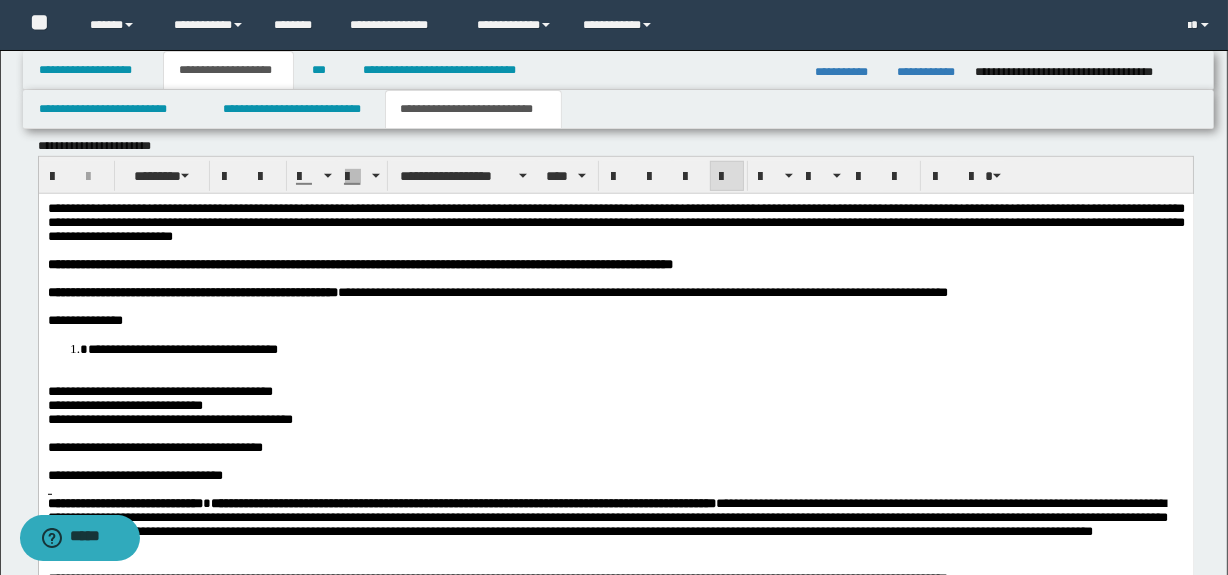 click at bounding box center (615, 377) 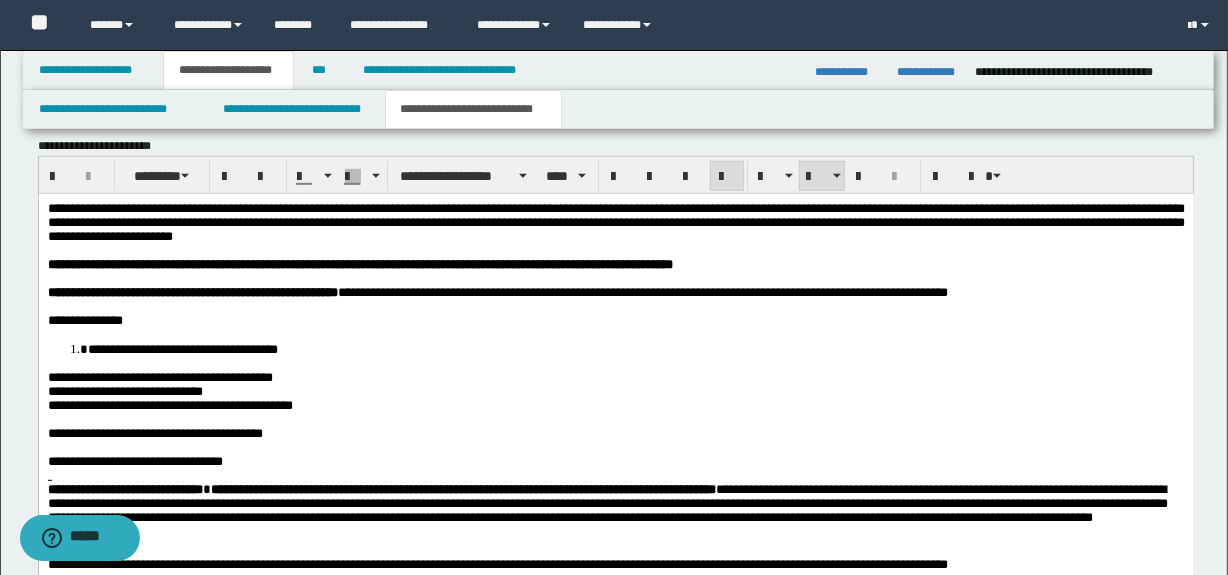 click on "**********" at bounding box center (159, 376) 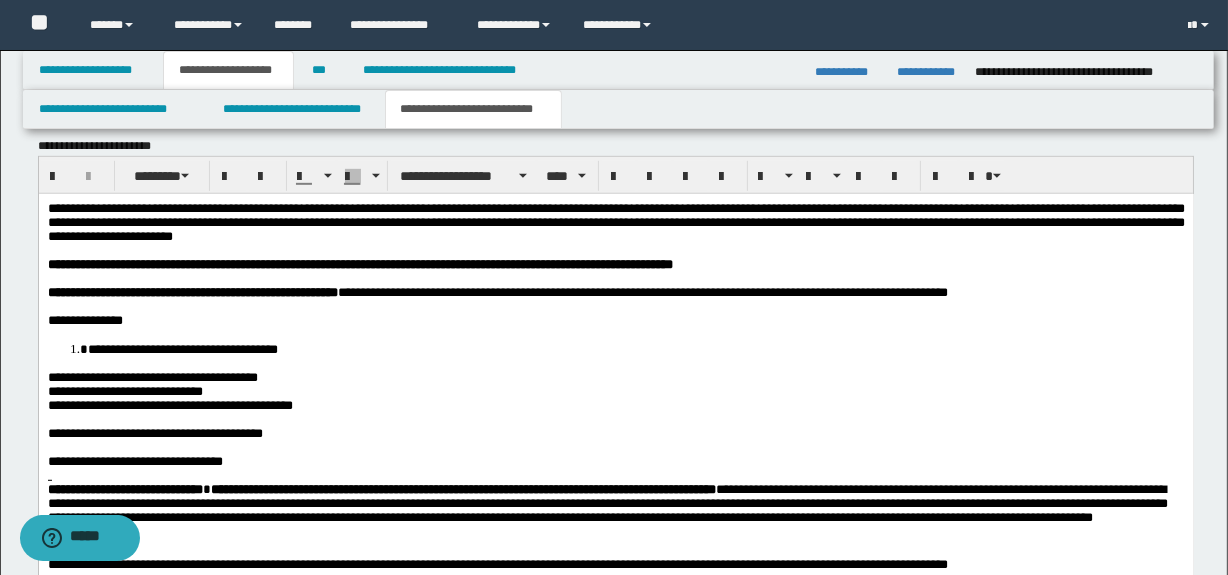click on "**********" at bounding box center (169, 404) 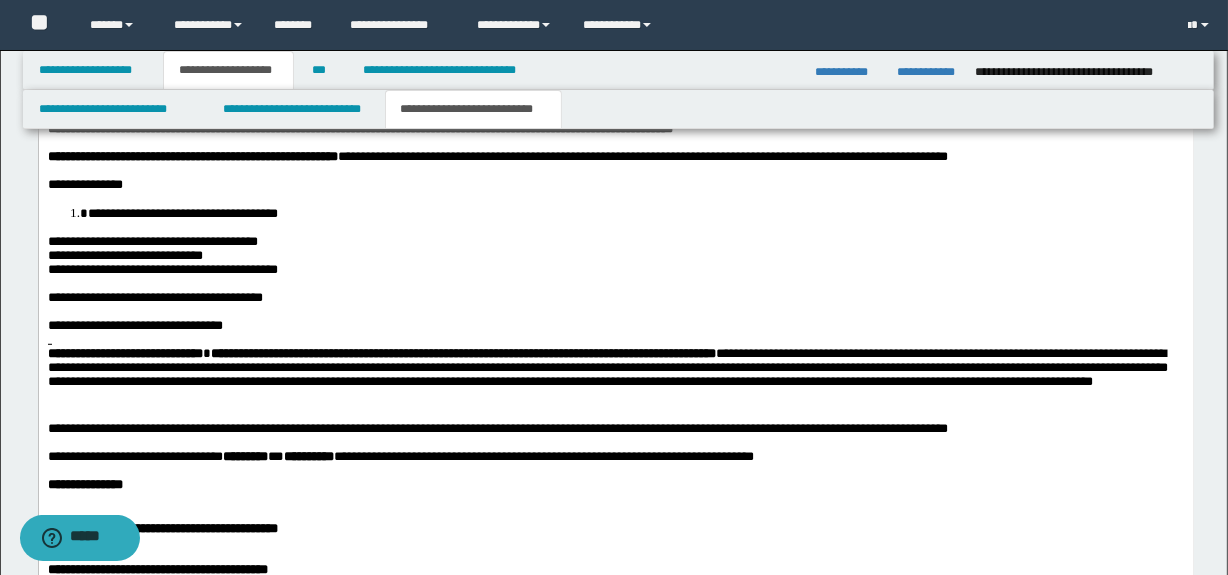 scroll, scrollTop: 1141, scrollLeft: 0, axis: vertical 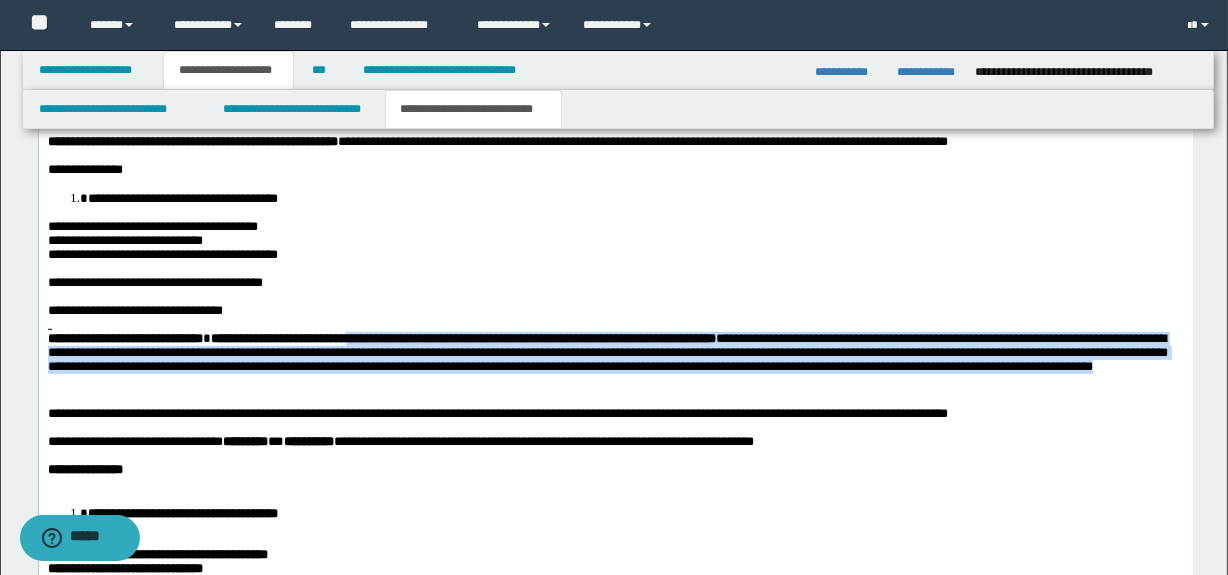 drag, startPoint x: 394, startPoint y: 408, endPoint x: 396, endPoint y: 361, distance: 47.042534 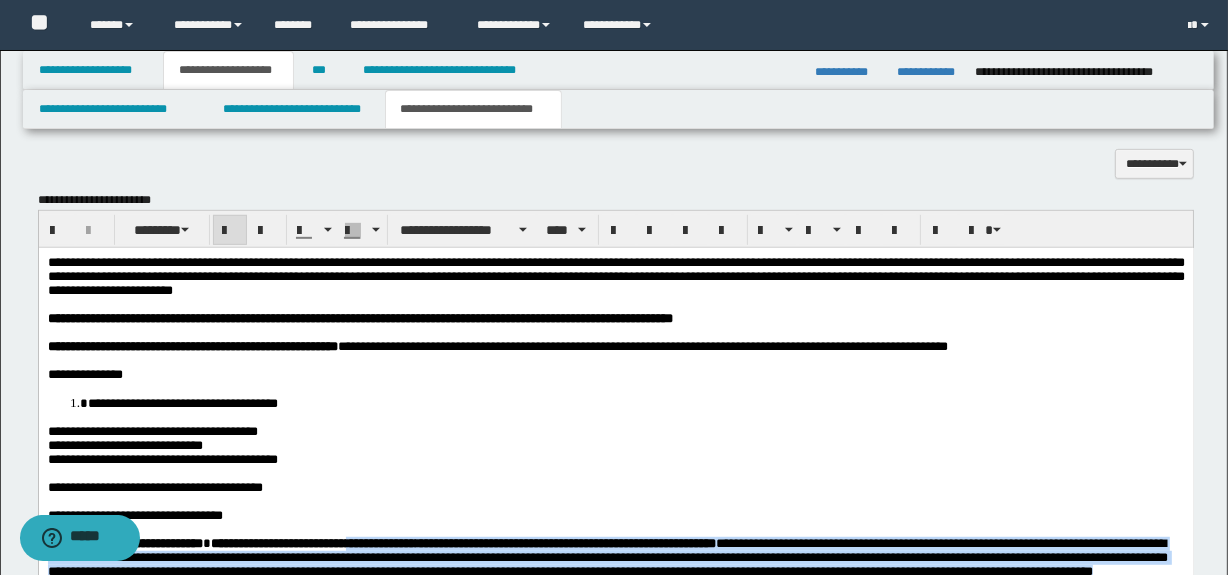 scroll, scrollTop: 930, scrollLeft: 0, axis: vertical 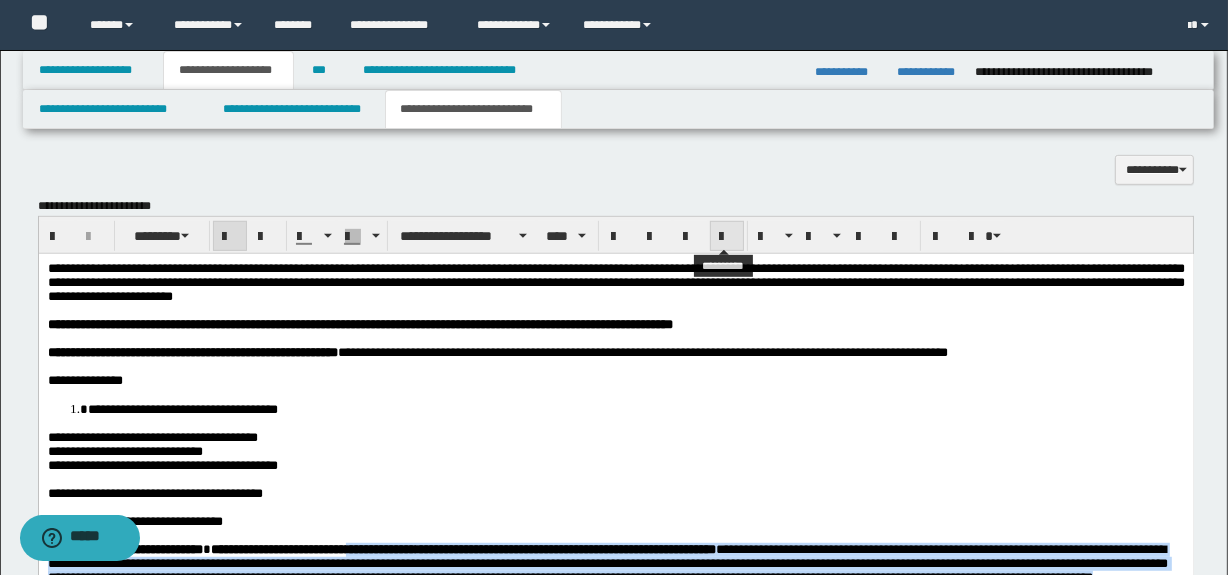 click at bounding box center [727, 236] 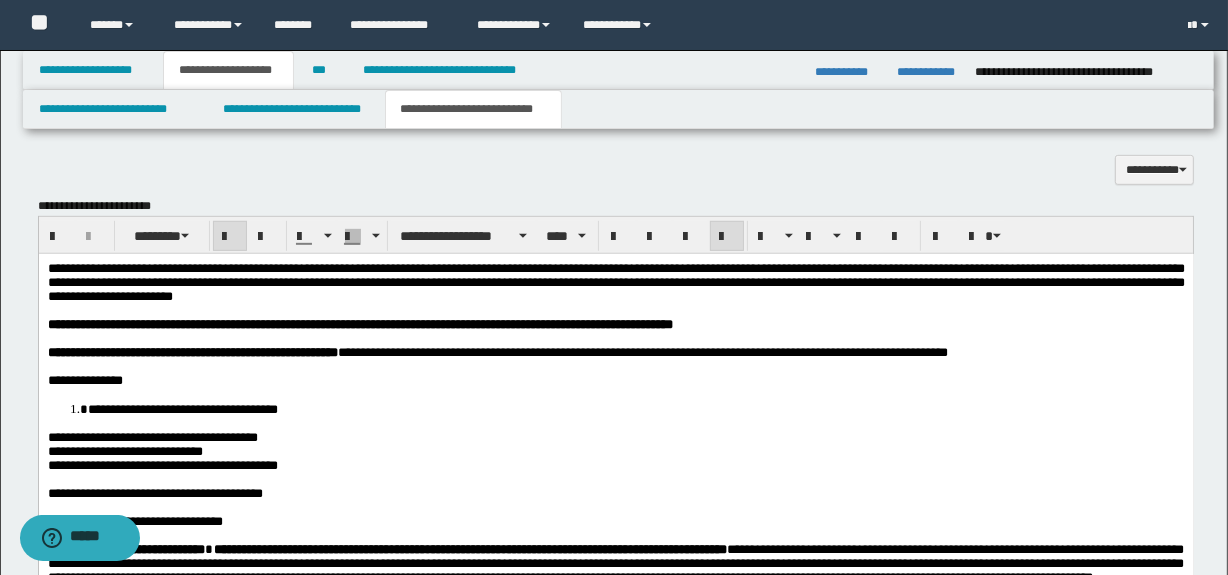 click on "**********" at bounding box center [615, 604] 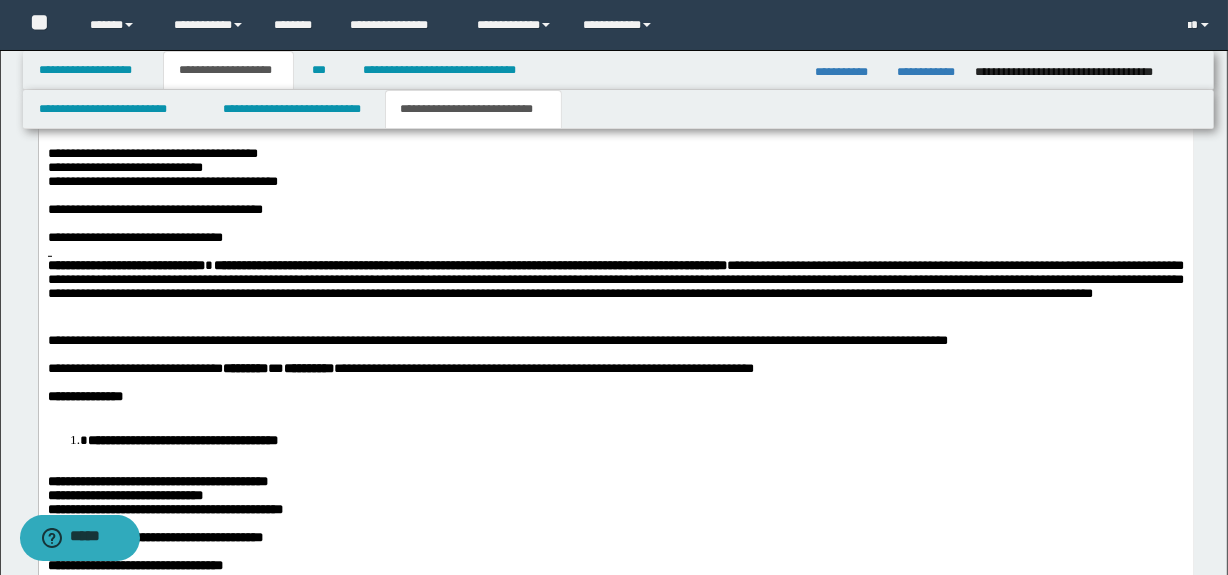 scroll, scrollTop: 1232, scrollLeft: 0, axis: vertical 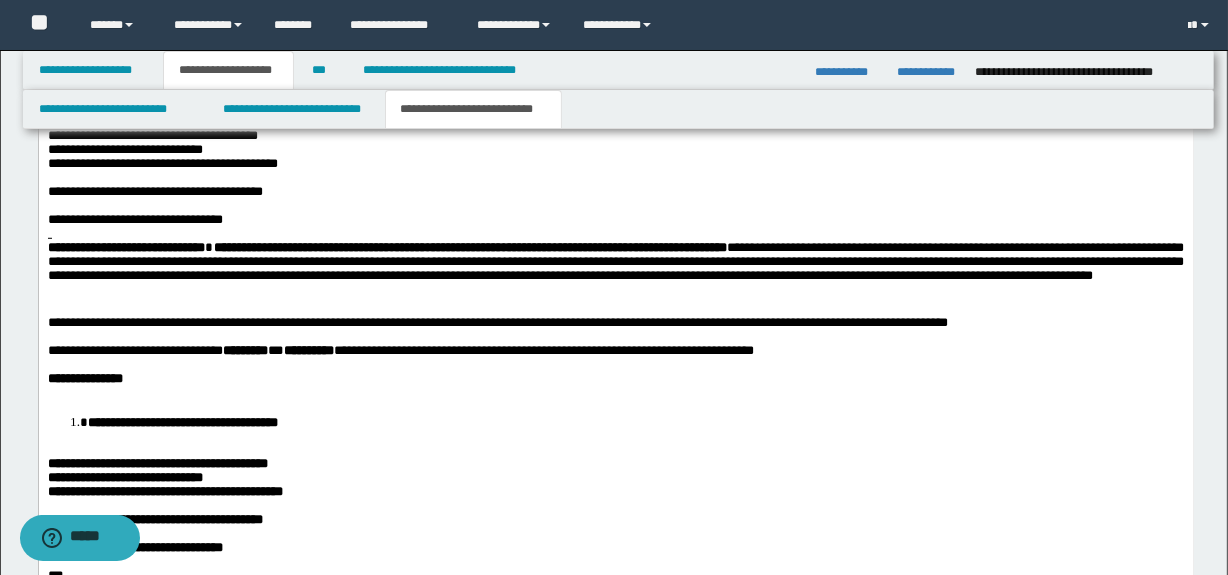 click at bounding box center [615, 393] 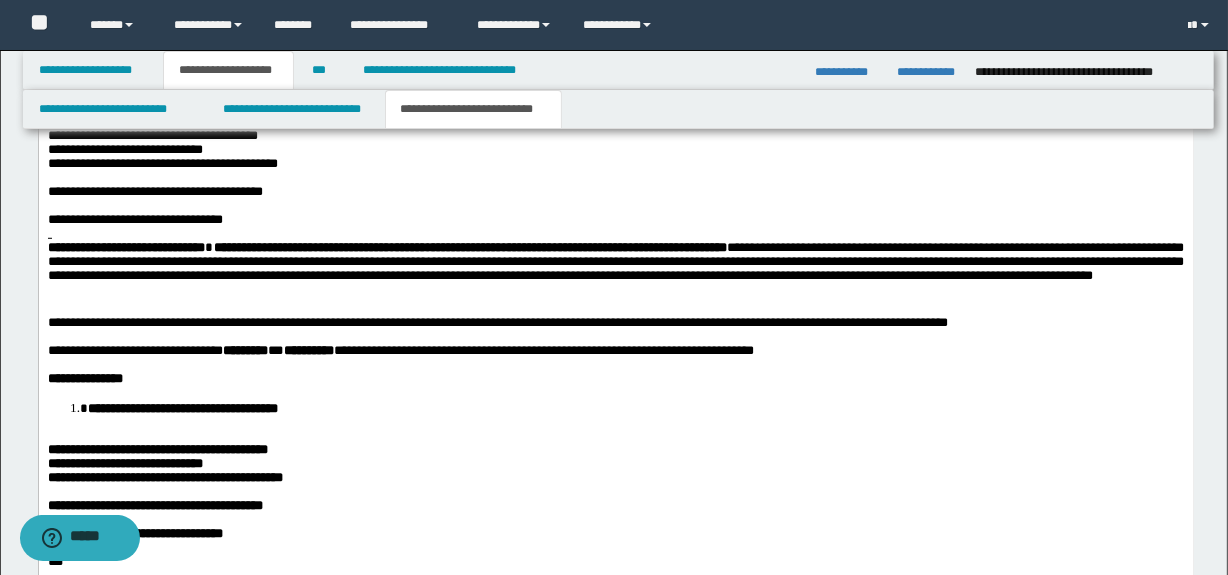 click on "**********" at bounding box center [615, 296] 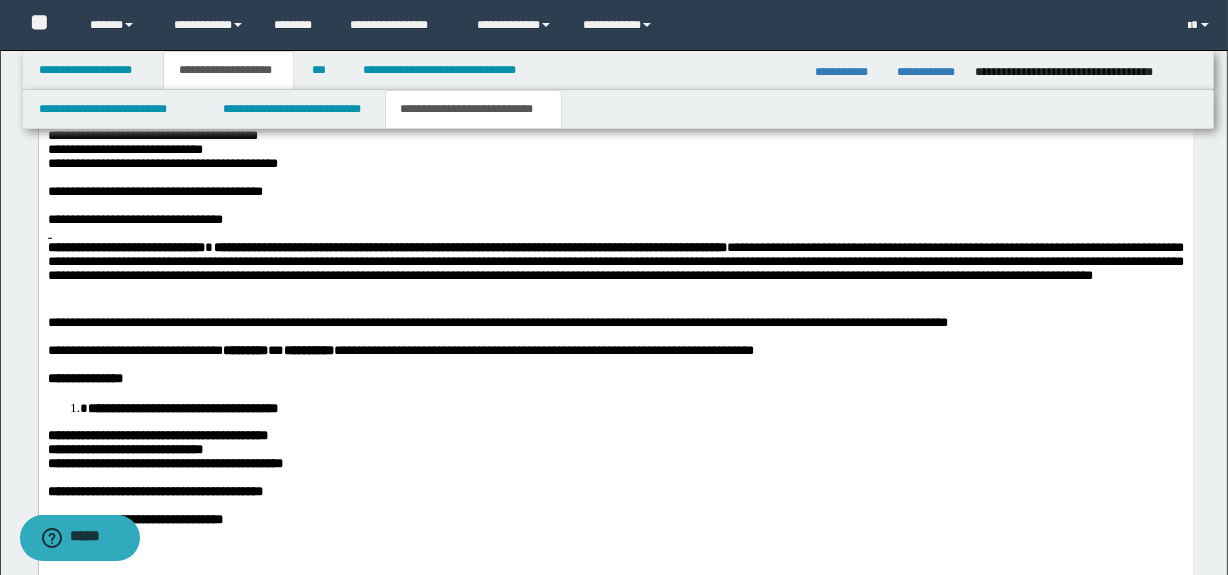 click on "**********" at bounding box center [157, 435] 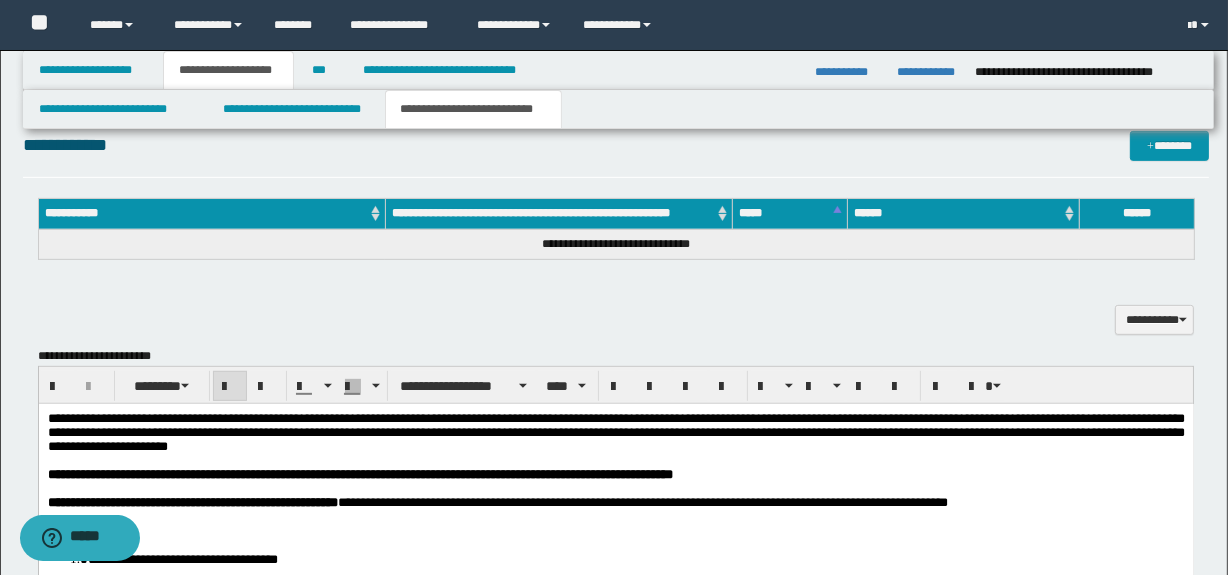 scroll, scrollTop: 778, scrollLeft: 0, axis: vertical 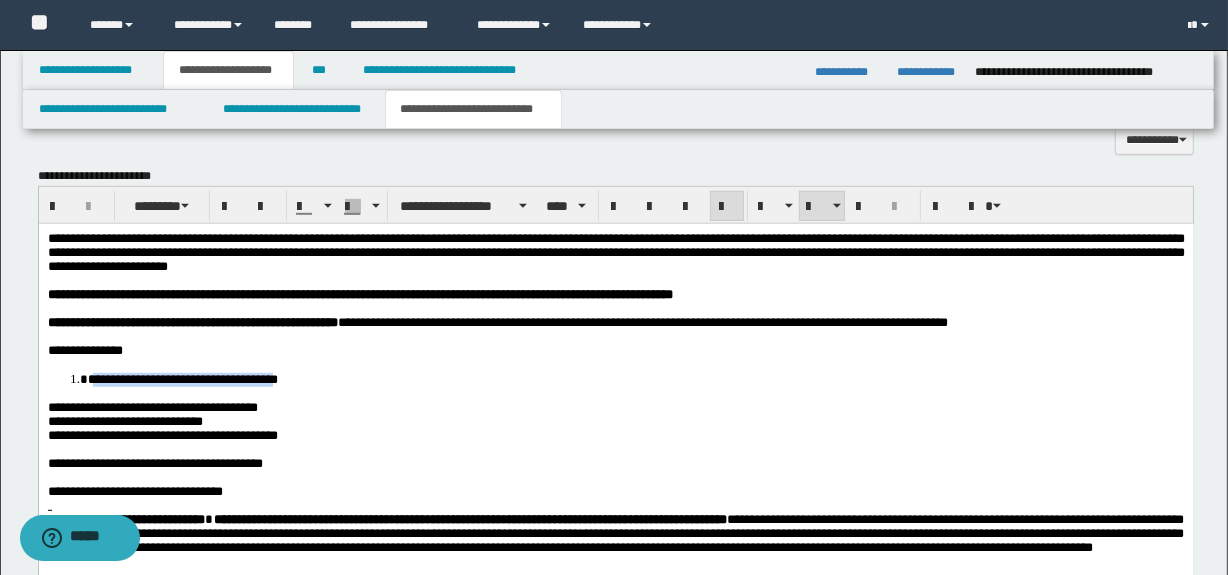 drag, startPoint x: 367, startPoint y: 396, endPoint x: 96, endPoint y: 389, distance: 271.0904 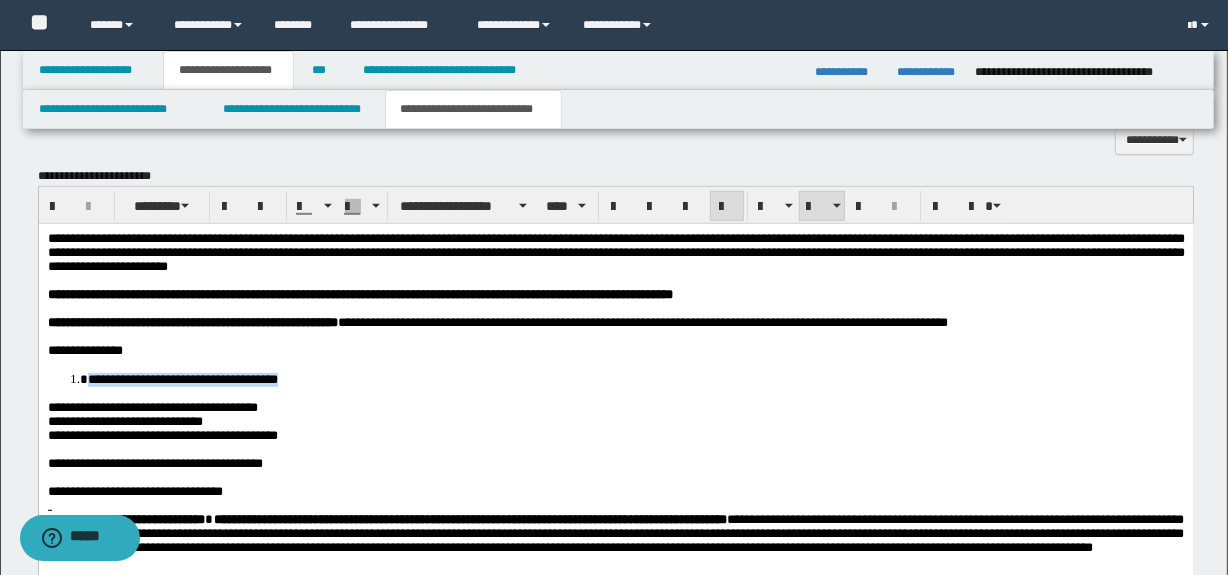 drag, startPoint x: 379, startPoint y: 390, endPoint x: 88, endPoint y: 388, distance: 291.00687 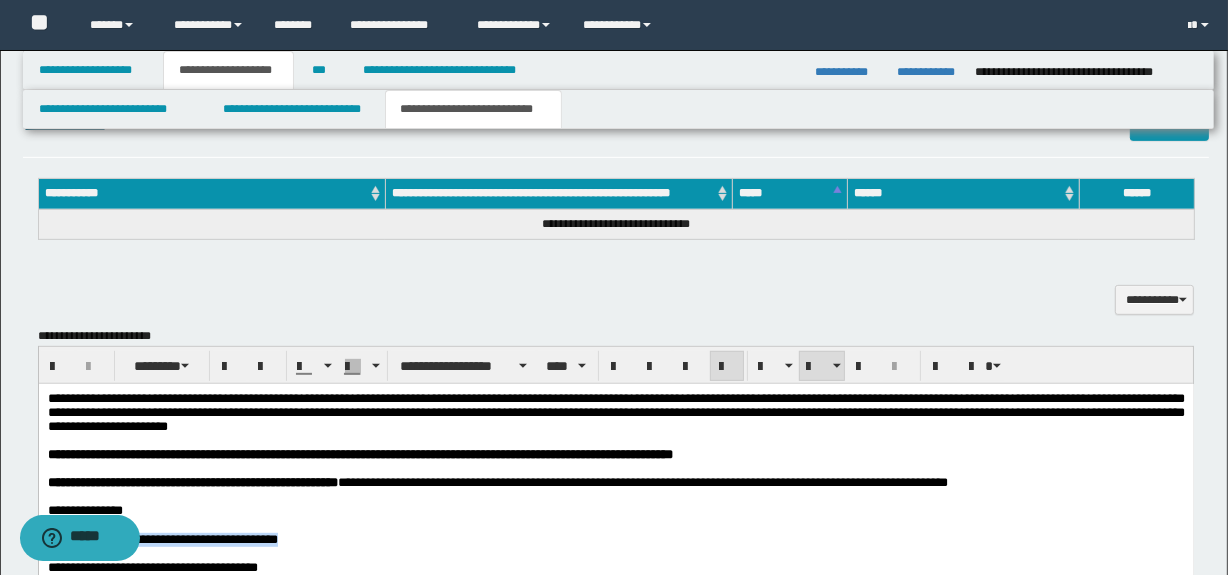 scroll, scrollTop: 778, scrollLeft: 0, axis: vertical 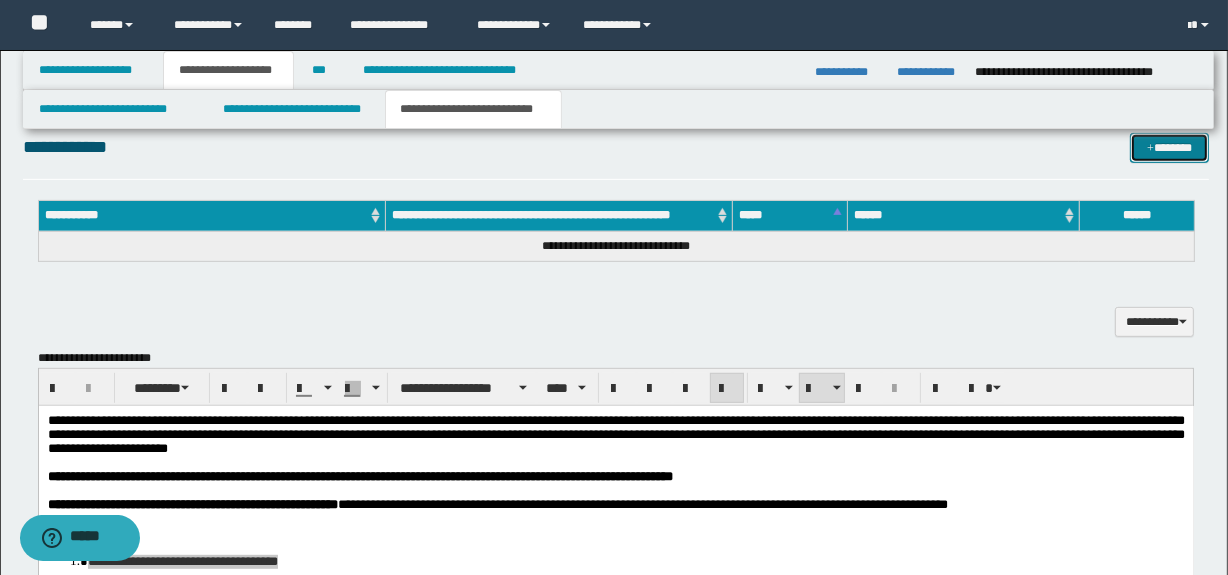 click on "*******" at bounding box center (1170, 148) 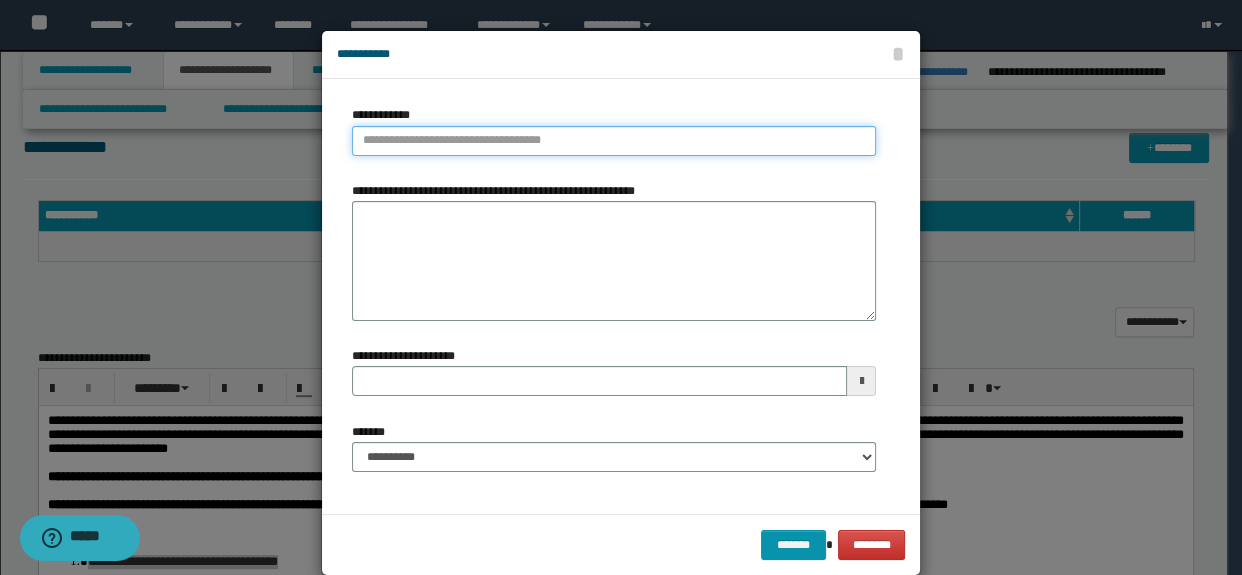 click on "**********" at bounding box center (614, 141) 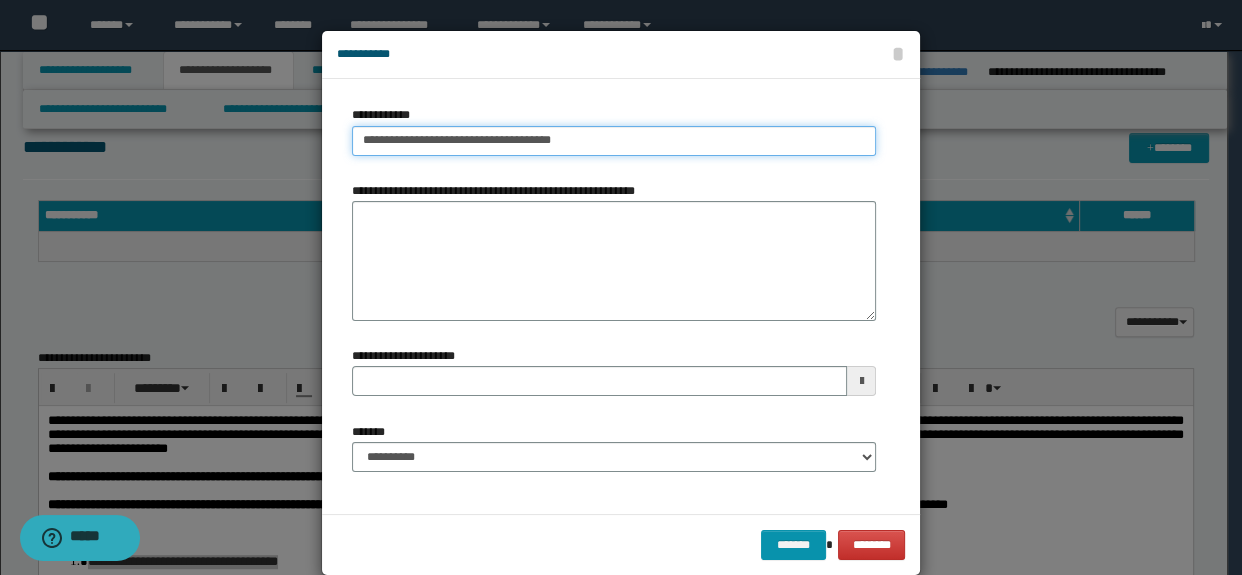 type on "**********" 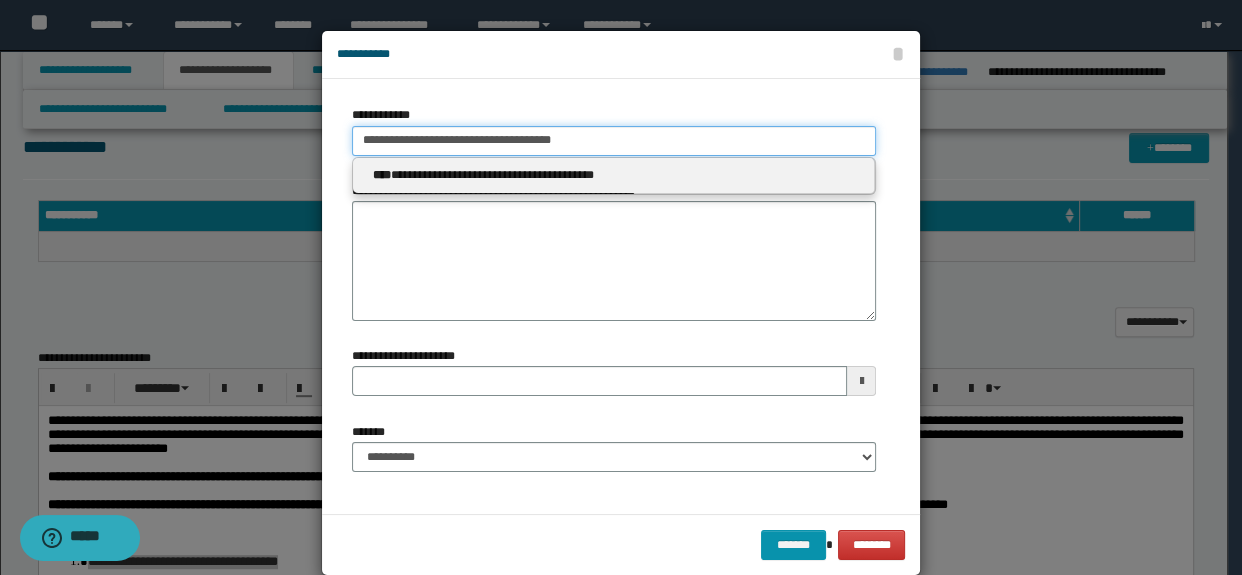 type on "**********" 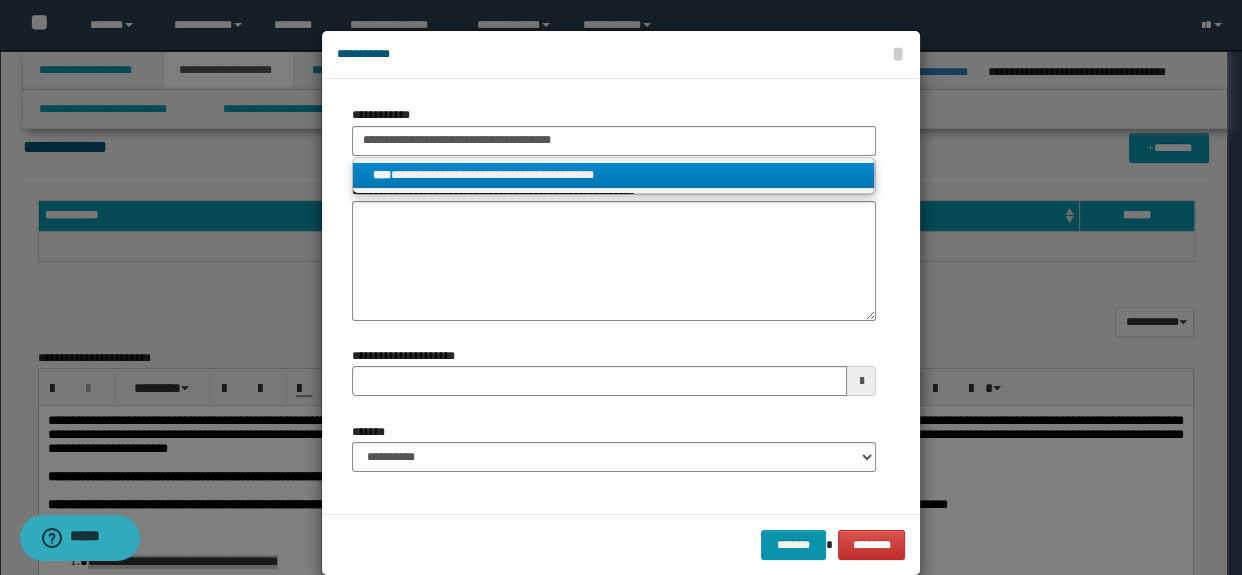click on "**********" at bounding box center (614, 175) 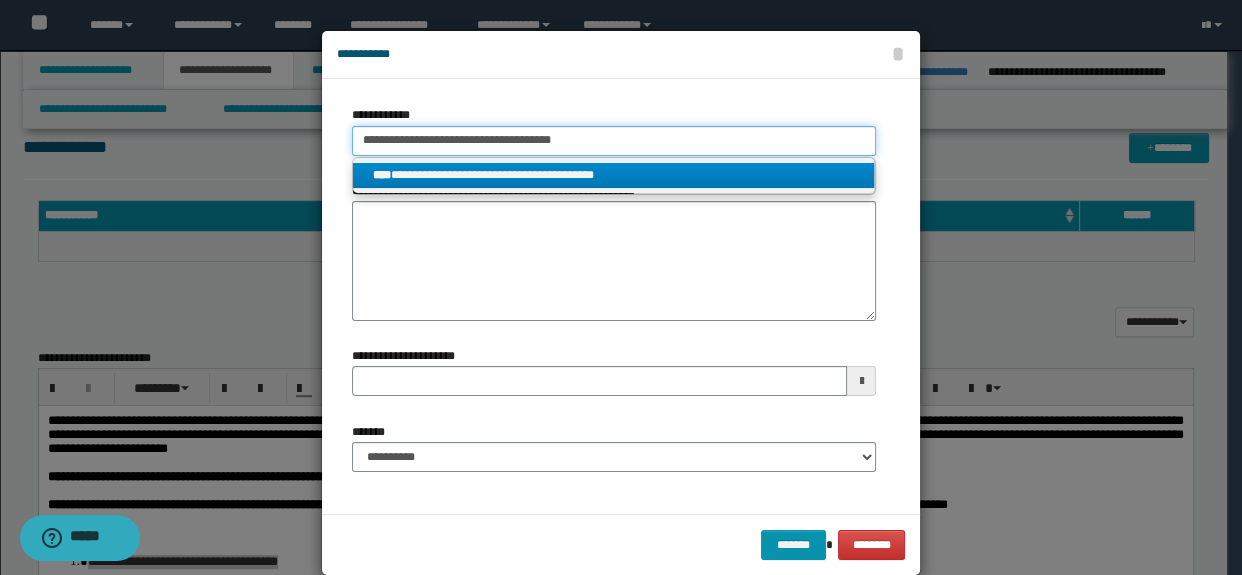 type 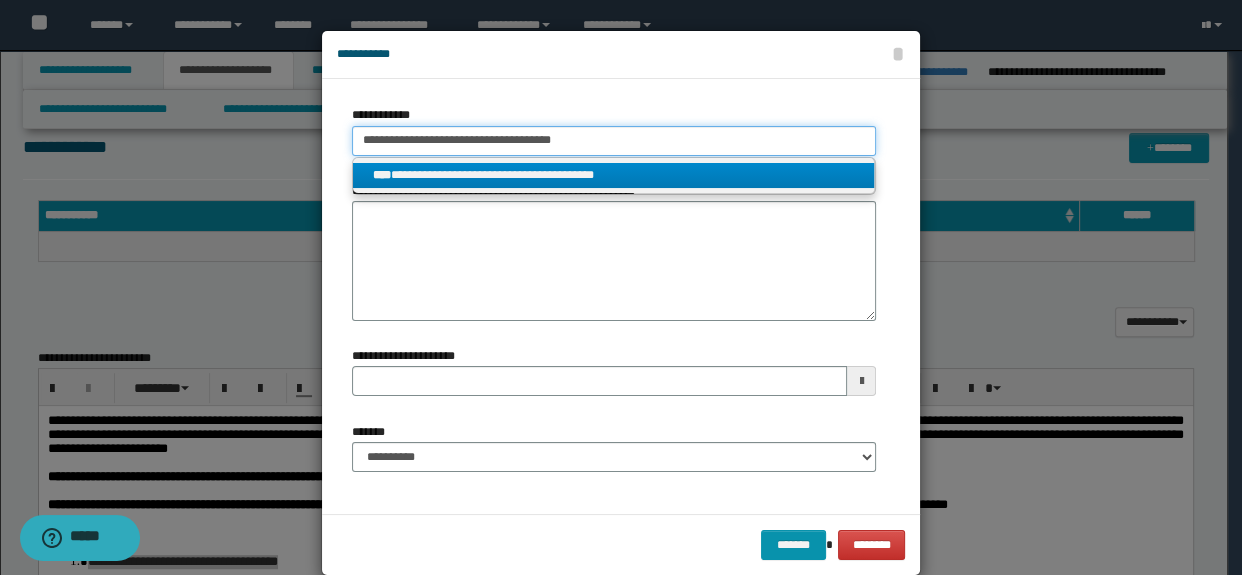 type 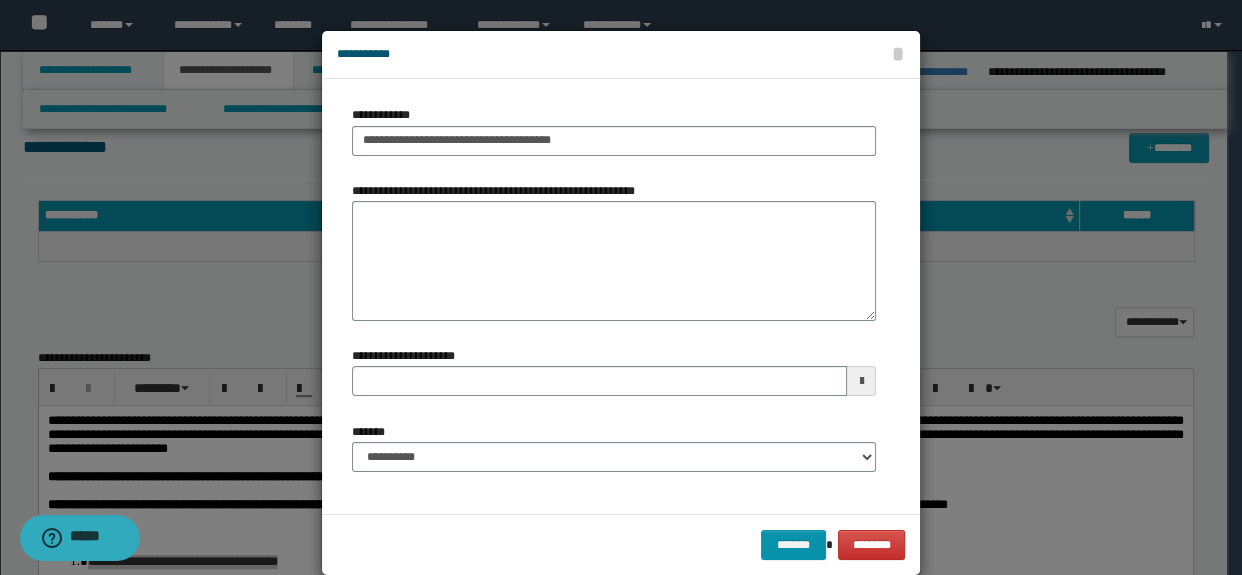 click on "**********" at bounding box center (614, 455) 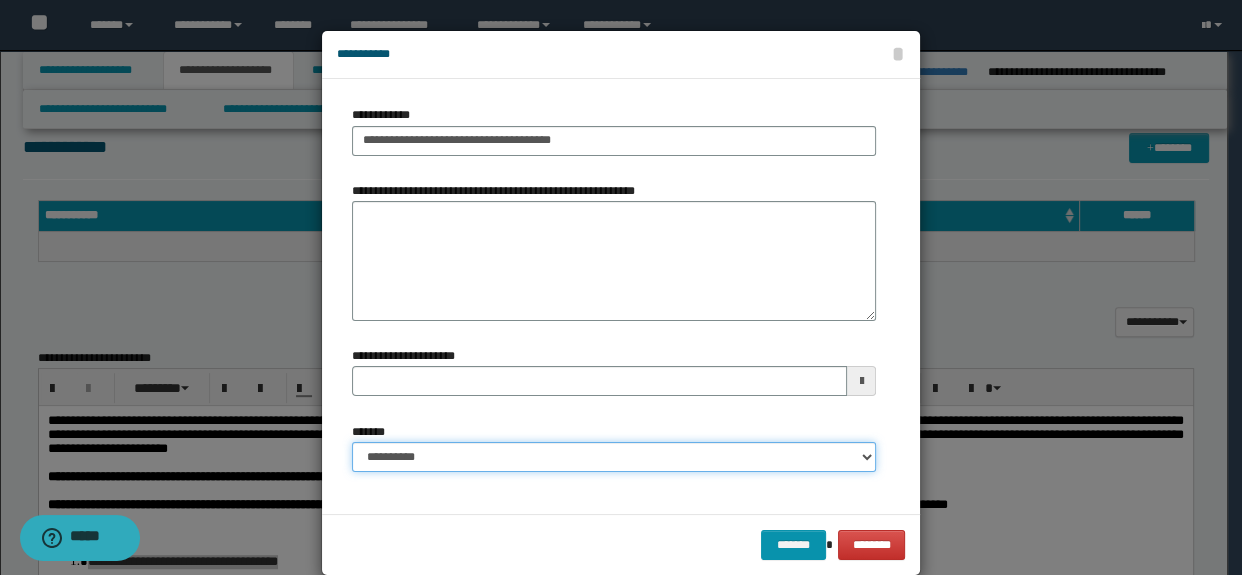 click on "**********" at bounding box center (614, 457) 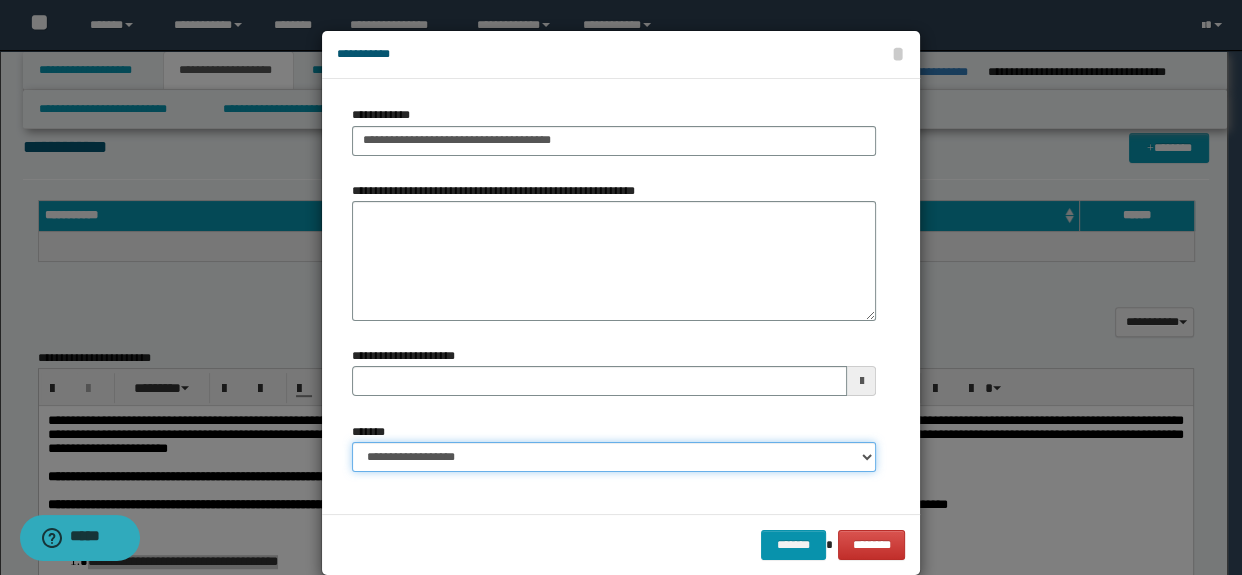 type 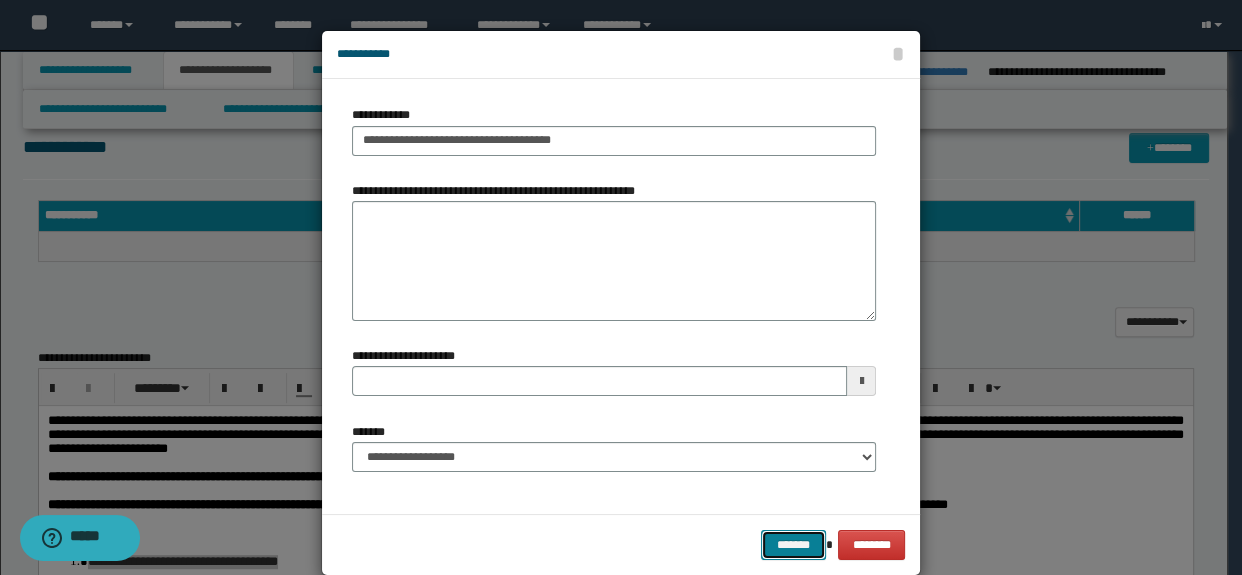 click on "*******" at bounding box center [793, 545] 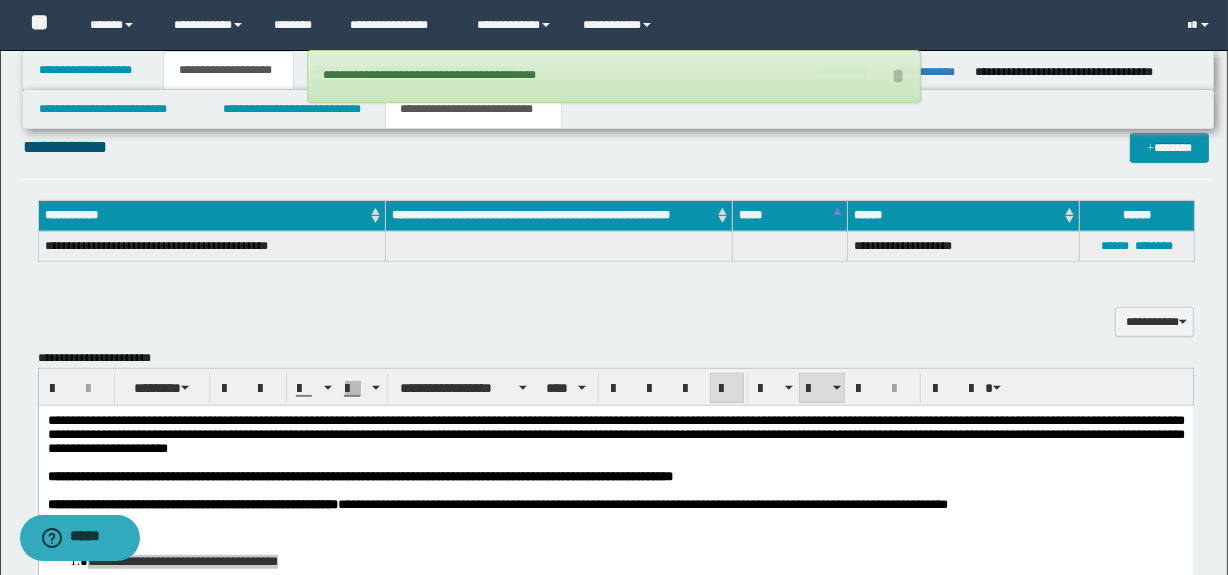 click on "**********" at bounding box center [614, 76] 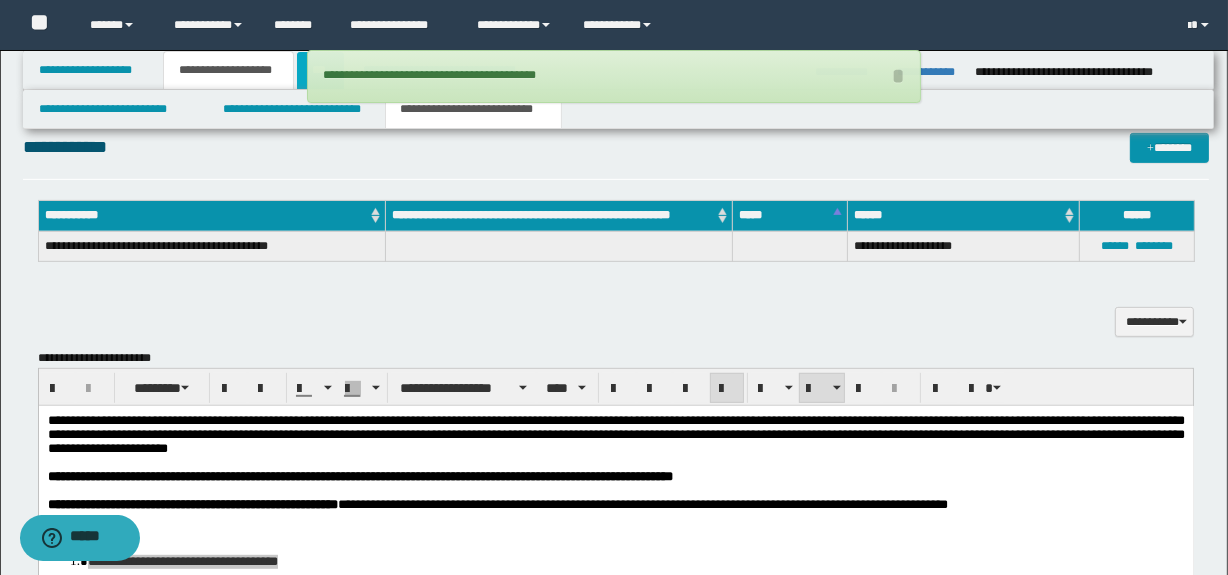 click on "***" at bounding box center [320, 70] 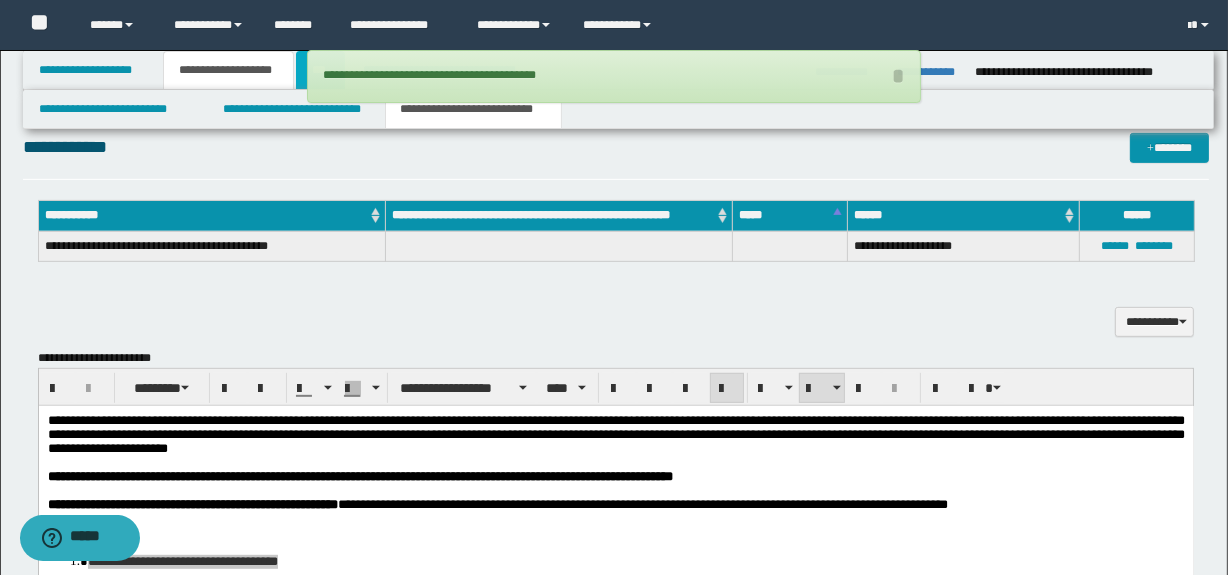 scroll, scrollTop: 0, scrollLeft: 0, axis: both 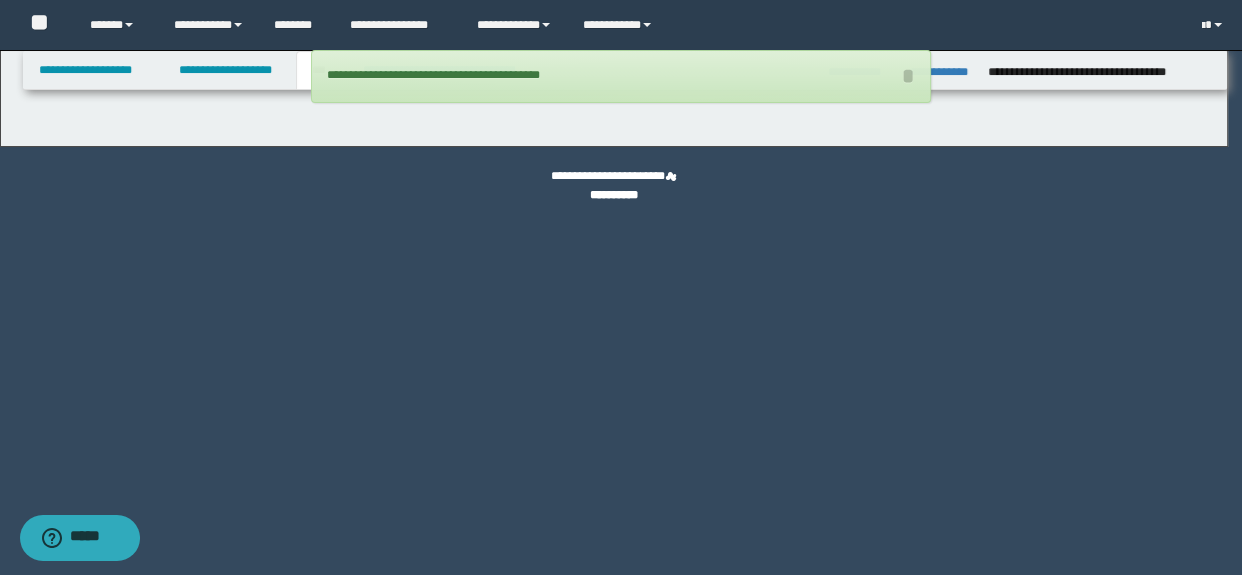 select on "*" 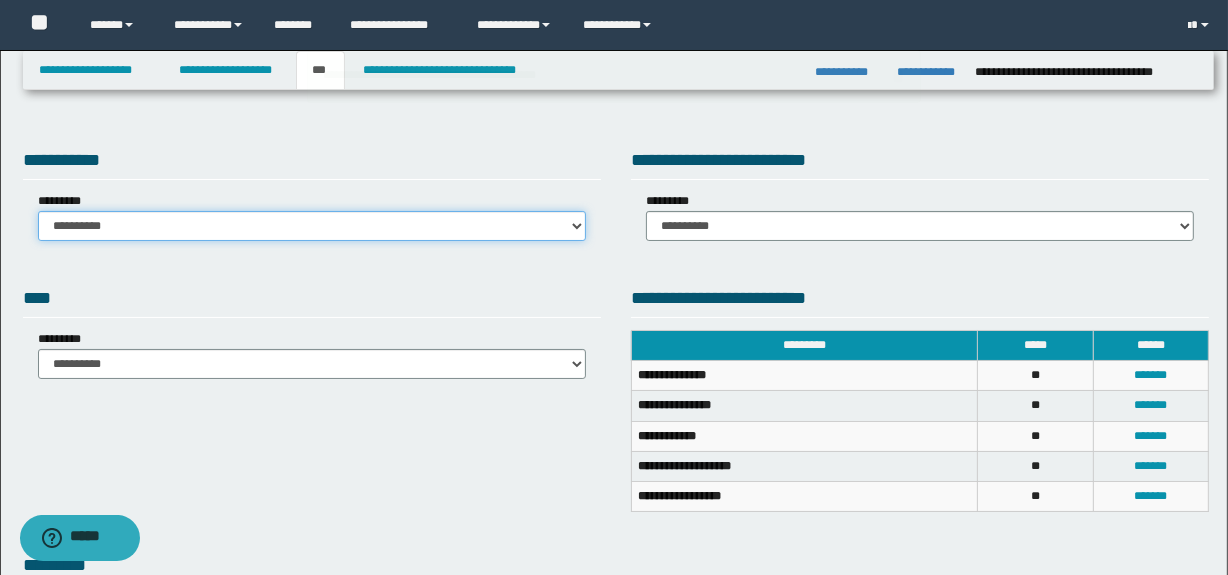 drag, startPoint x: 373, startPoint y: 220, endPoint x: 359, endPoint y: 235, distance: 20.518284 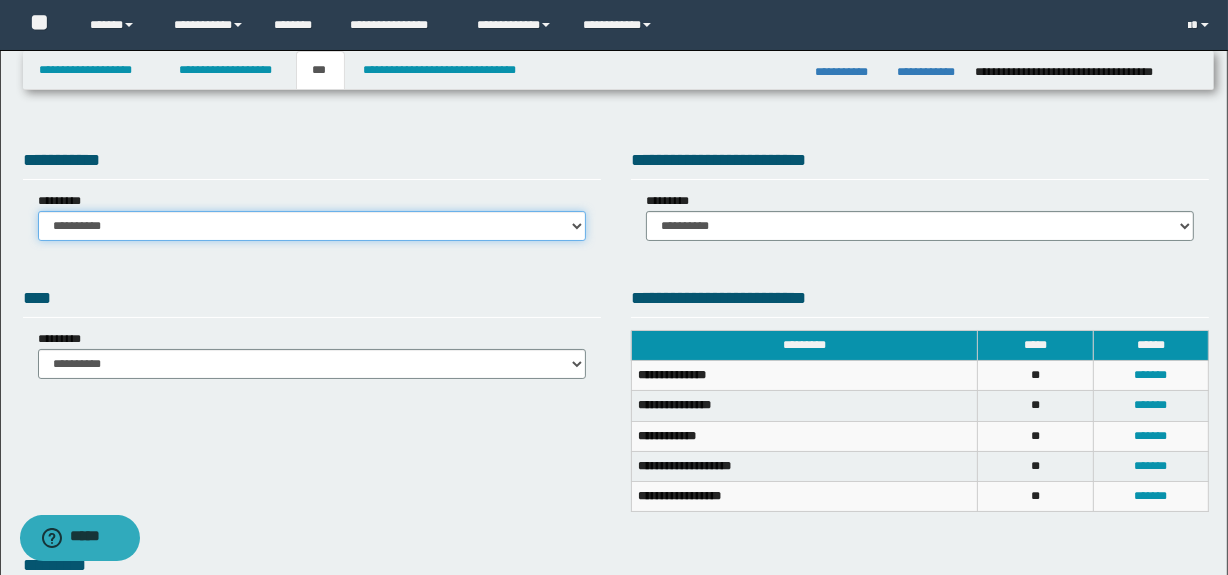 select on "*" 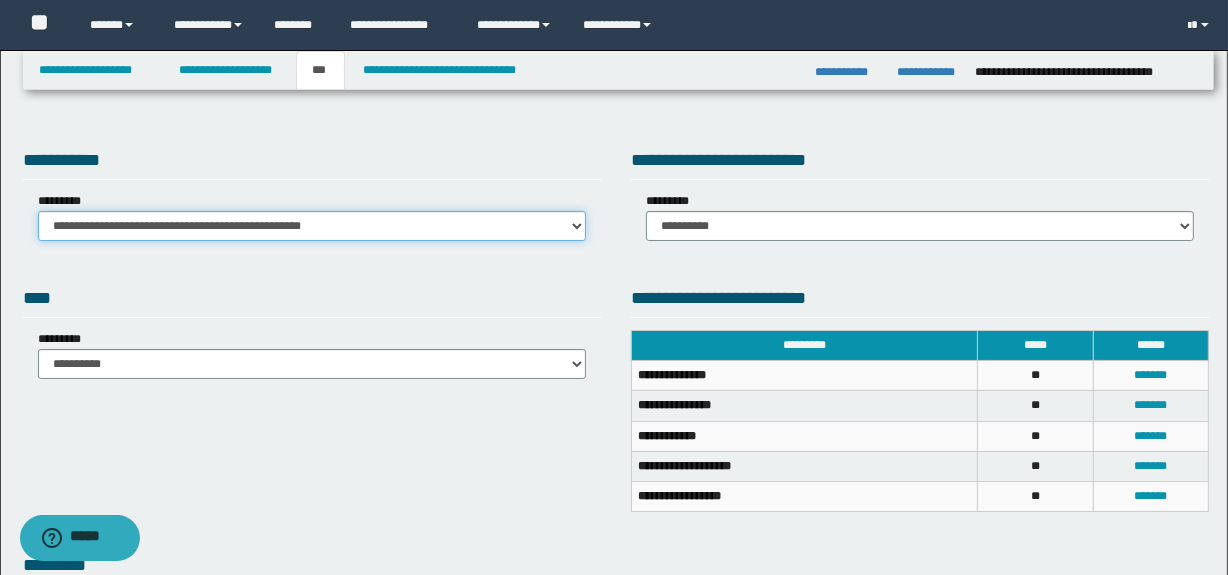 click on "**********" at bounding box center (312, 226) 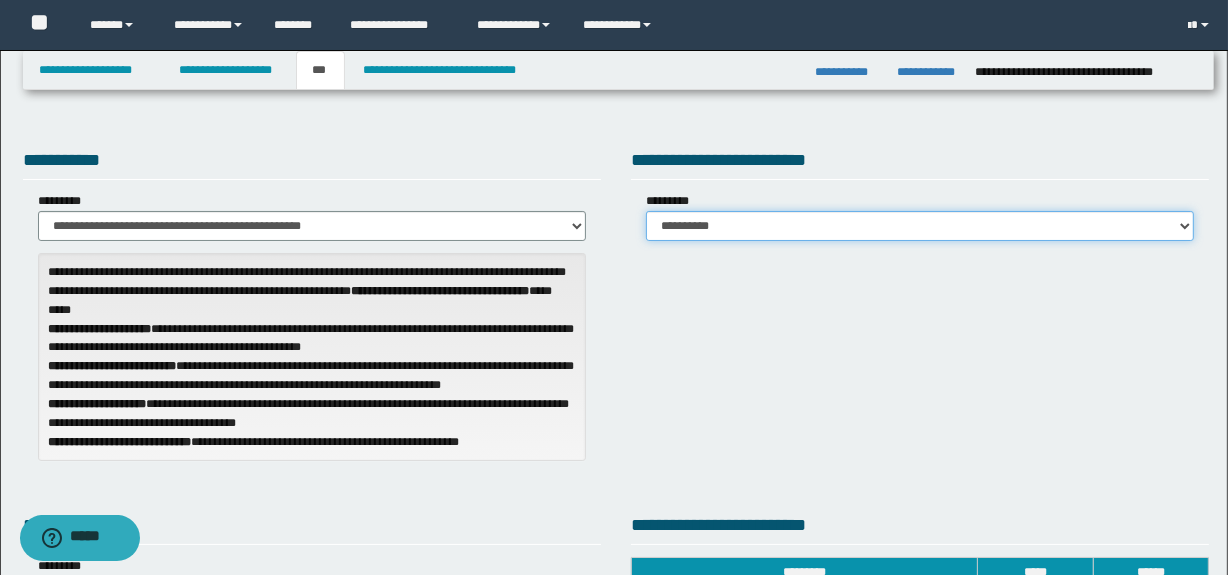 click on "**********" at bounding box center (920, 226) 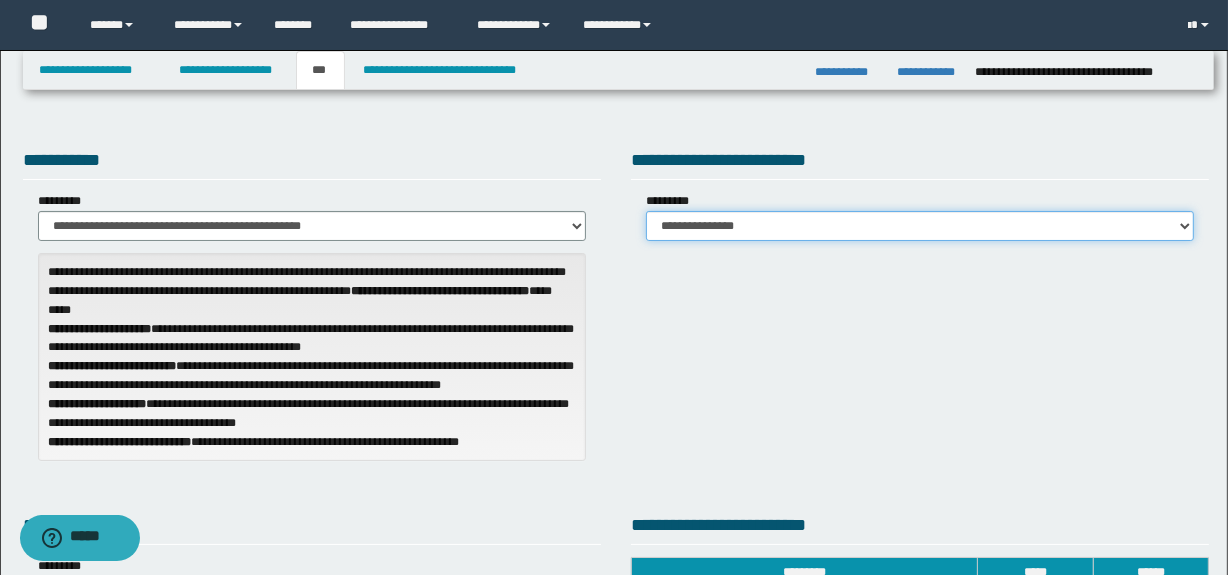 click on "**********" at bounding box center (920, 226) 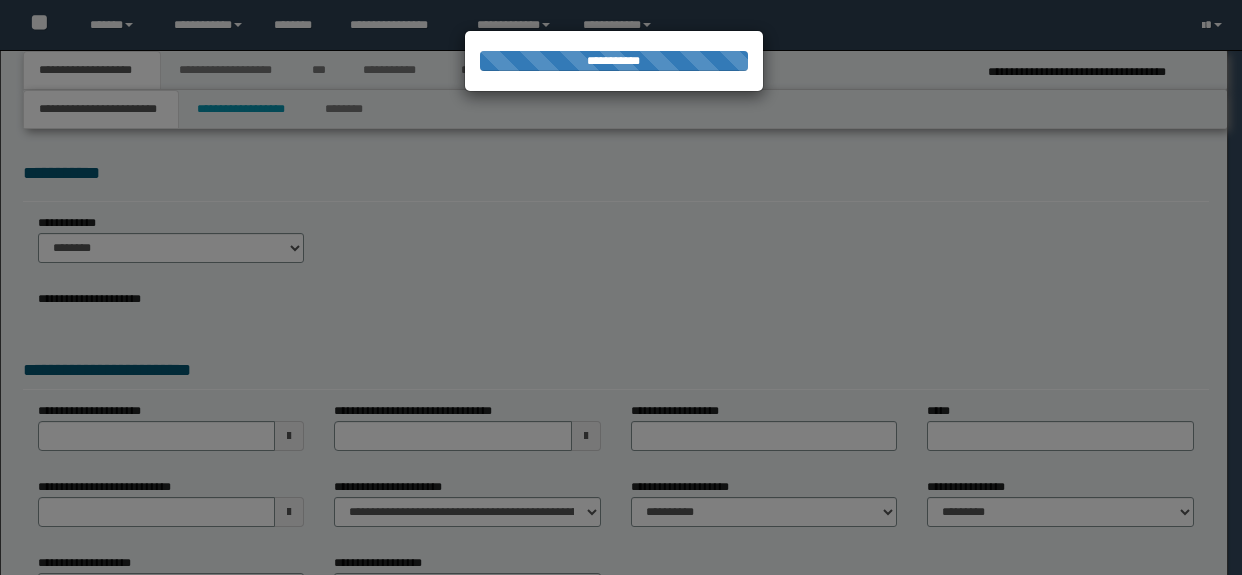 scroll, scrollTop: 0, scrollLeft: 0, axis: both 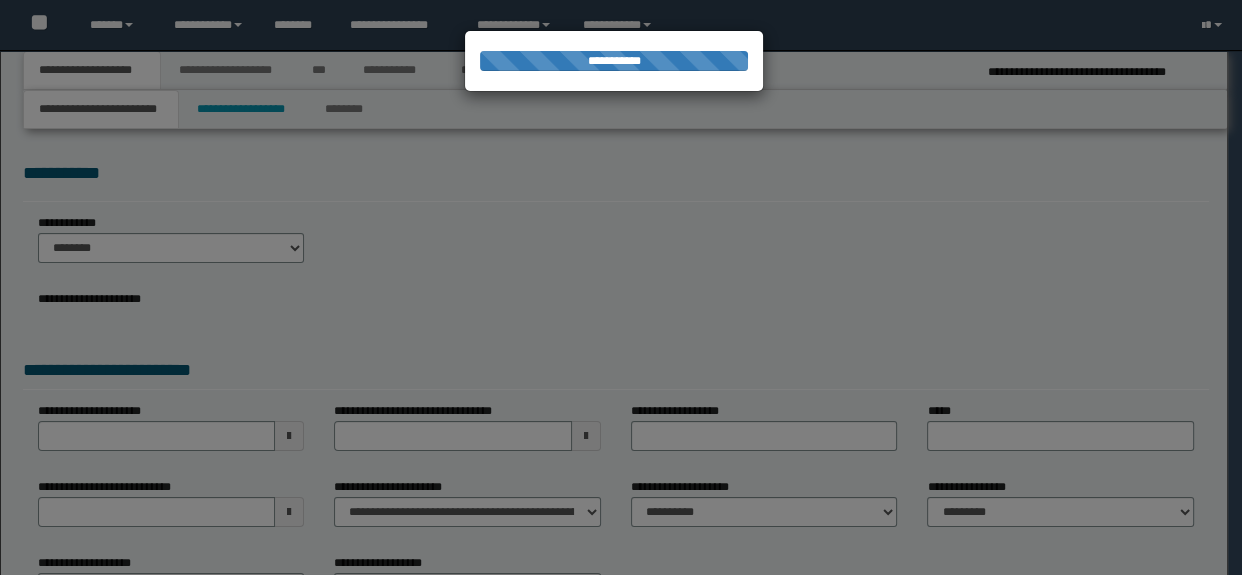 select on "*" 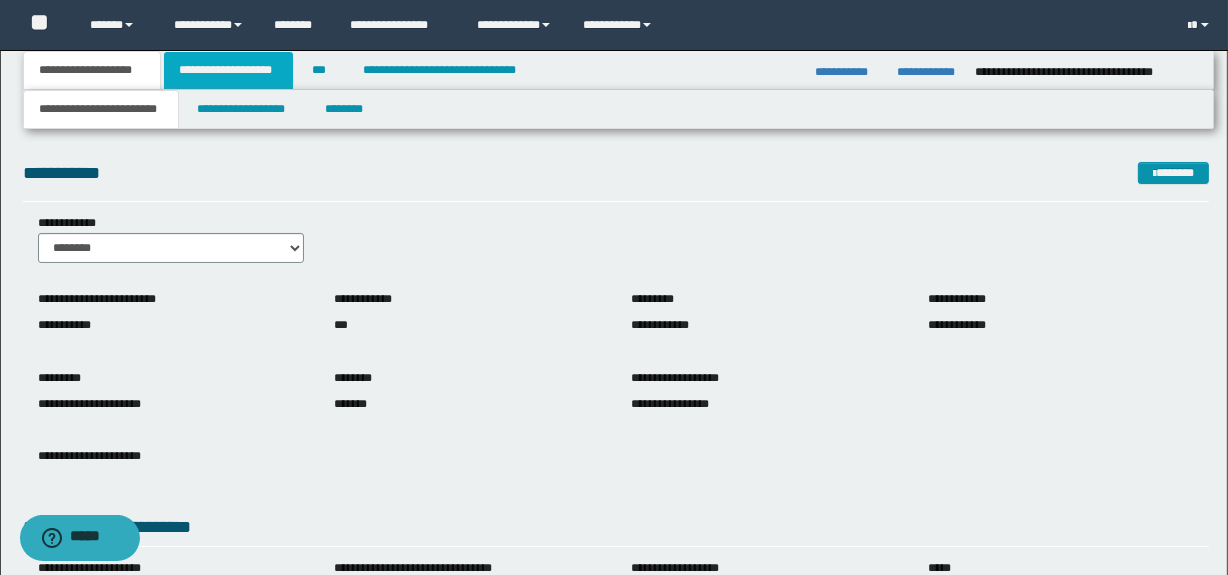 click on "**********" at bounding box center [228, 70] 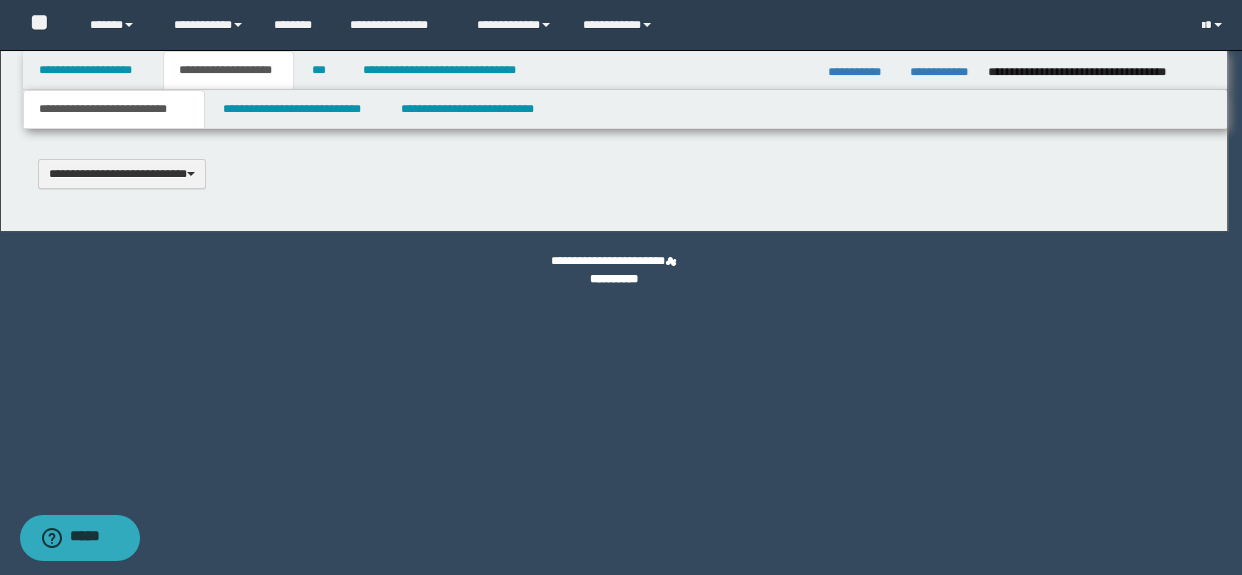 type 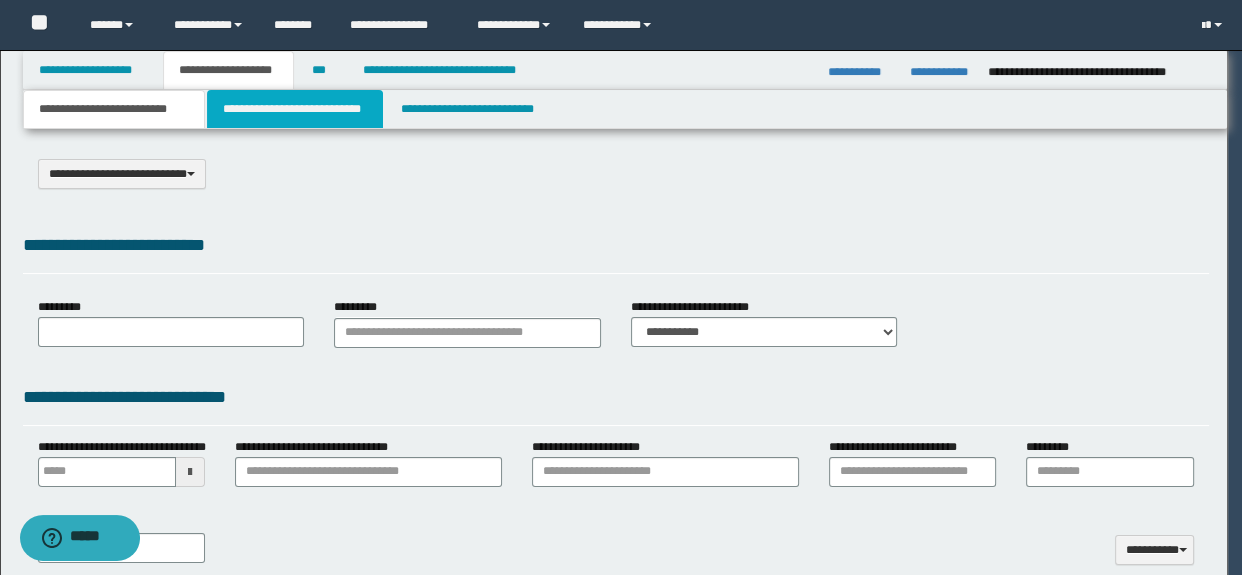 select on "*" 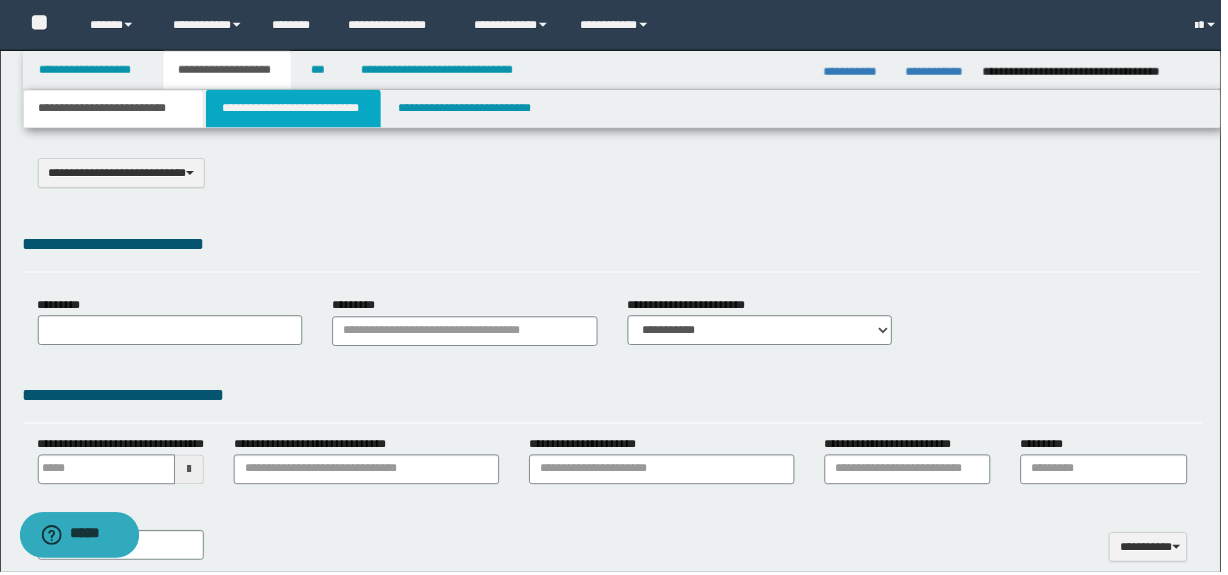 click on "**********" at bounding box center [294, 109] 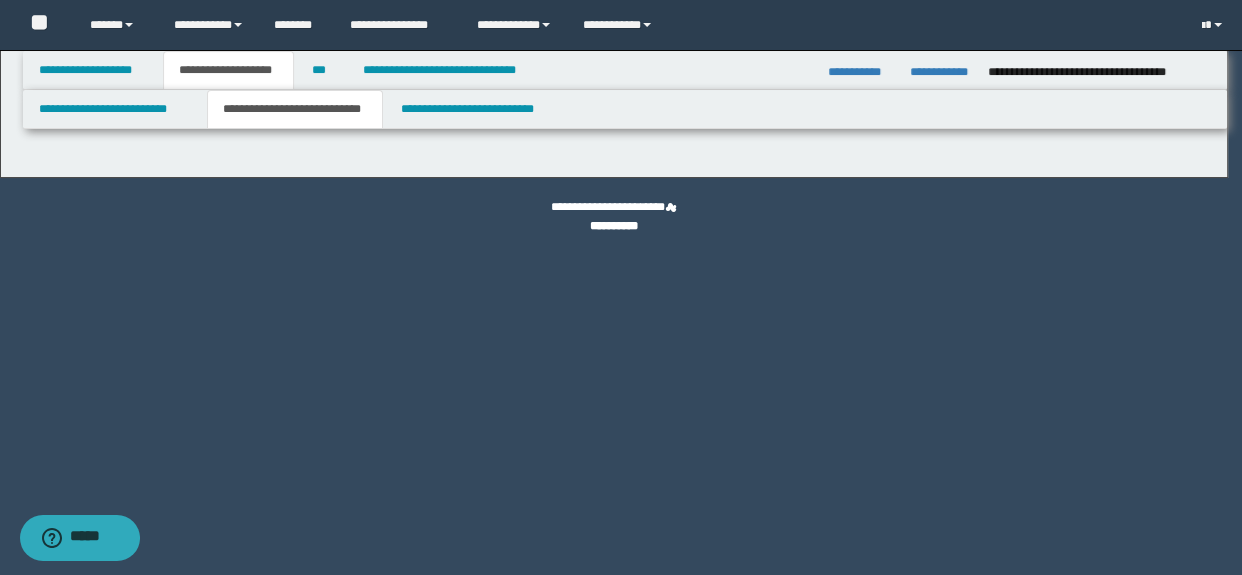 select on "*" 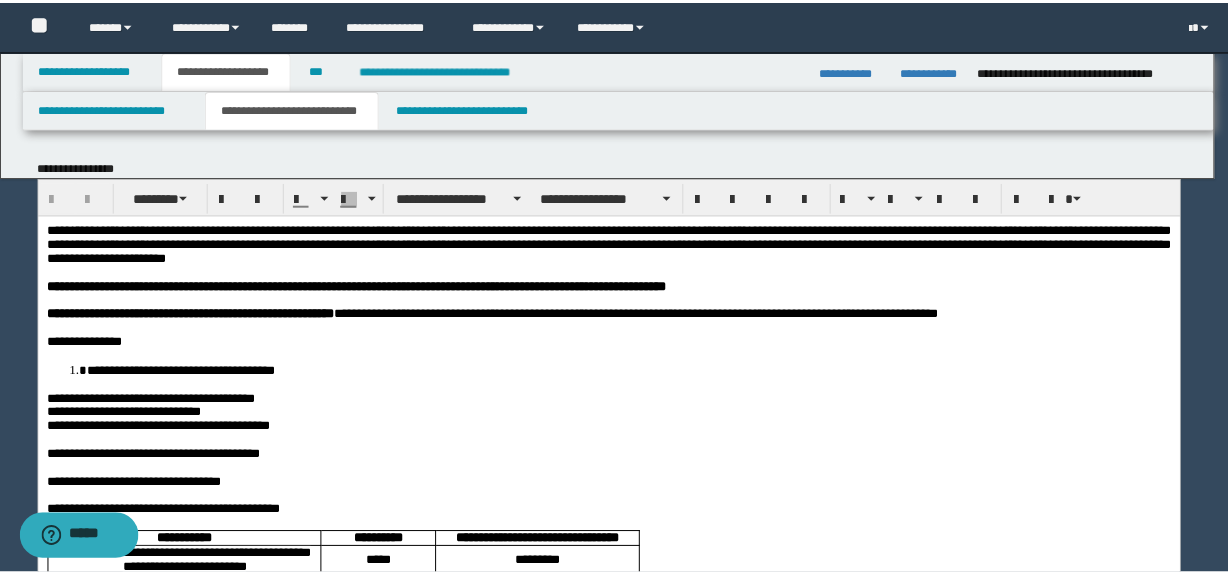 scroll, scrollTop: 0, scrollLeft: 0, axis: both 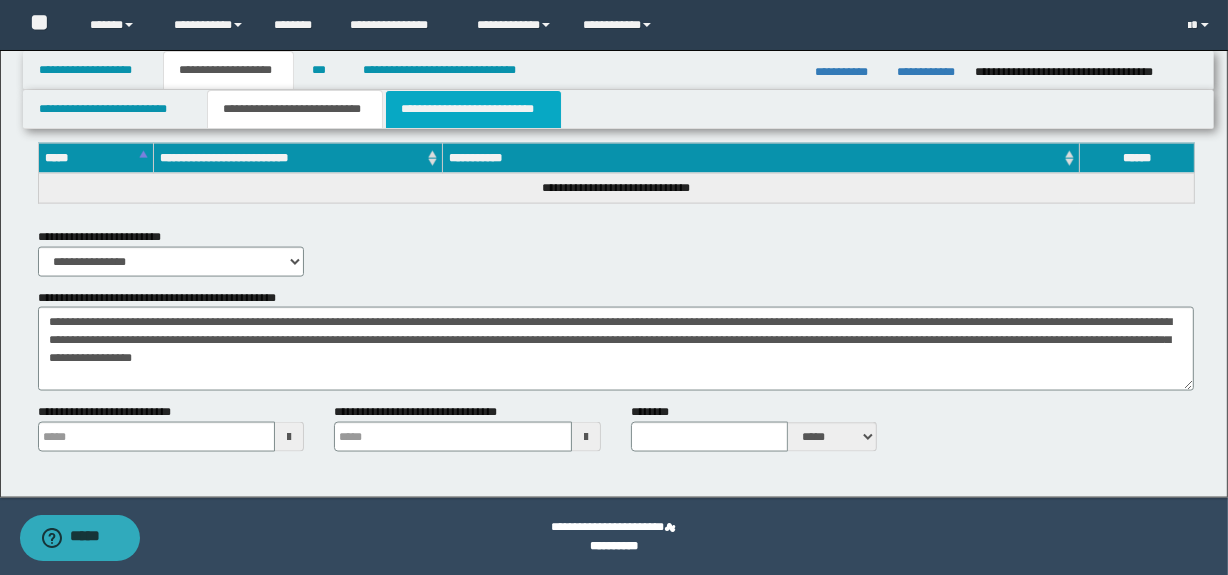 click on "**********" at bounding box center (473, 109) 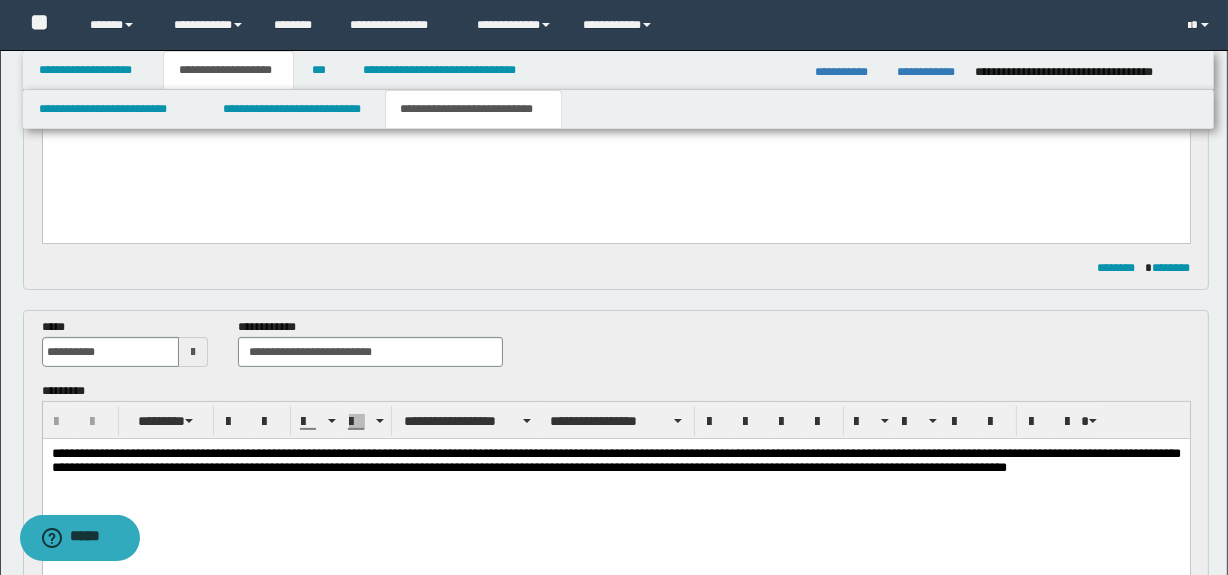 scroll, scrollTop: 363, scrollLeft: 0, axis: vertical 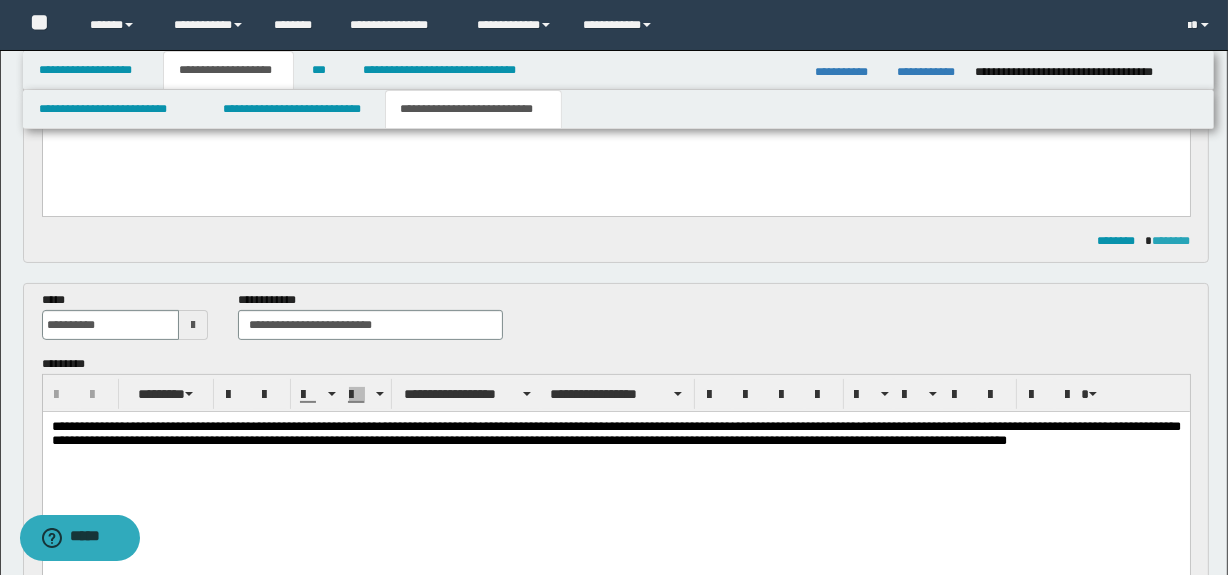 click on "********" at bounding box center (1172, 241) 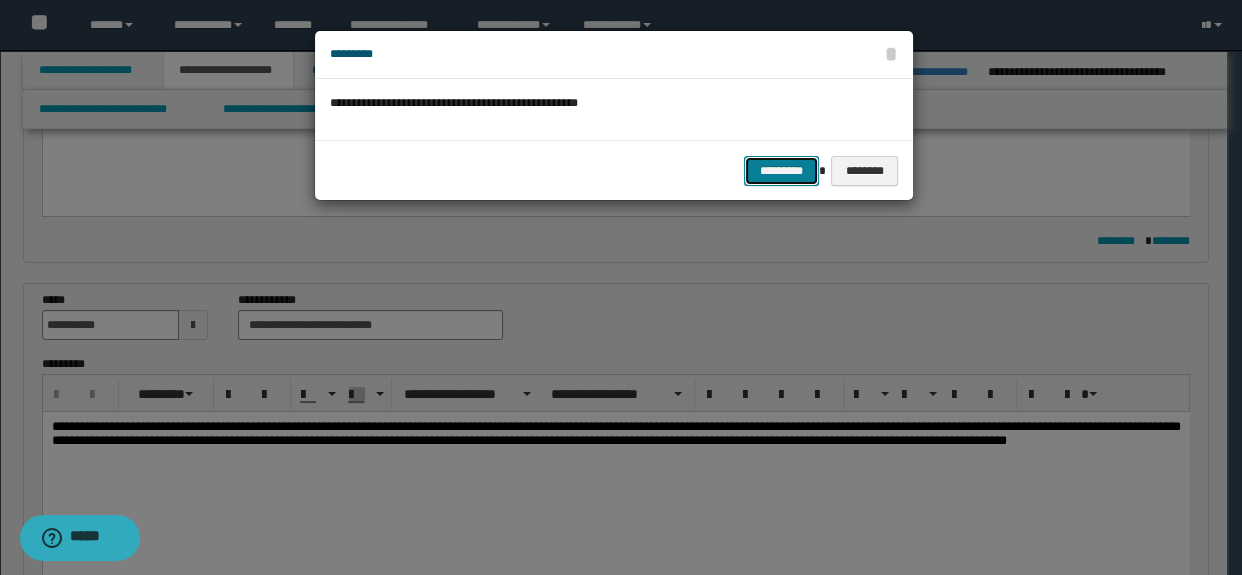 click on "*********" at bounding box center (781, 171) 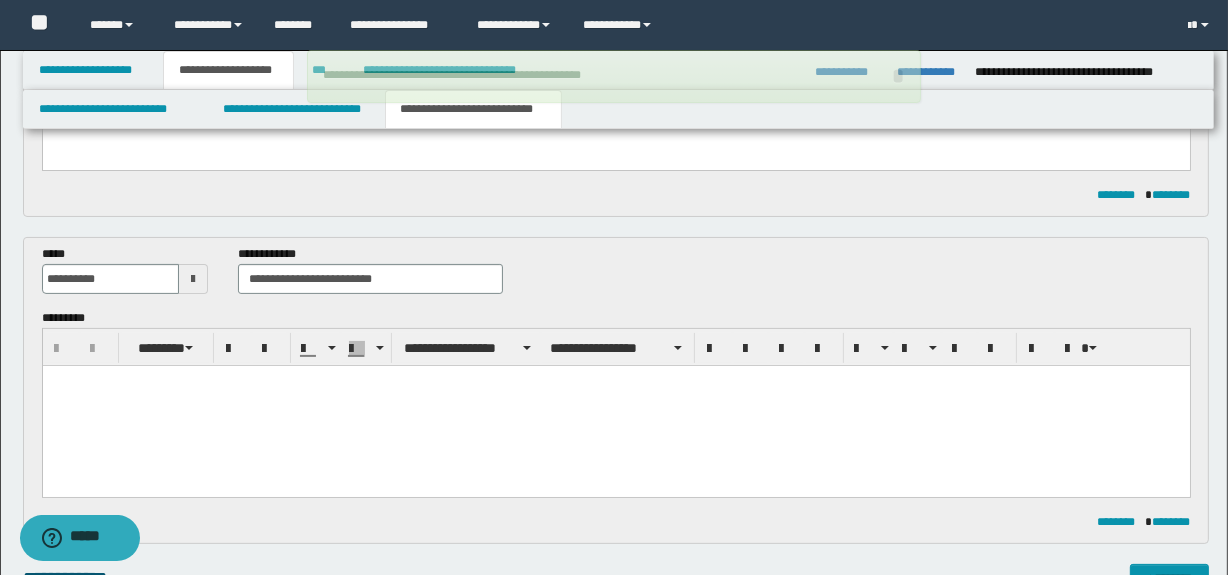 scroll, scrollTop: 0, scrollLeft: 0, axis: both 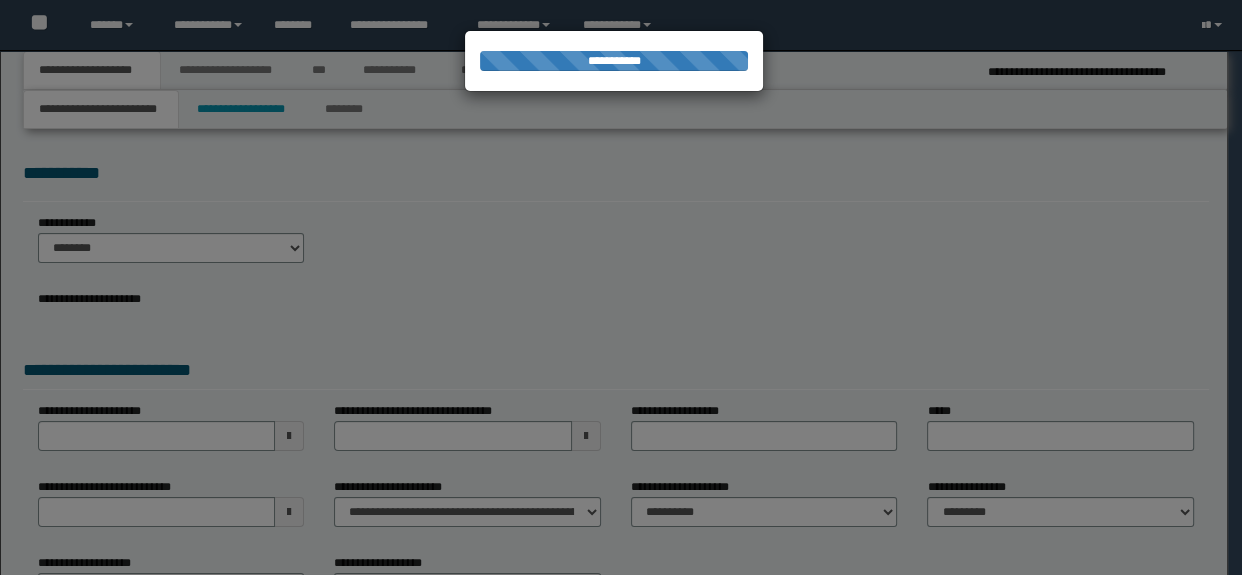 select on "*" 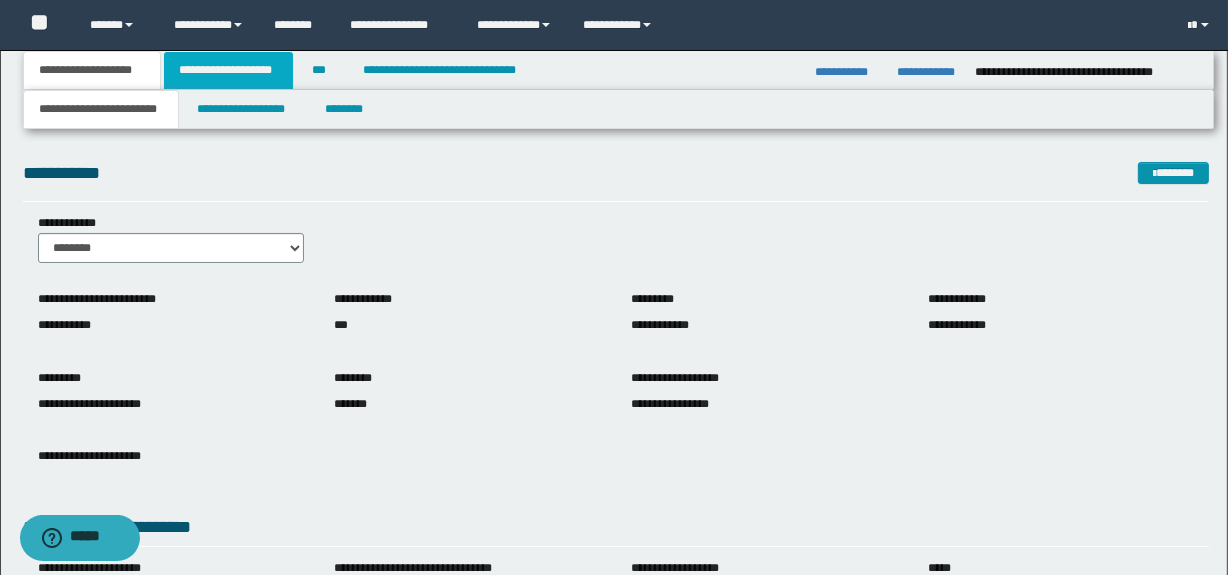 click on "**********" at bounding box center (228, 70) 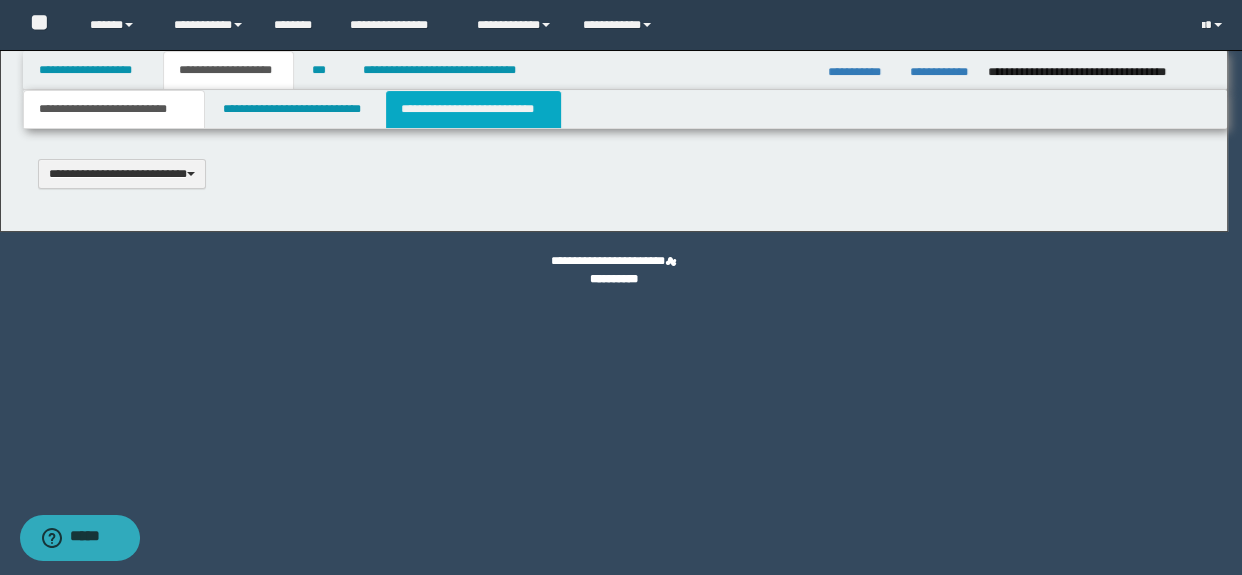 type 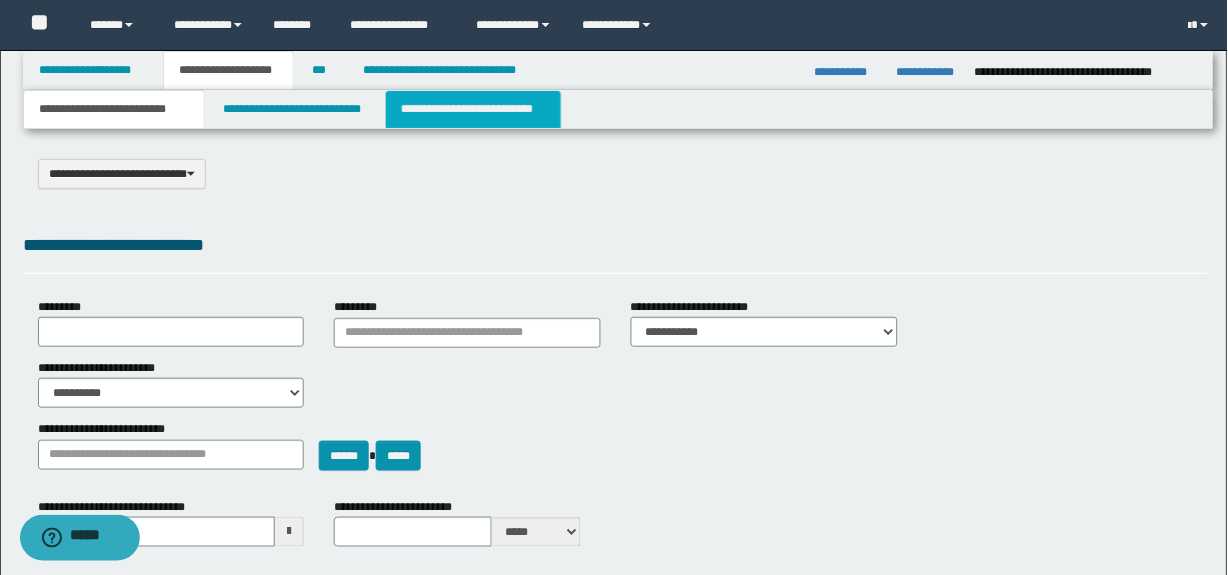 click on "**********" at bounding box center [473, 109] 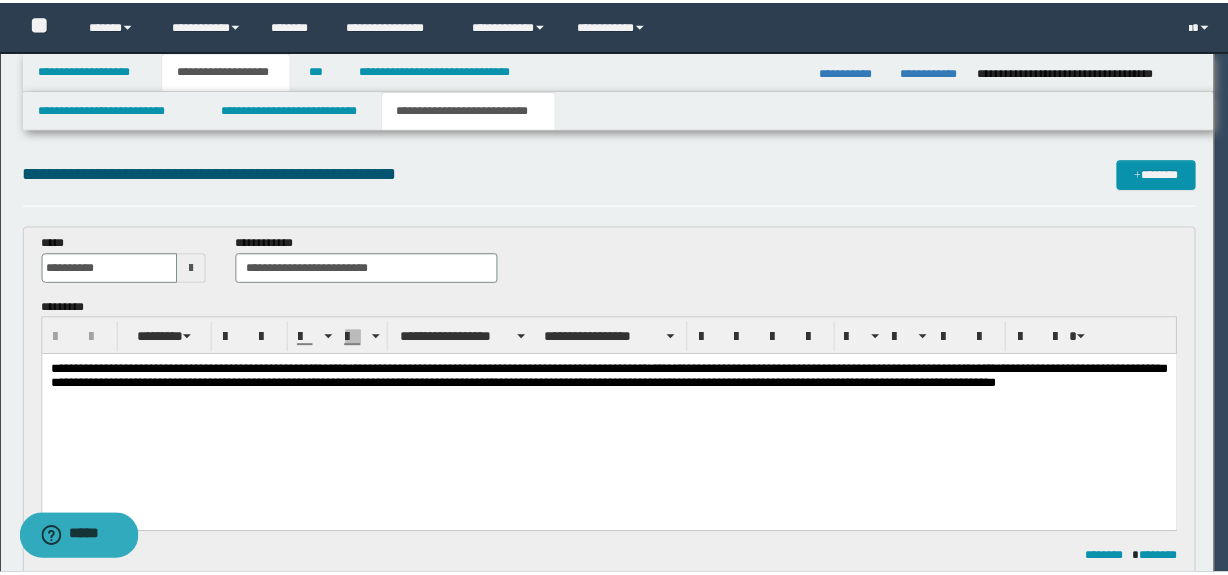 scroll, scrollTop: 0, scrollLeft: 0, axis: both 